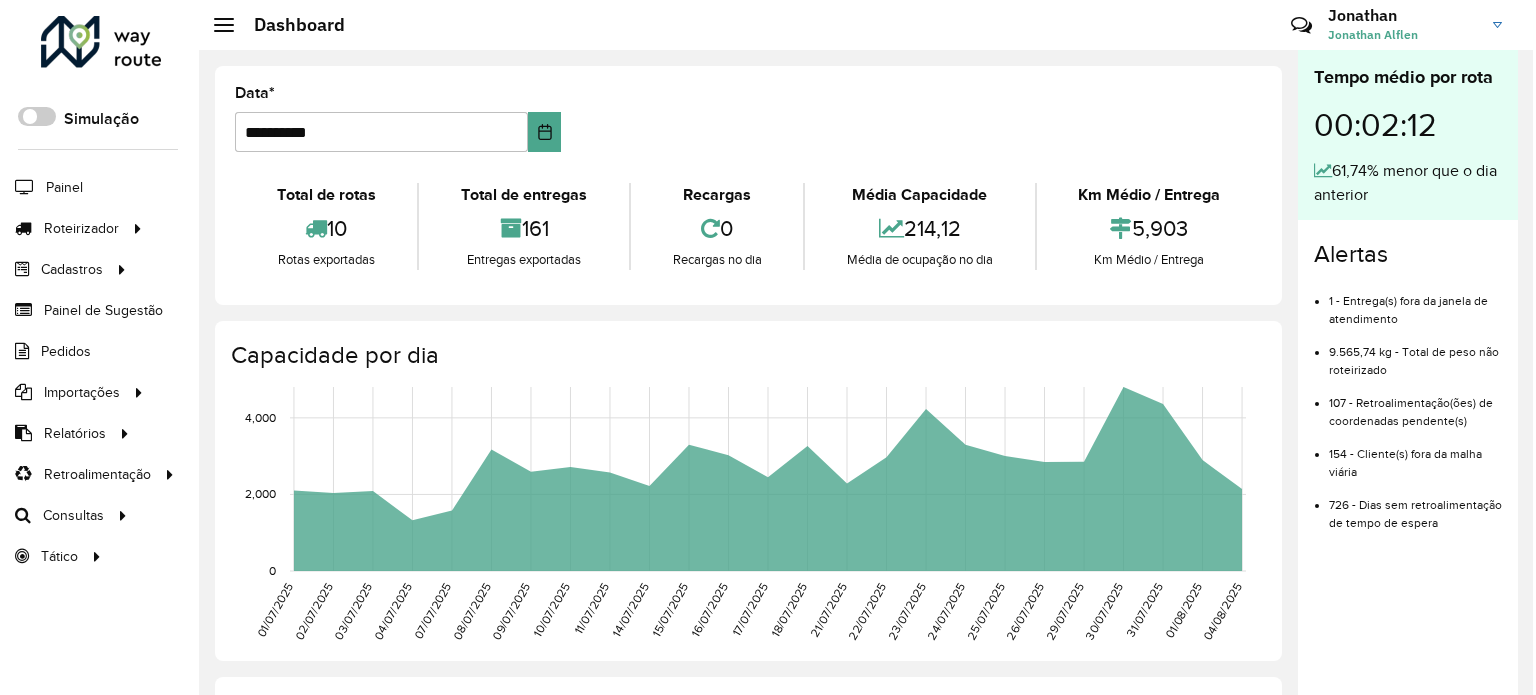 scroll, scrollTop: 0, scrollLeft: 0, axis: both 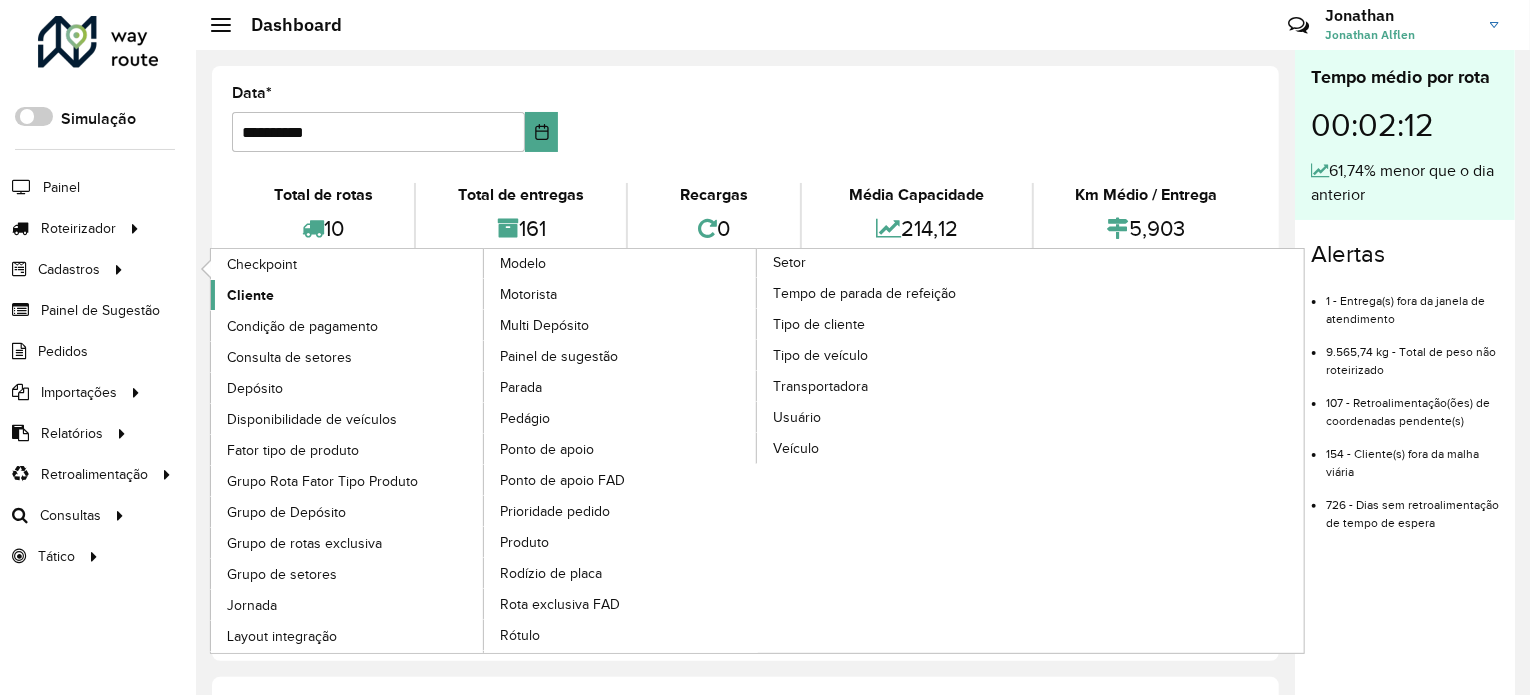click on "Cliente" 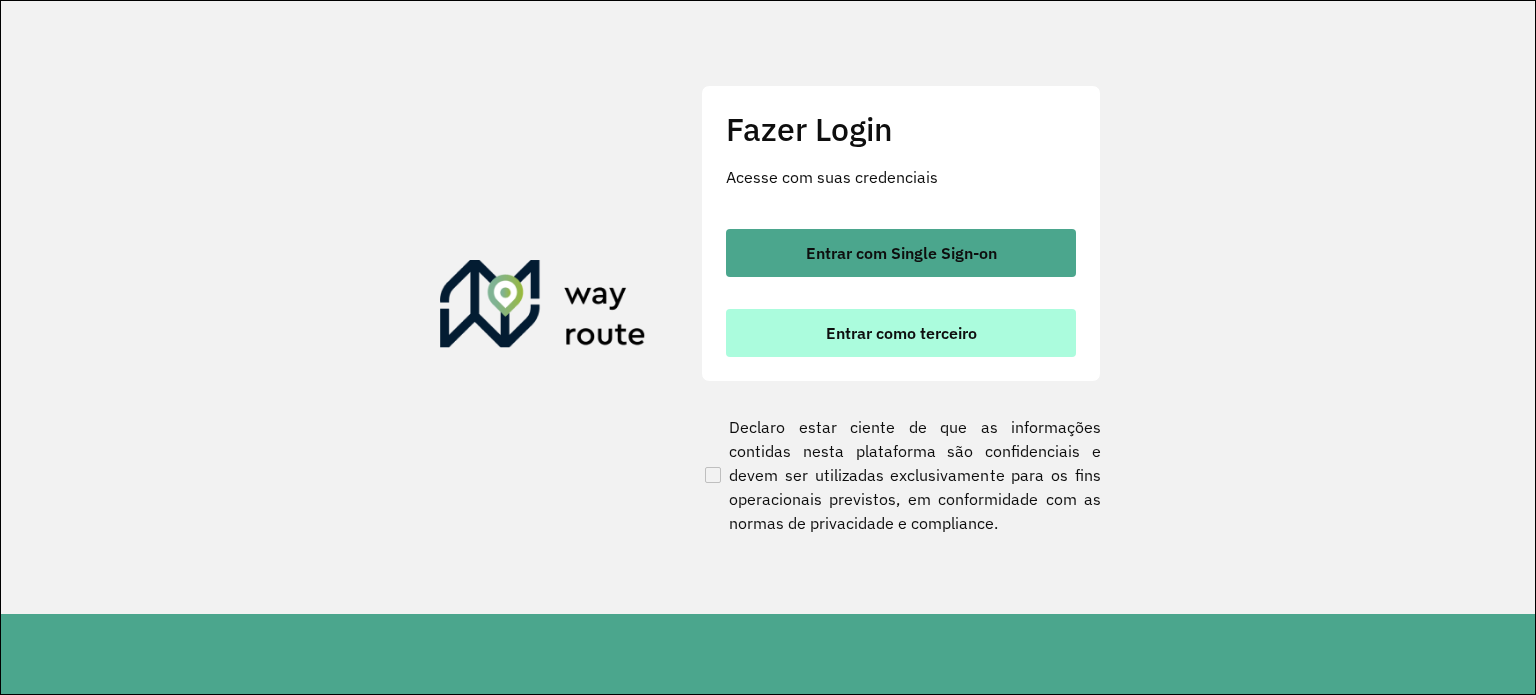 click on "Entrar como terceiro" at bounding box center [901, 333] 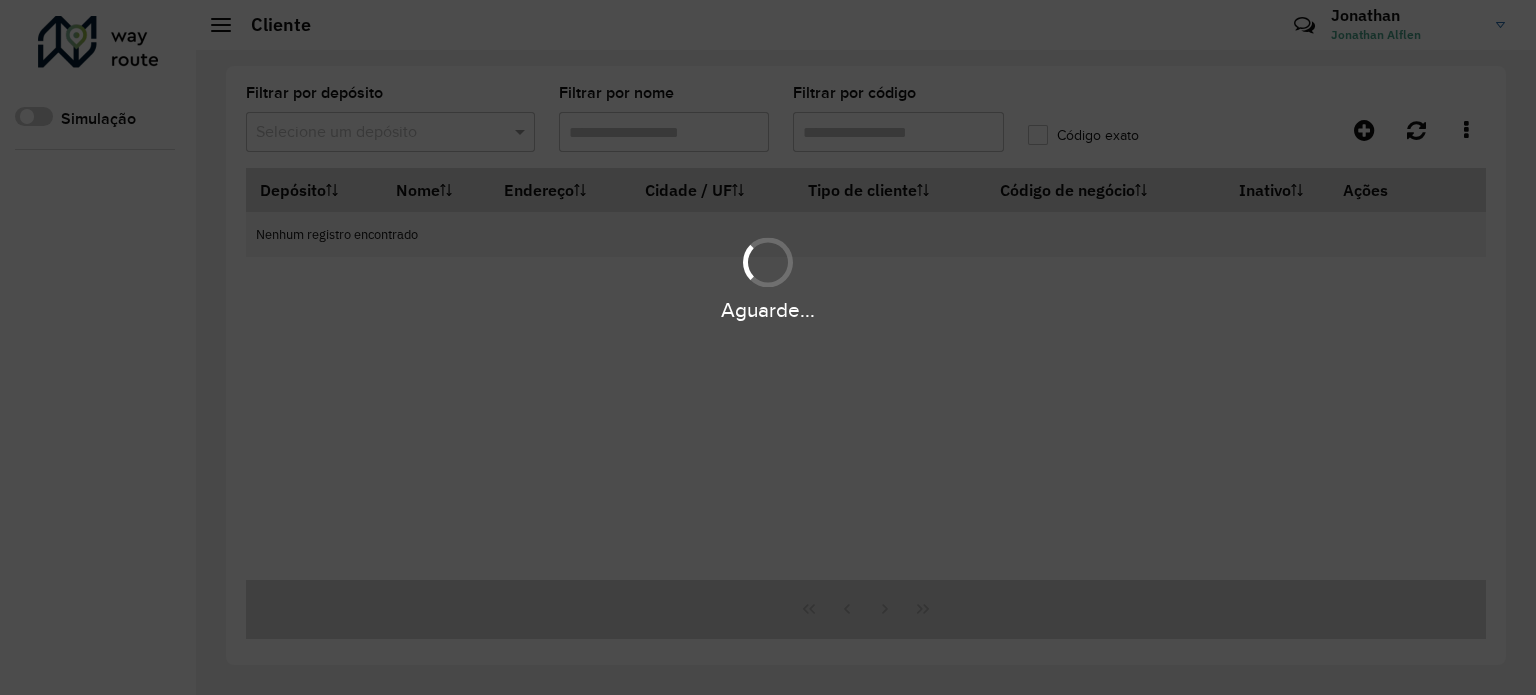 scroll, scrollTop: 0, scrollLeft: 0, axis: both 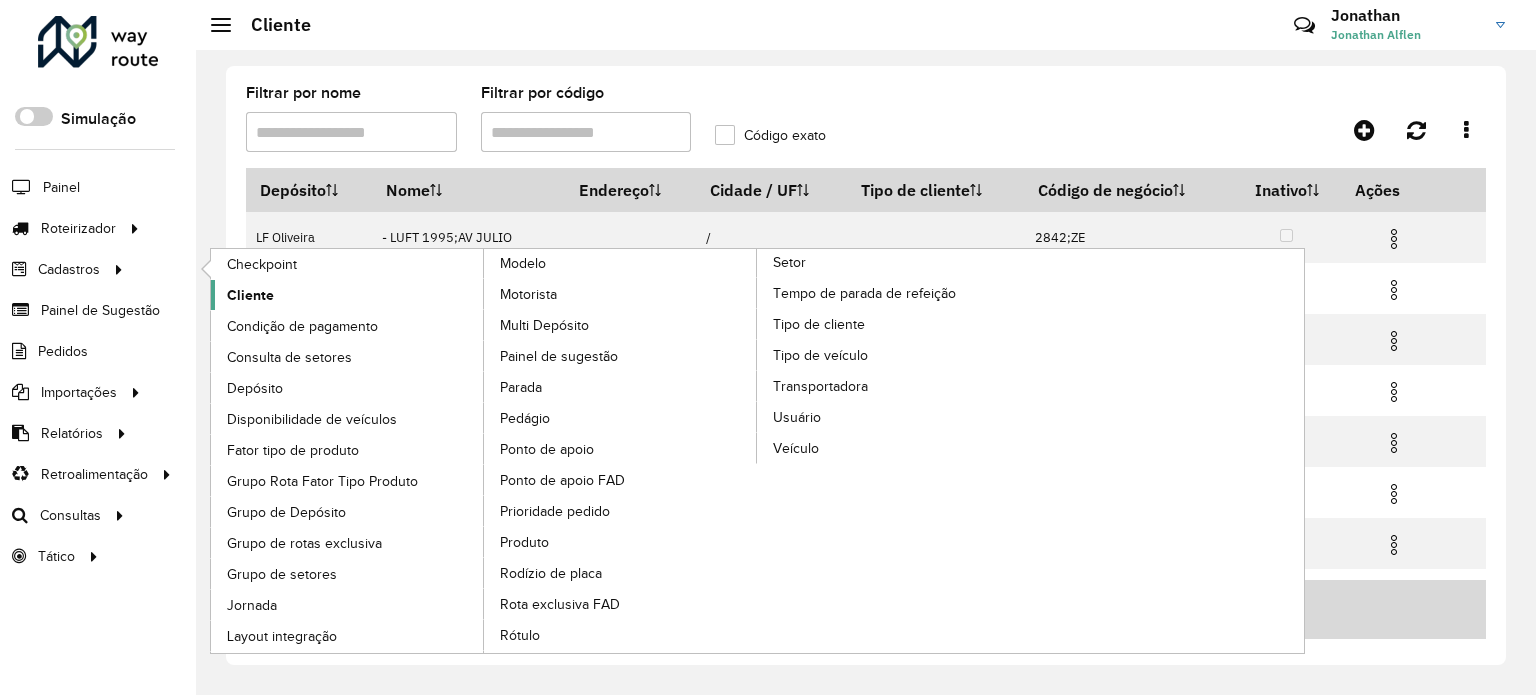 click on "Cliente" 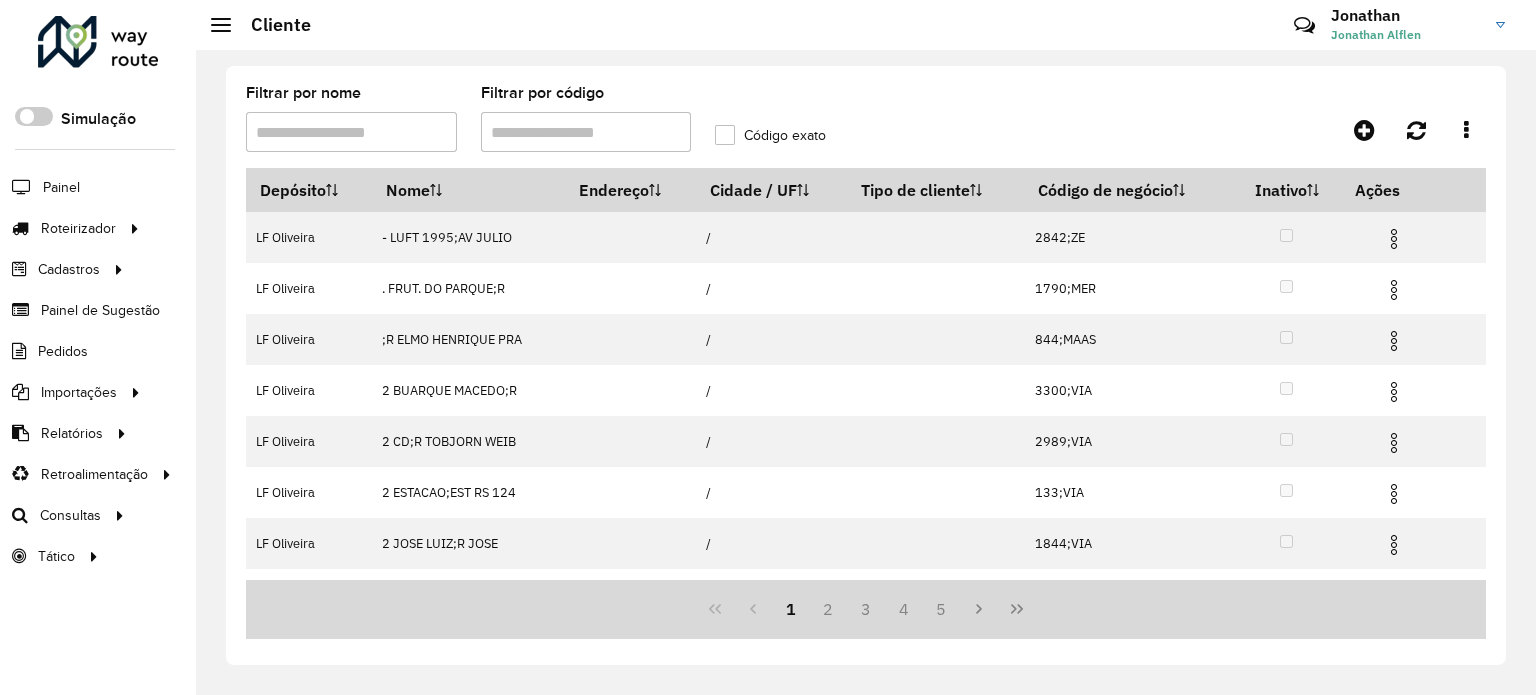 click on "Filtrar por código" at bounding box center [586, 132] 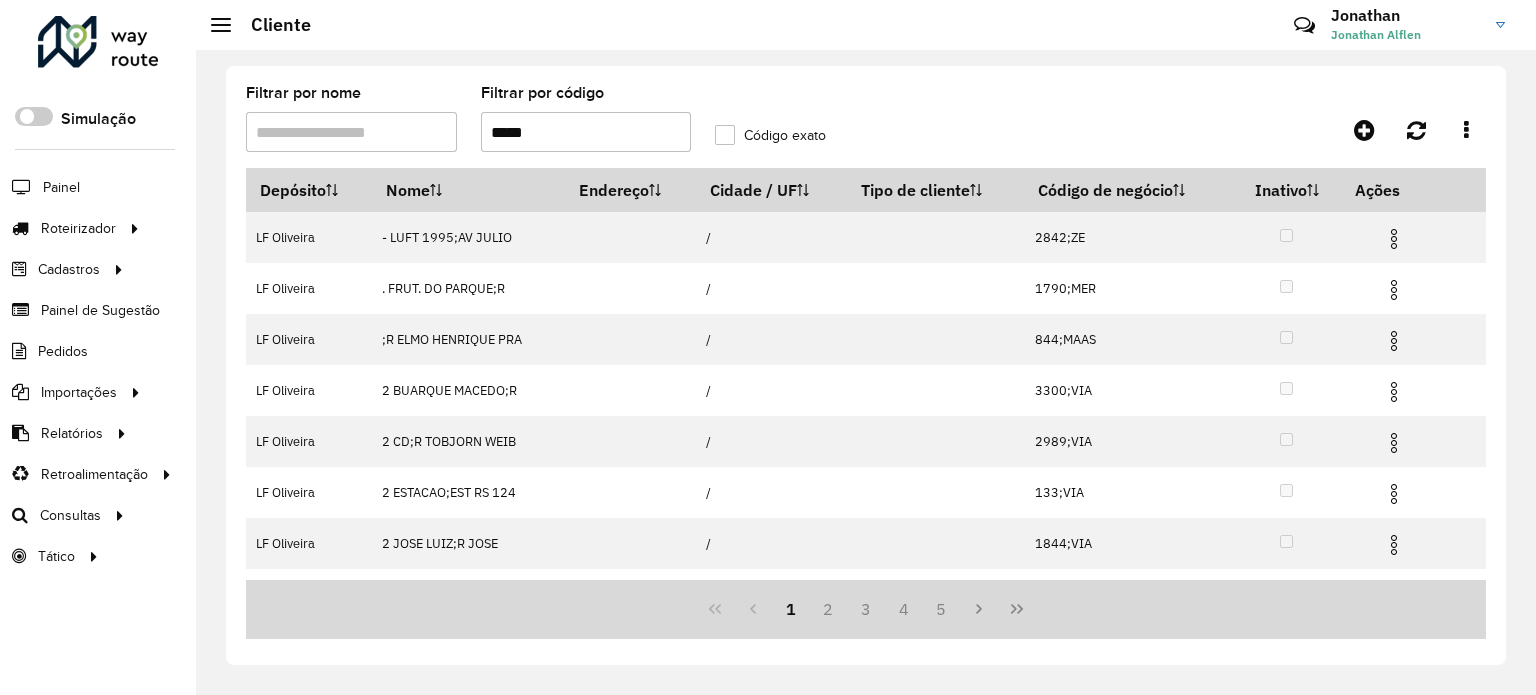type on "*****" 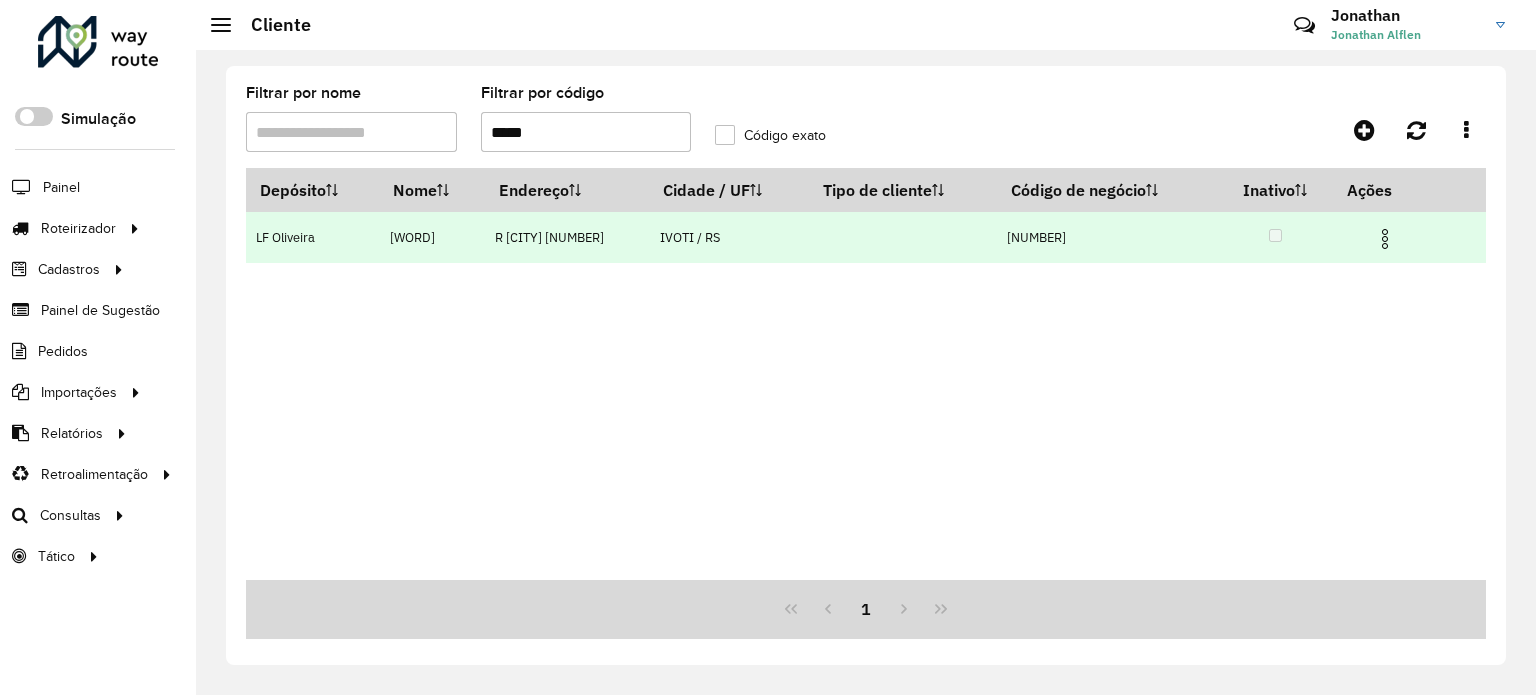 click at bounding box center (1385, 239) 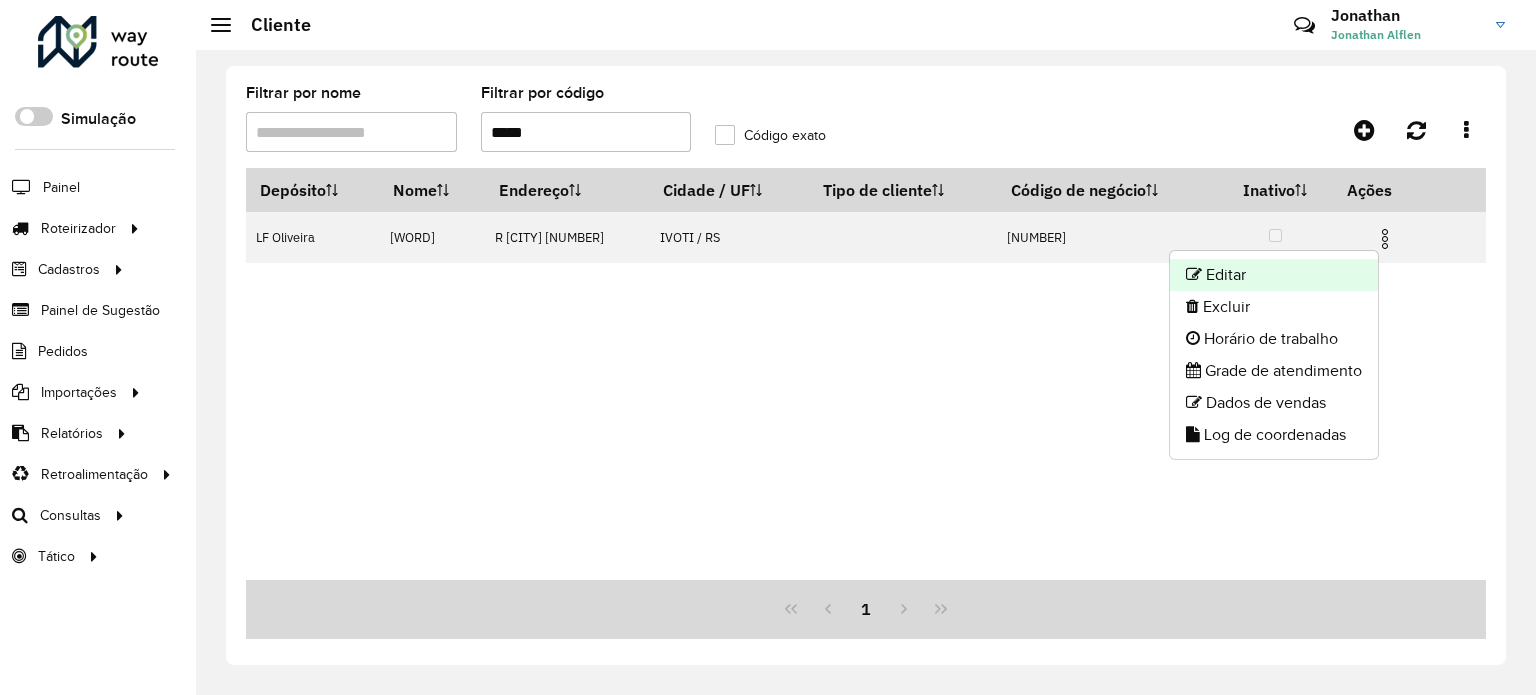 click on "Editar" 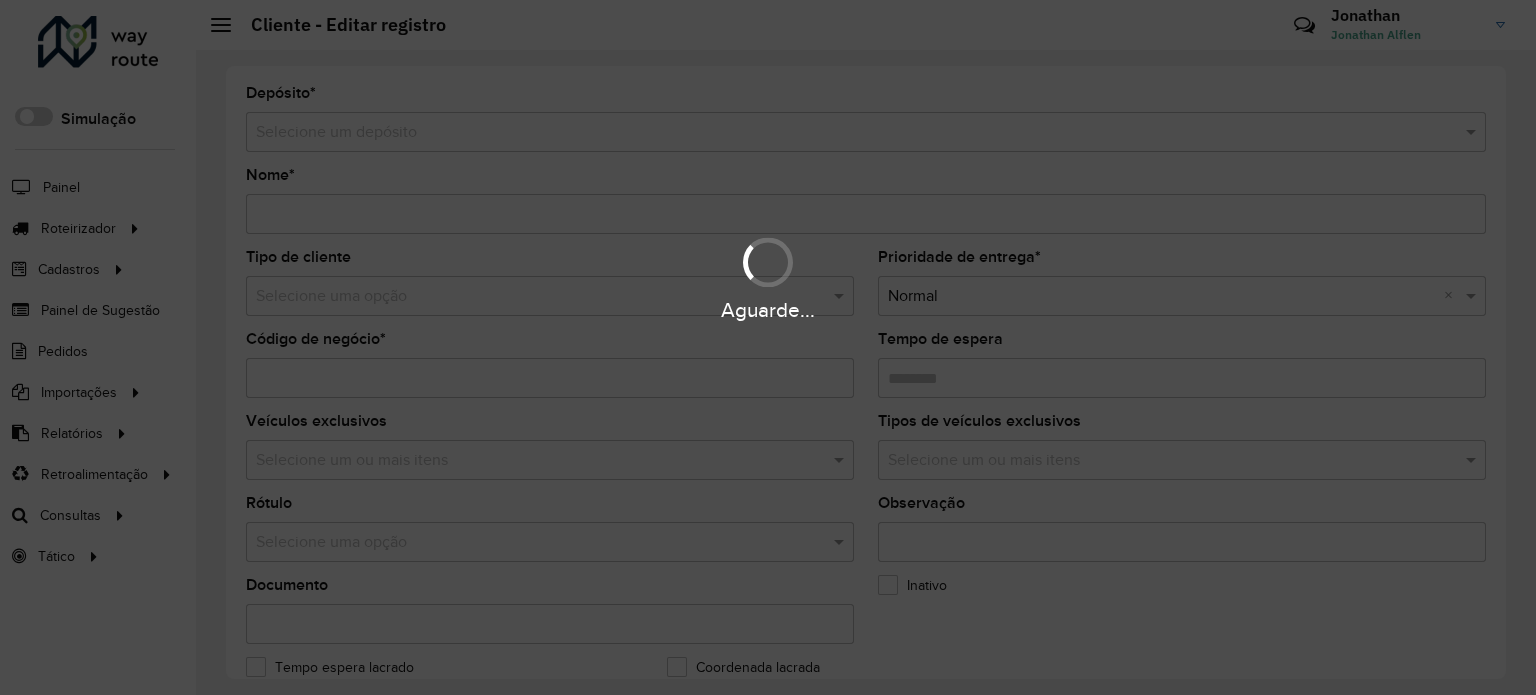 type on "********" 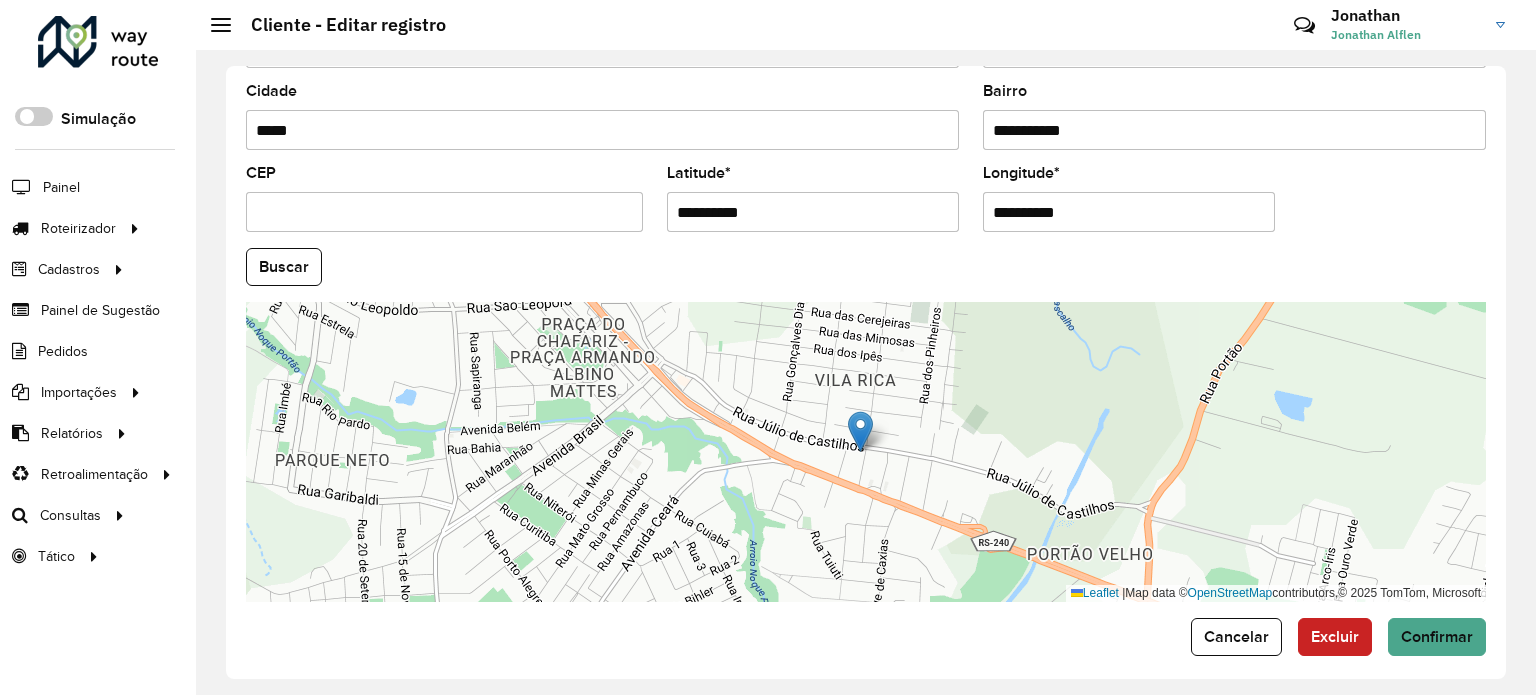 scroll, scrollTop: 784, scrollLeft: 0, axis: vertical 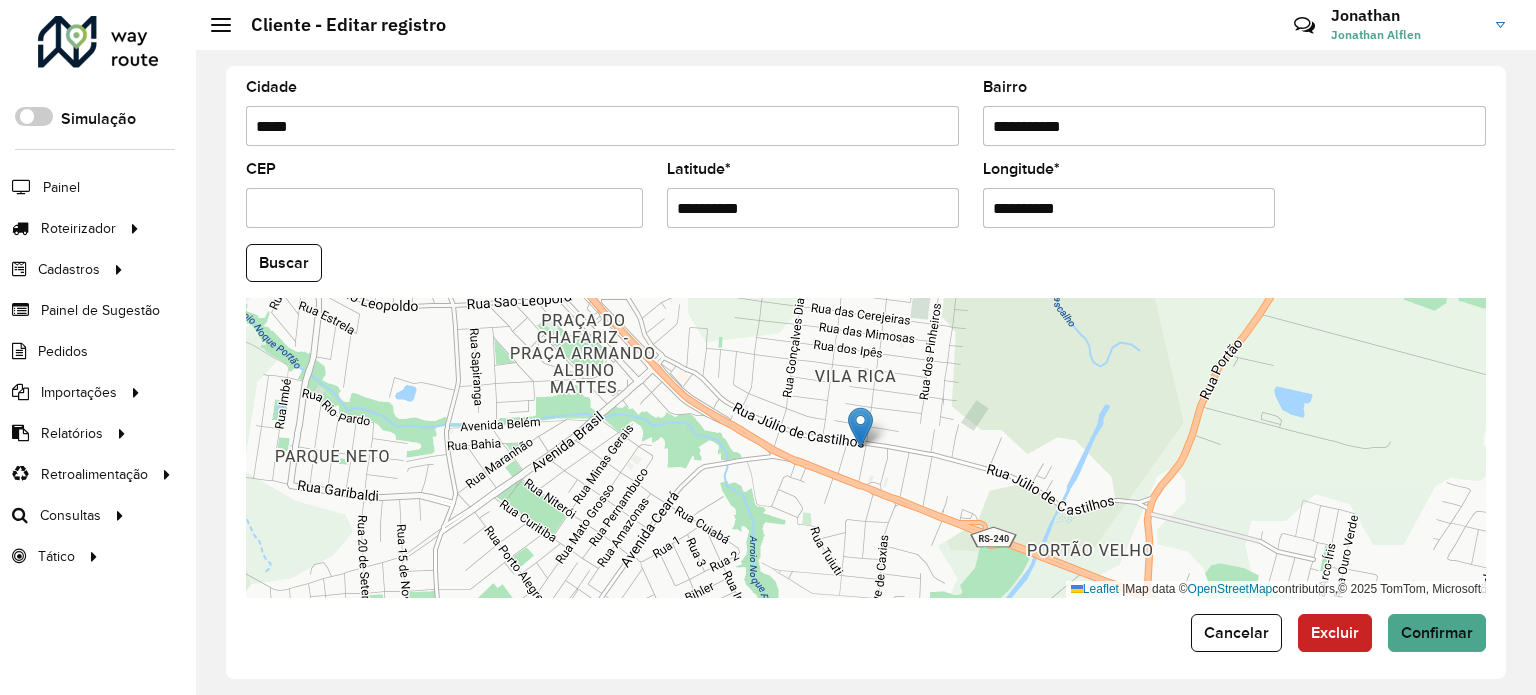 drag, startPoint x: 672, startPoint y: 200, endPoint x: 785, endPoint y: 191, distance: 113.35784 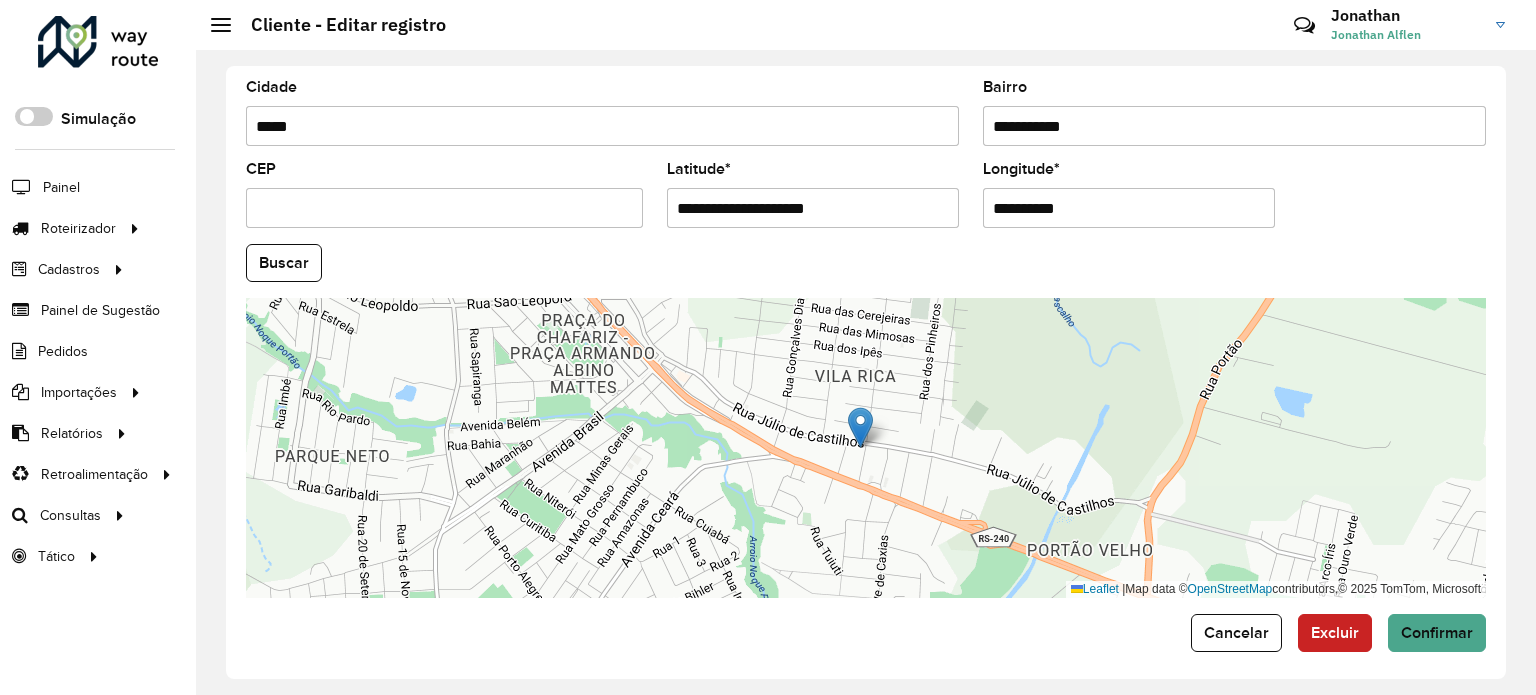 drag, startPoint x: 763, startPoint y: 197, endPoint x: 851, endPoint y: 196, distance: 88.005684 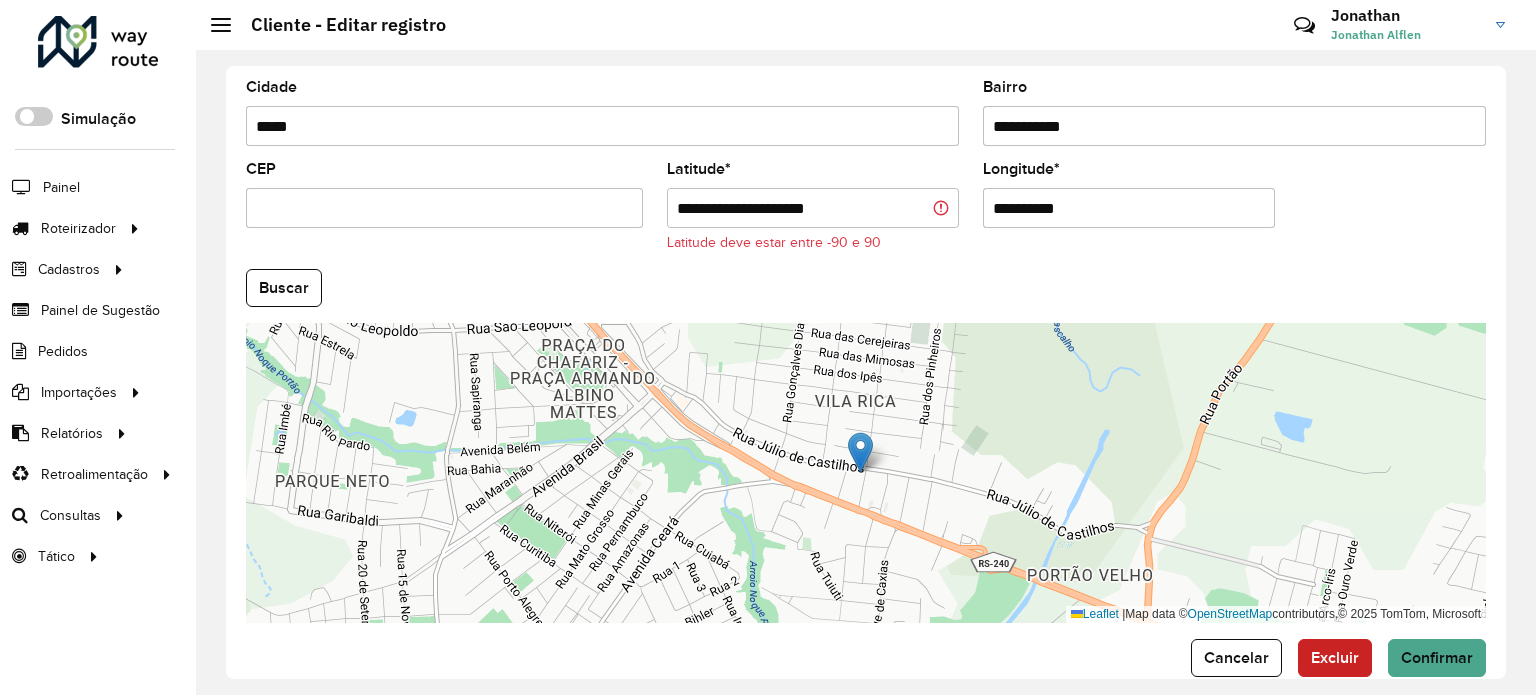 drag, startPoint x: 986, startPoint y: 194, endPoint x: 1172, endPoint y: 199, distance: 186.0672 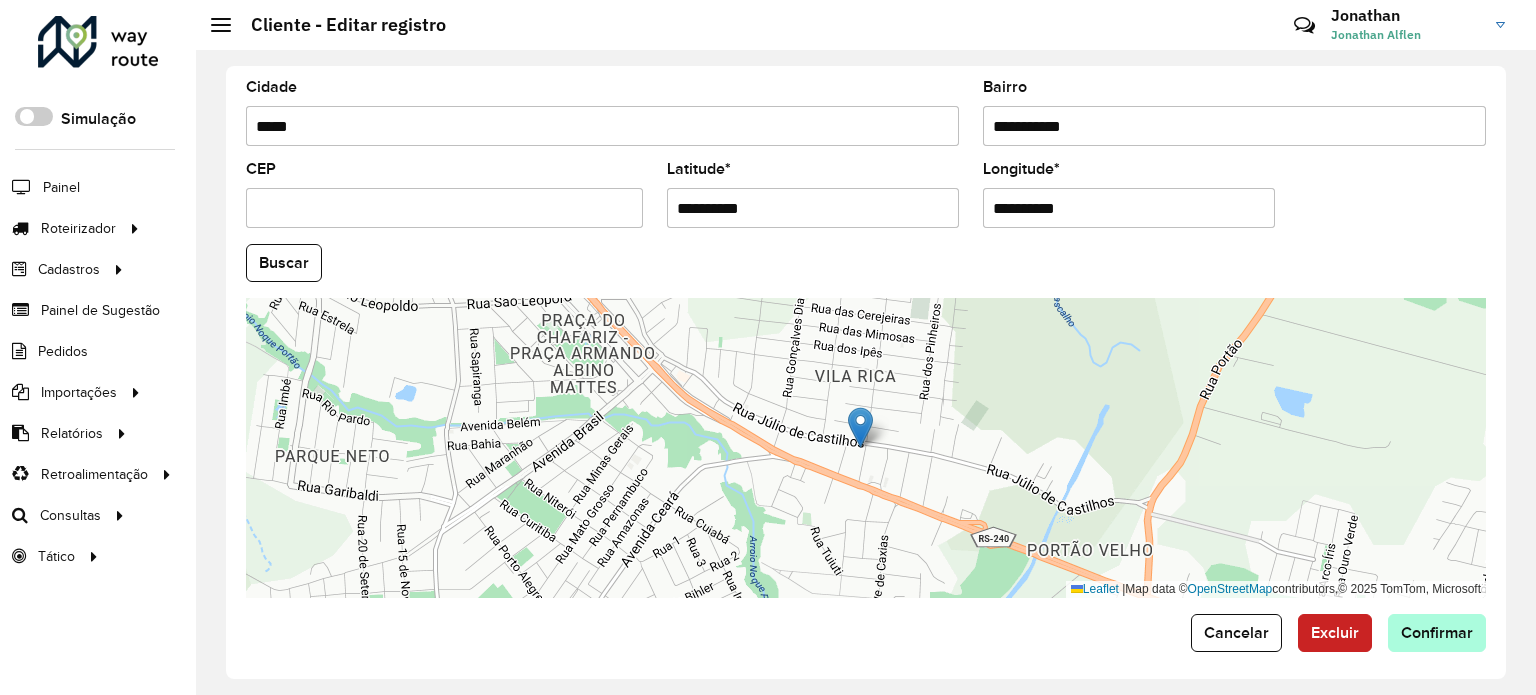 type on "**********" 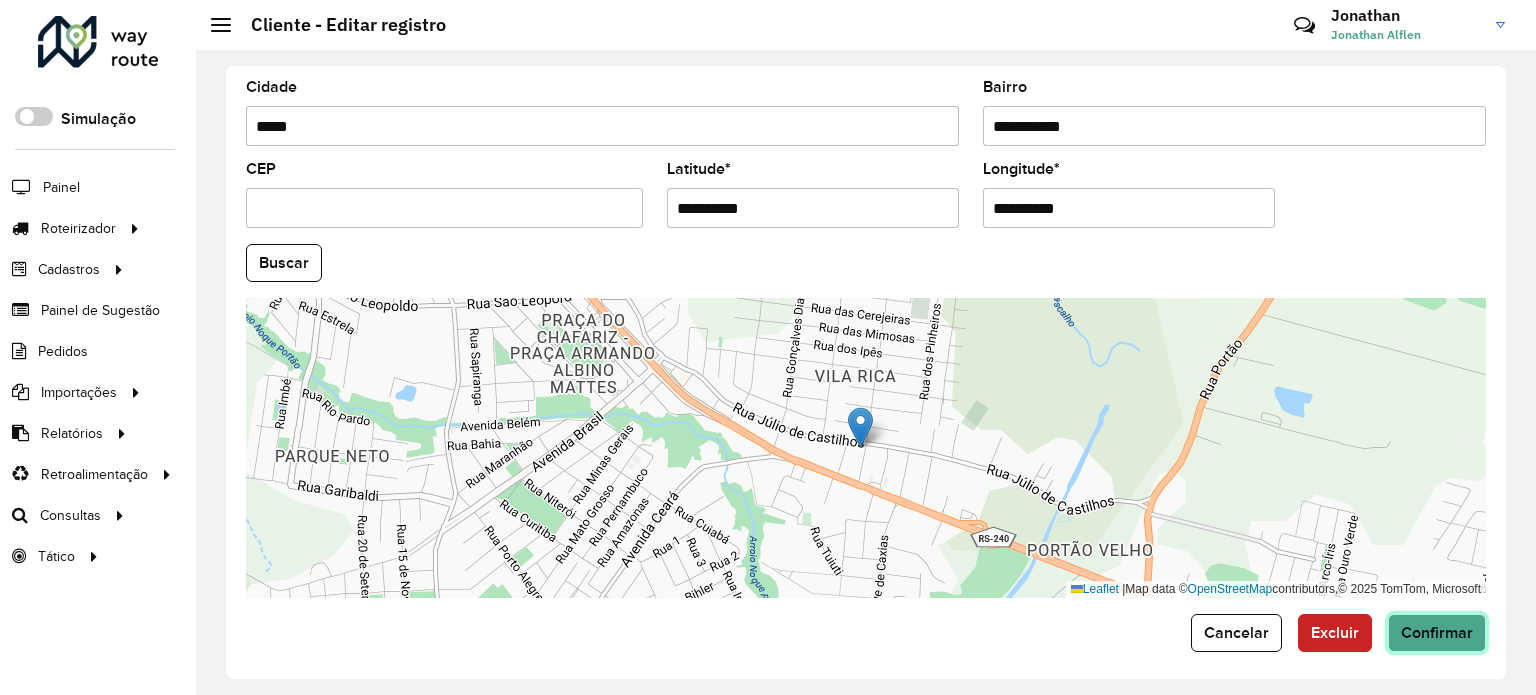 click on "Aguarde...  Pop-up bloqueado!  Seu navegador bloqueou automáticamente a abertura de uma nova janela.   Acesse as configurações e adicione o endereço do sistema a lista de permissão.   Fechar  Roteirizador AmbevTech Simulação Painel Roteirizador Entregas Cadastros Checkpoint Cliente Condição de pagamento Consulta de setores Depósito Disponibilidade de veículos Fator tipo de produto Grupo Rota Fator Tipo Produto Grupo de Depósito Grupo de rotas exclusiva Grupo de setores Jornada Layout integração Modelo Motorista Multi Depósito Painel de sugestão Parada Pedágio Ponto de apoio Ponto de apoio FAD Prioridade pedido Produto Rodízio de placa Rota exclusiva FAD Rótulo Setor Tempo de parada de refeição Tipo de cliente Tipo de veículo Transportadora Usuário Veículo Painel de Sugestão Pedidos Importações Clientes Fator tipo produto Grade de atendimento Janela de atendimento Localização Pedidos Tempo de espera Veículos Relatórios Ações da sessão Clientes Clientes fora malha Romaneio * *" at bounding box center (768, 347) 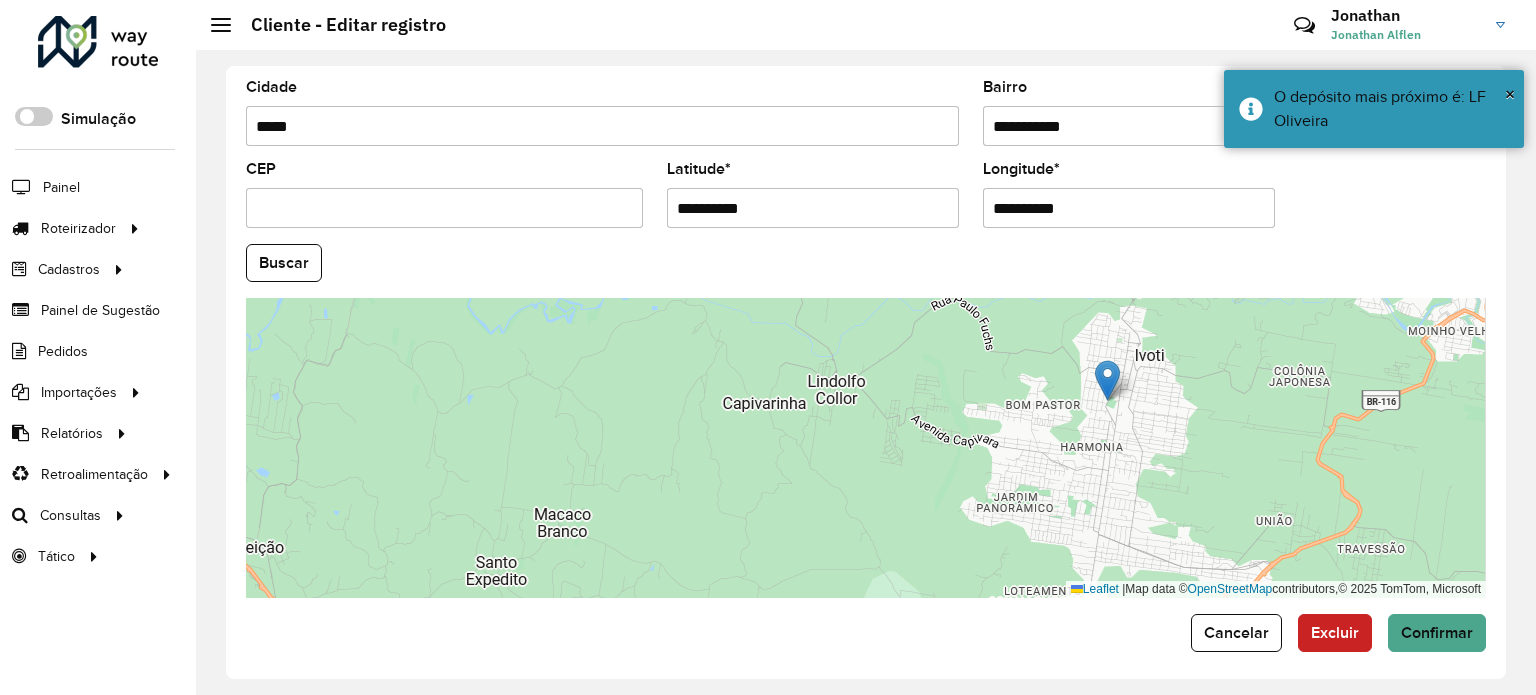drag, startPoint x: 1287, startPoint y: 494, endPoint x: 1183, endPoint y: 413, distance: 131.82185 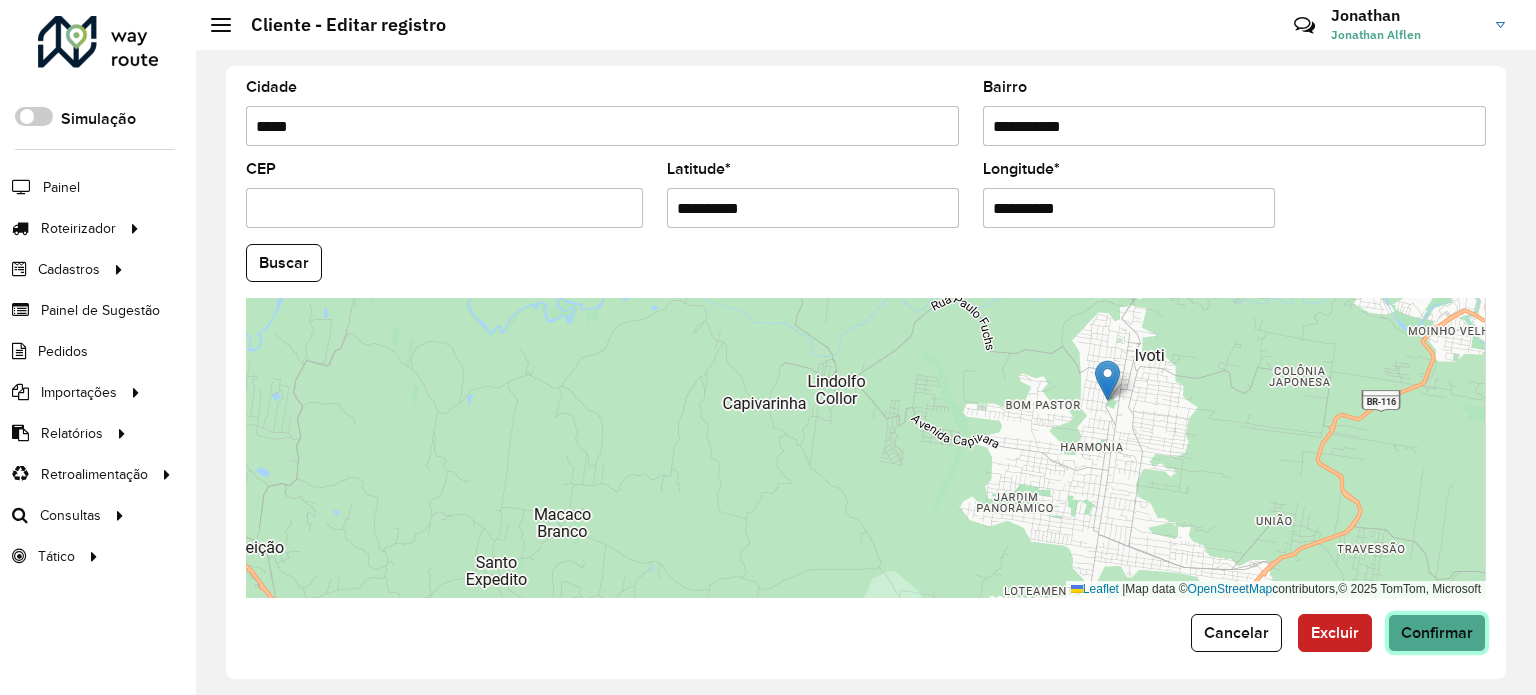 click on "Confirmar" 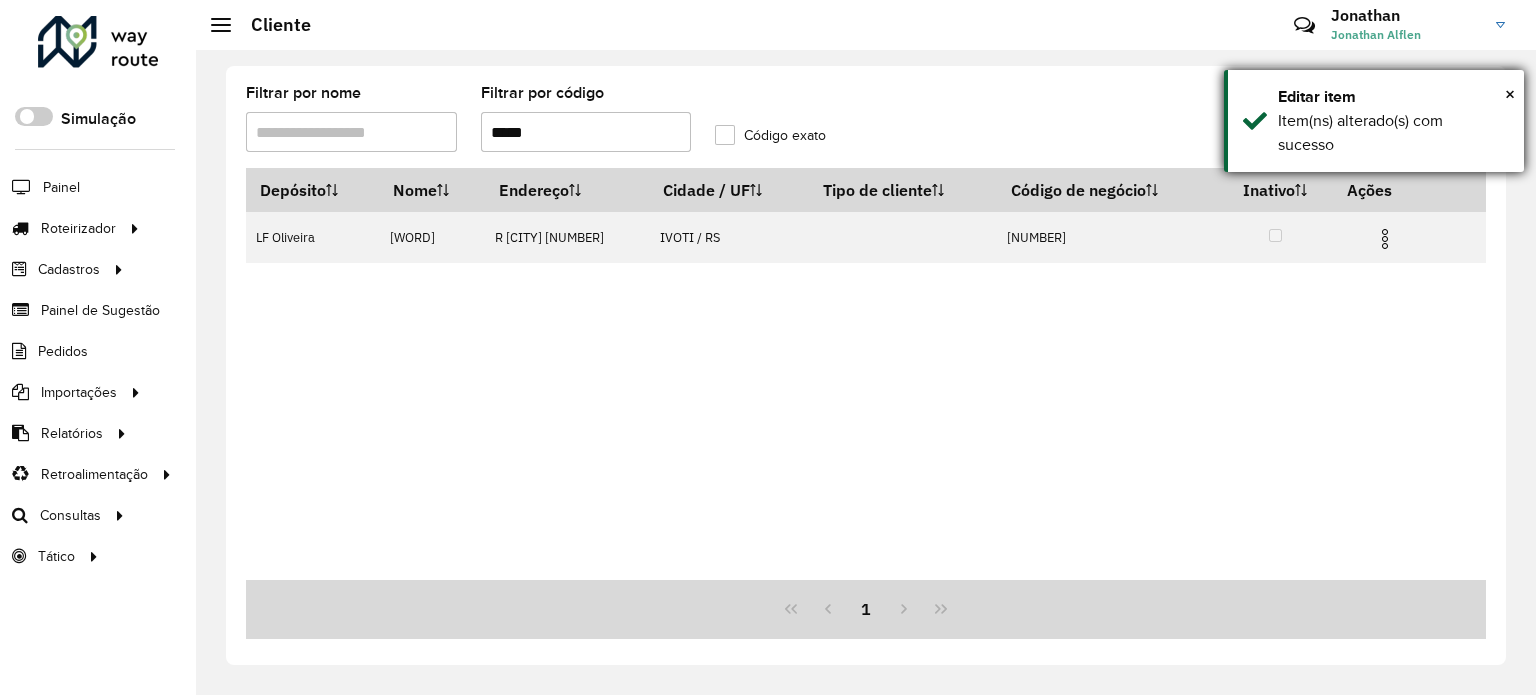 click on "Editar item" at bounding box center (1393, 97) 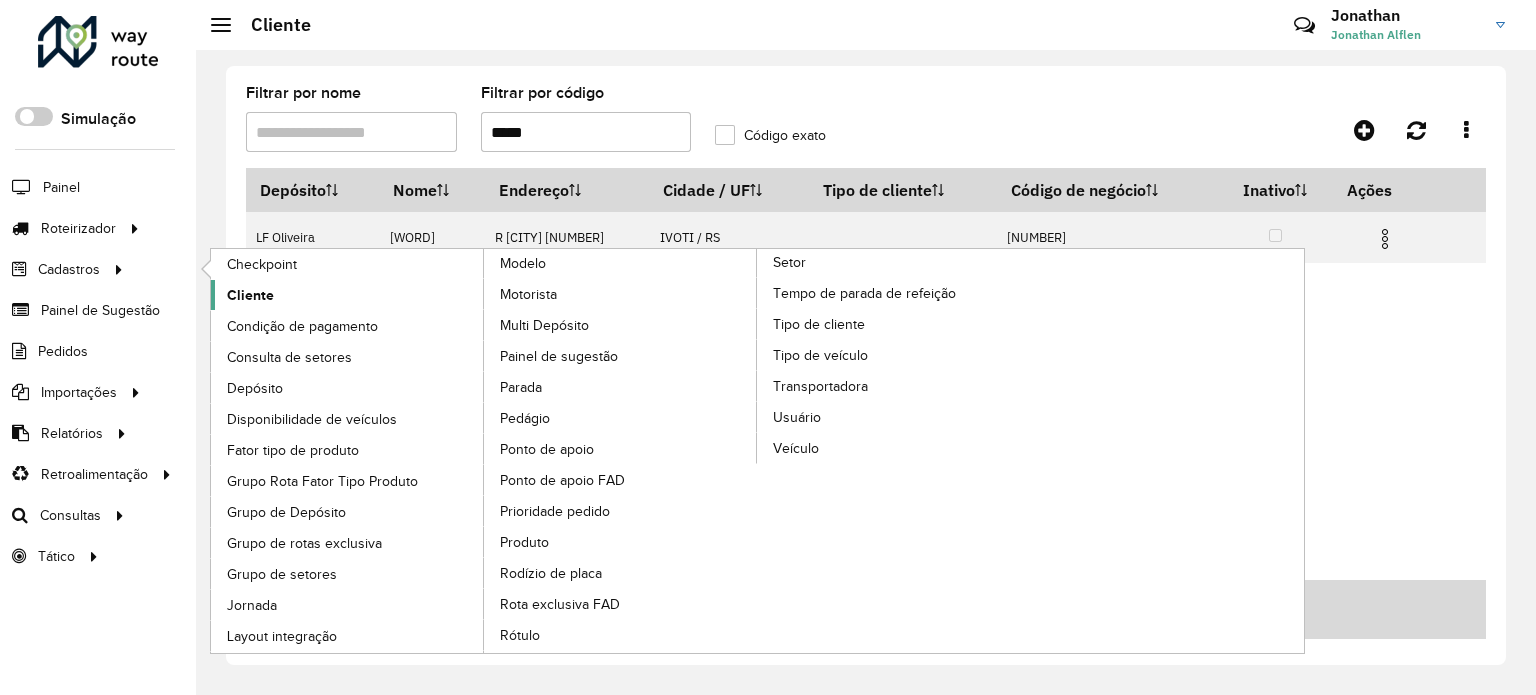 click on "Cliente" 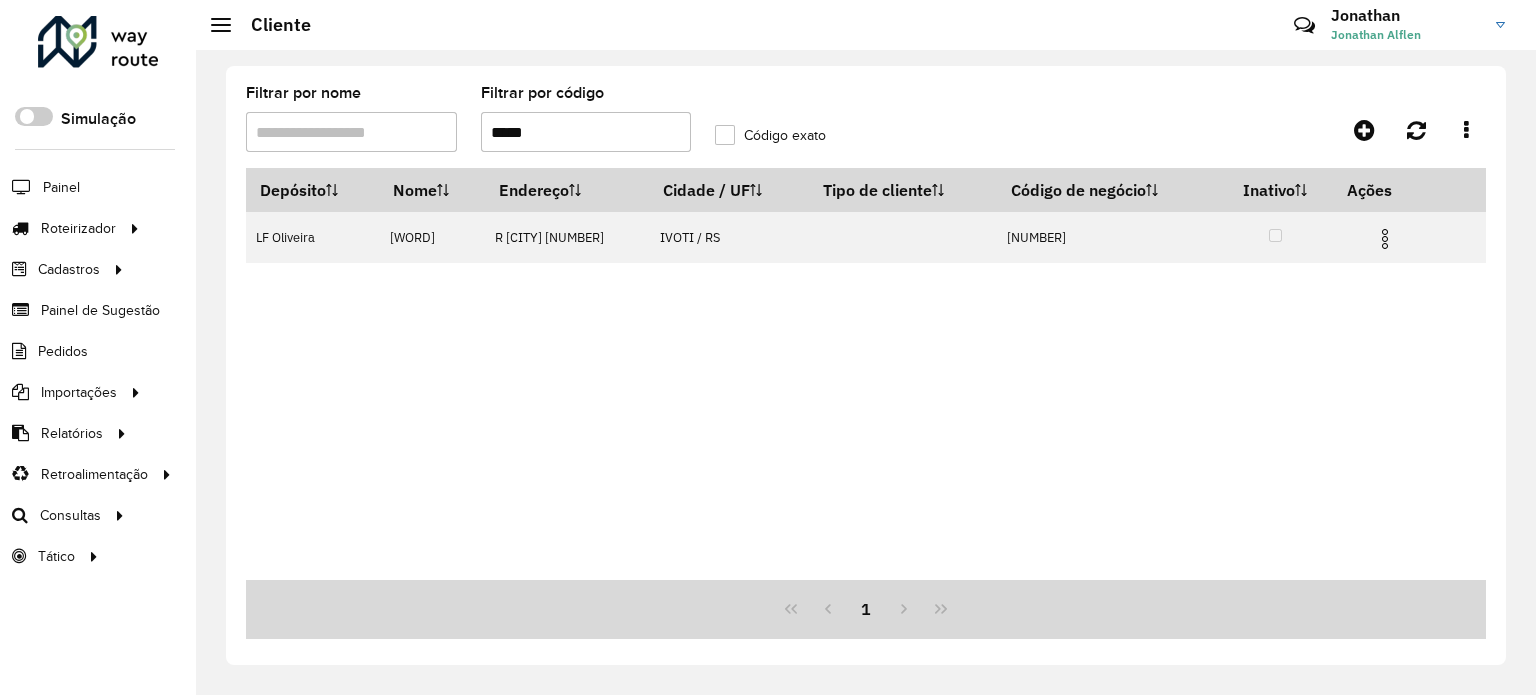 drag, startPoint x: 564, startPoint y: 139, endPoint x: 474, endPoint y: 152, distance: 90.934044 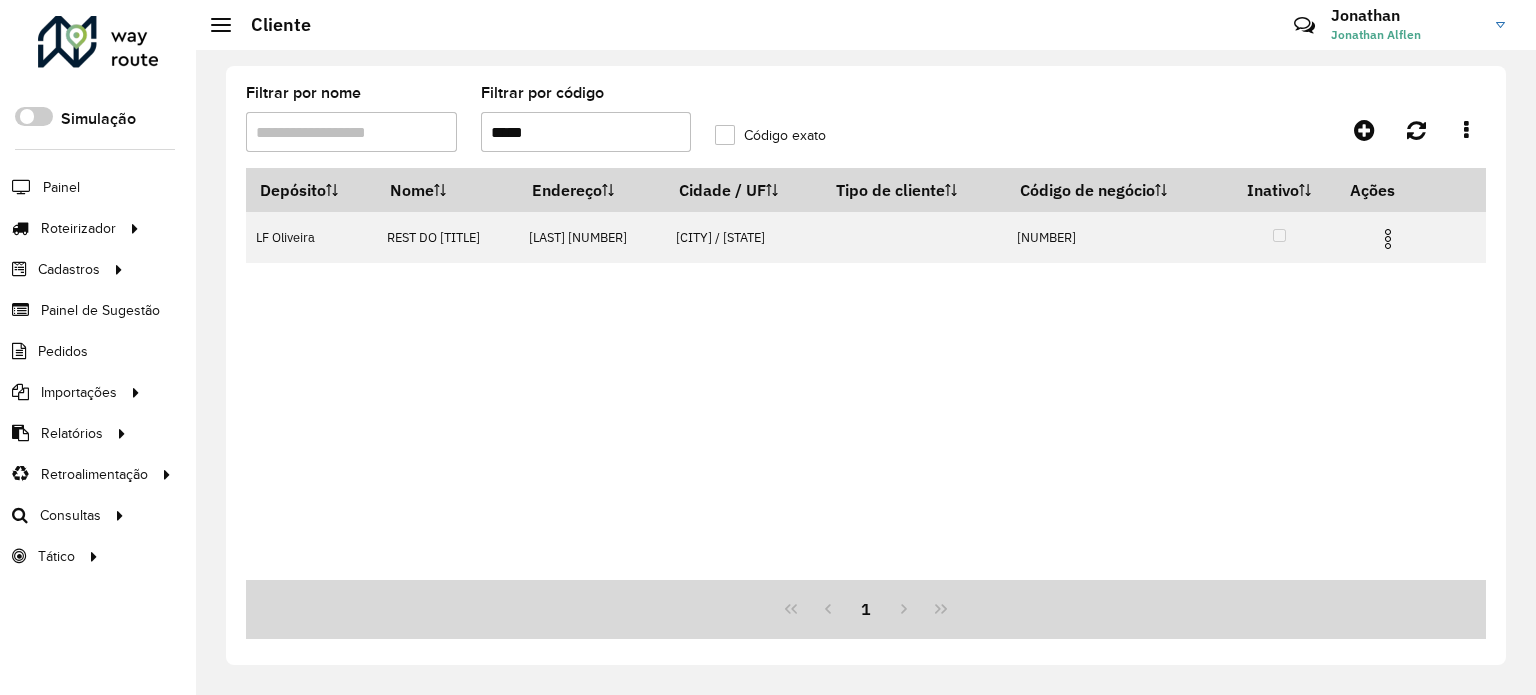 type on "*****" 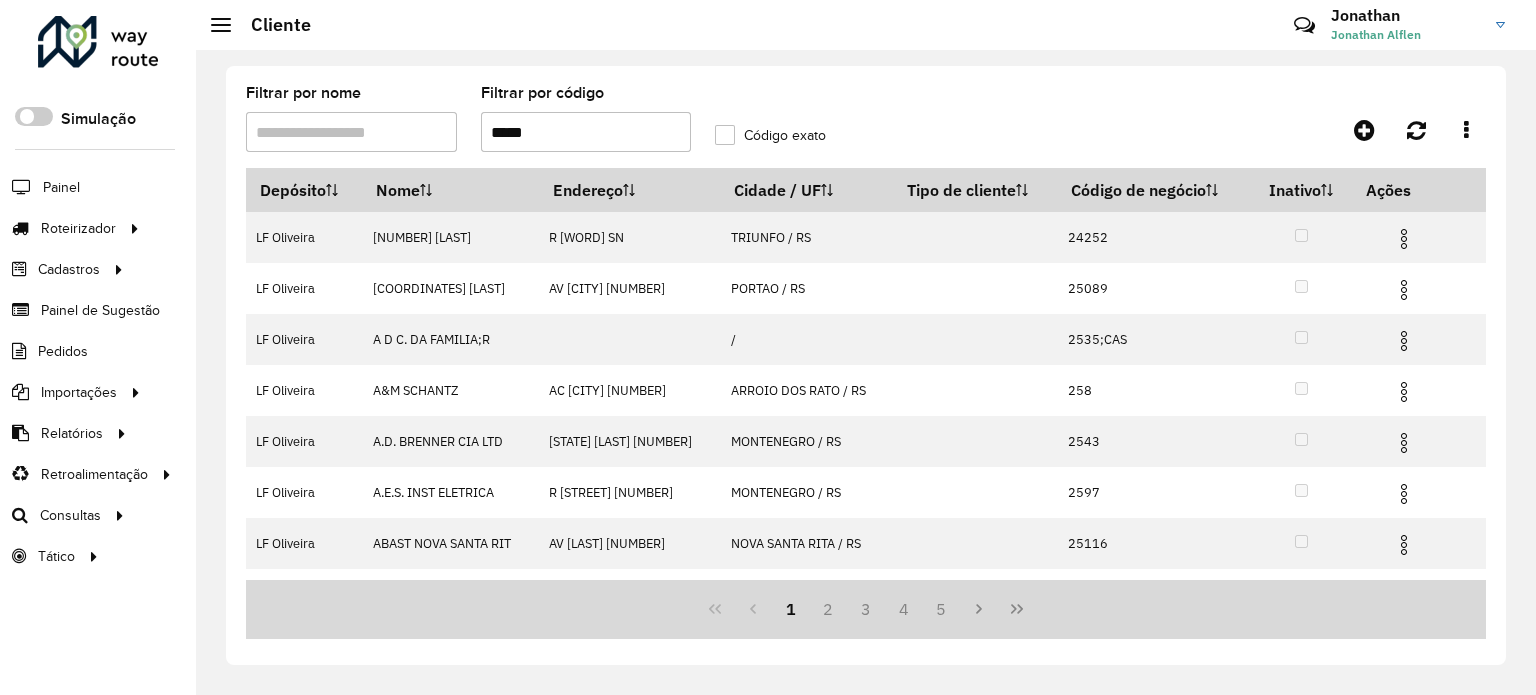 drag, startPoint x: 629, startPoint y: 116, endPoint x: 618, endPoint y: 130, distance: 17.804493 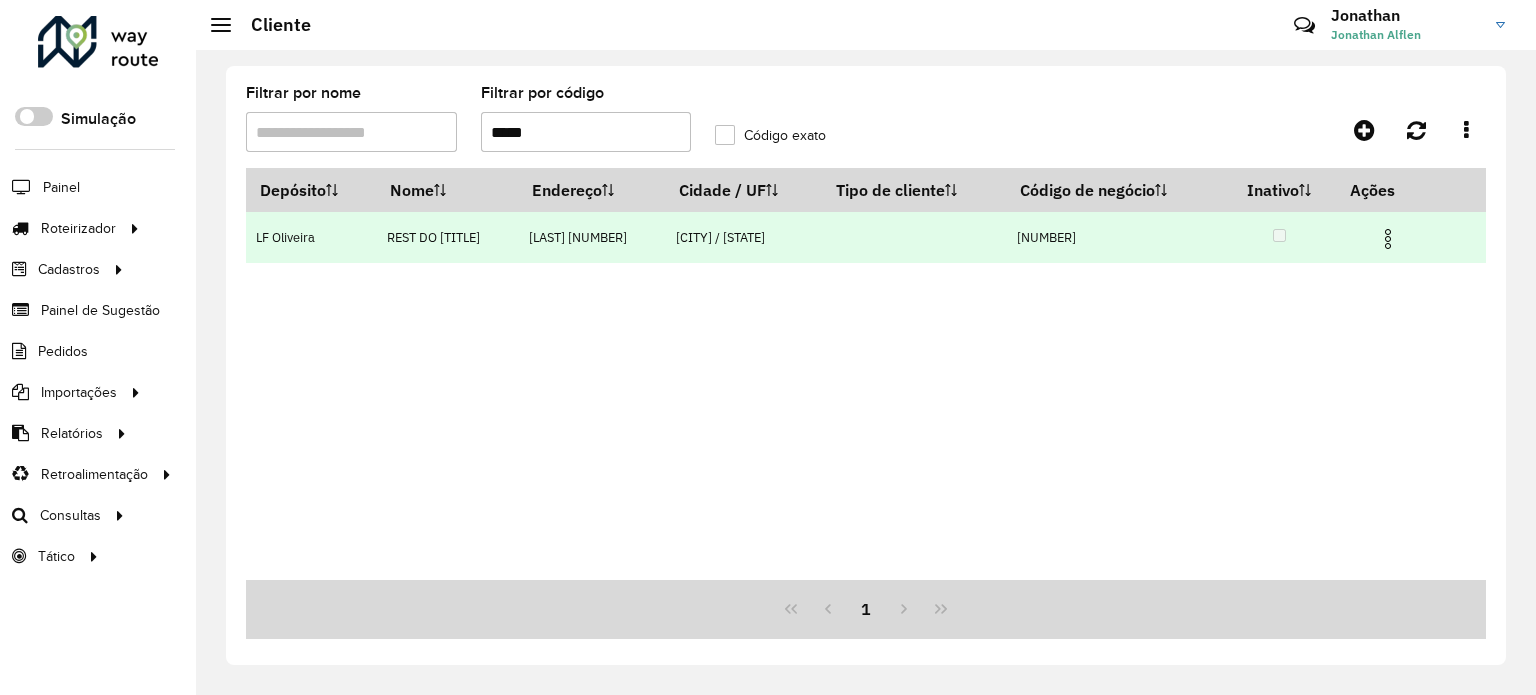 click at bounding box center [1388, 239] 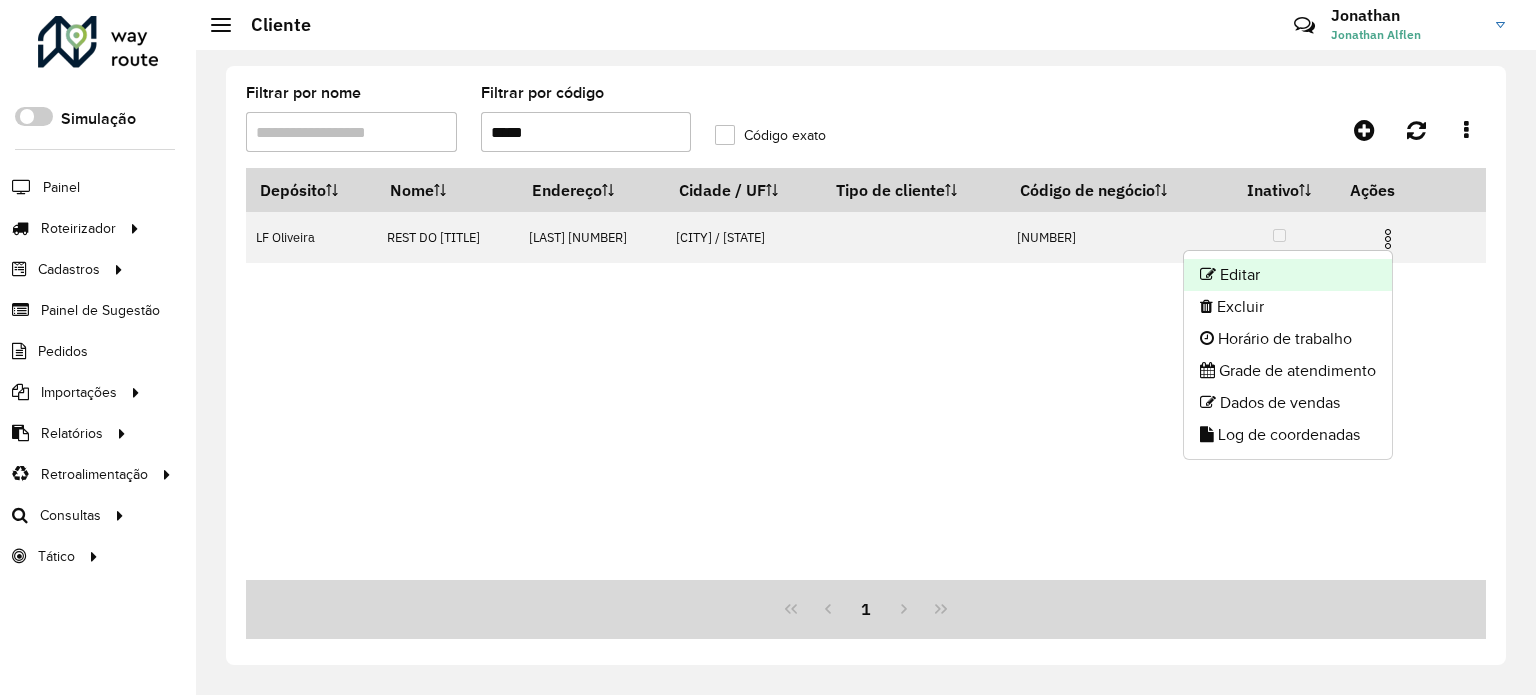 click on "Editar" 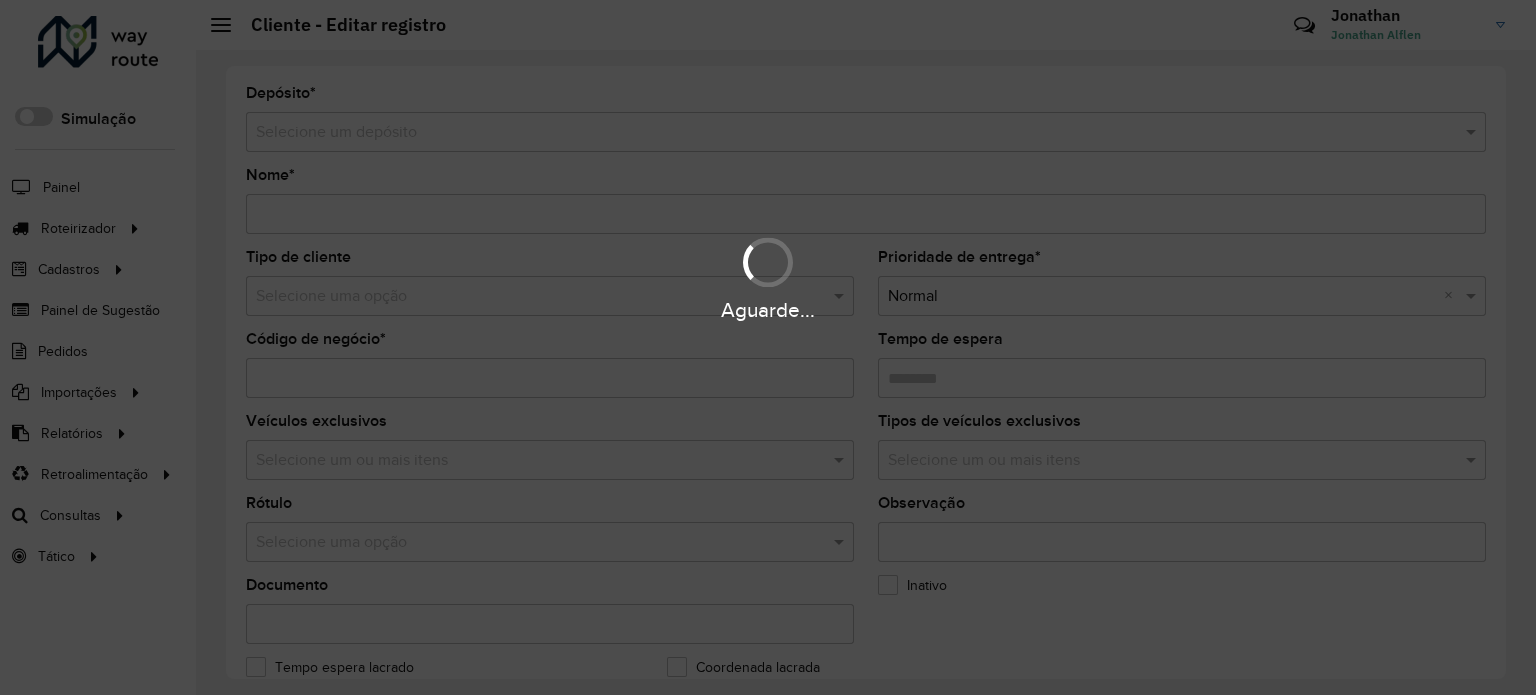 type on "**********" 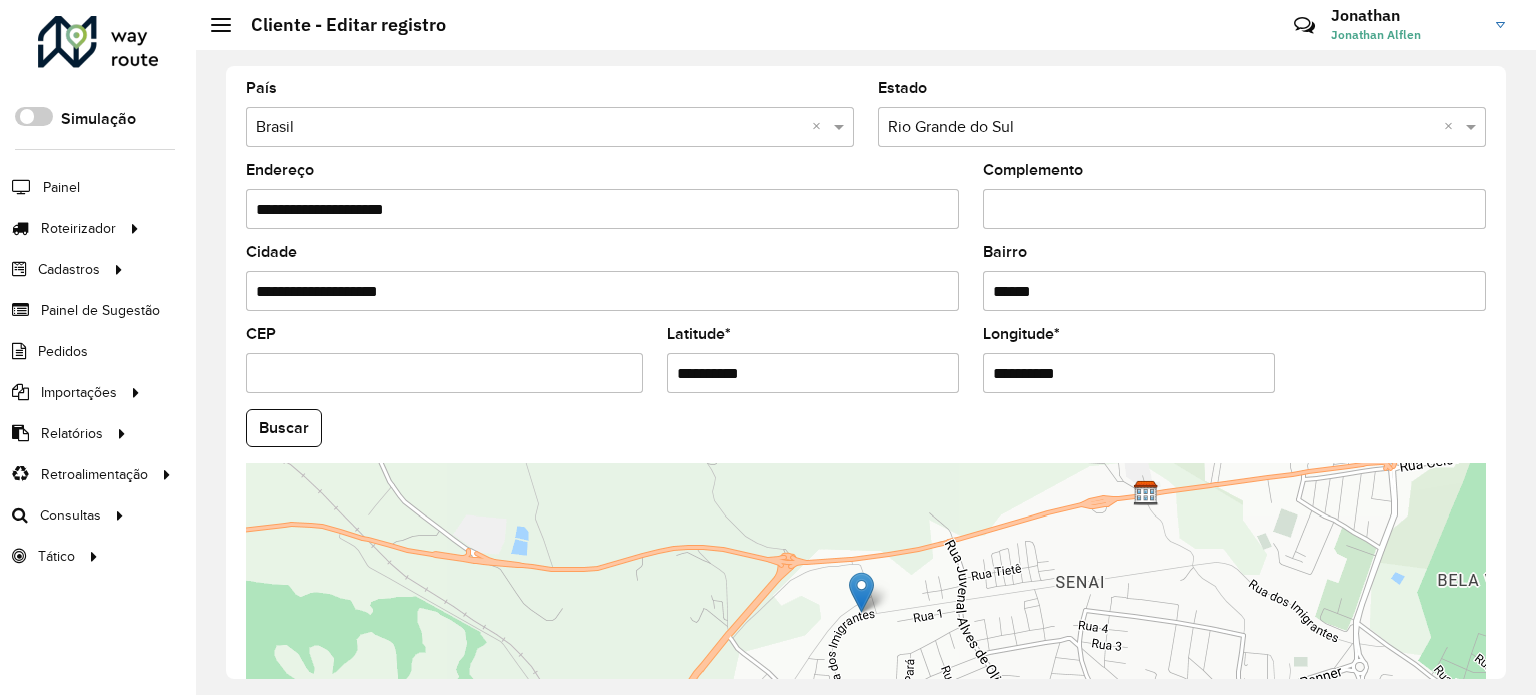 scroll, scrollTop: 784, scrollLeft: 0, axis: vertical 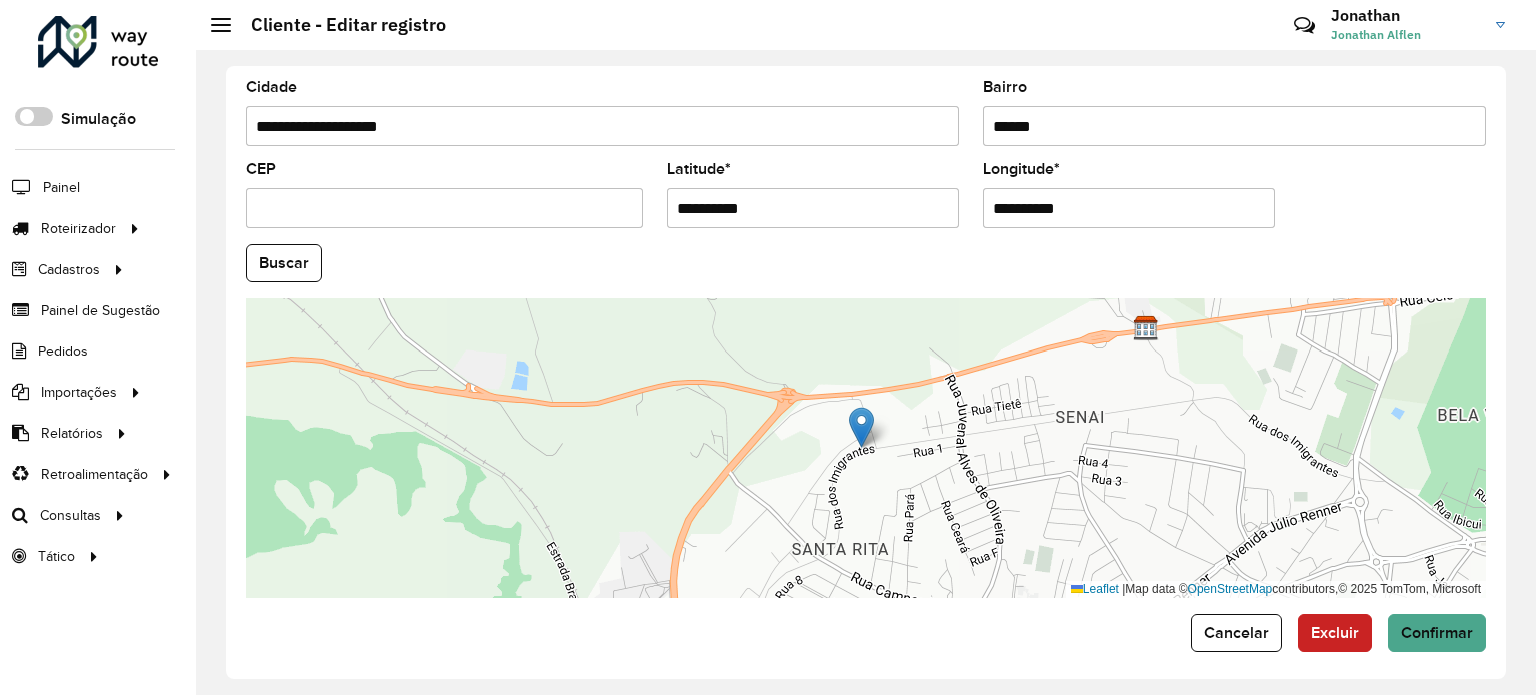 drag, startPoint x: 669, startPoint y: 205, endPoint x: 805, endPoint y: 195, distance: 136.36716 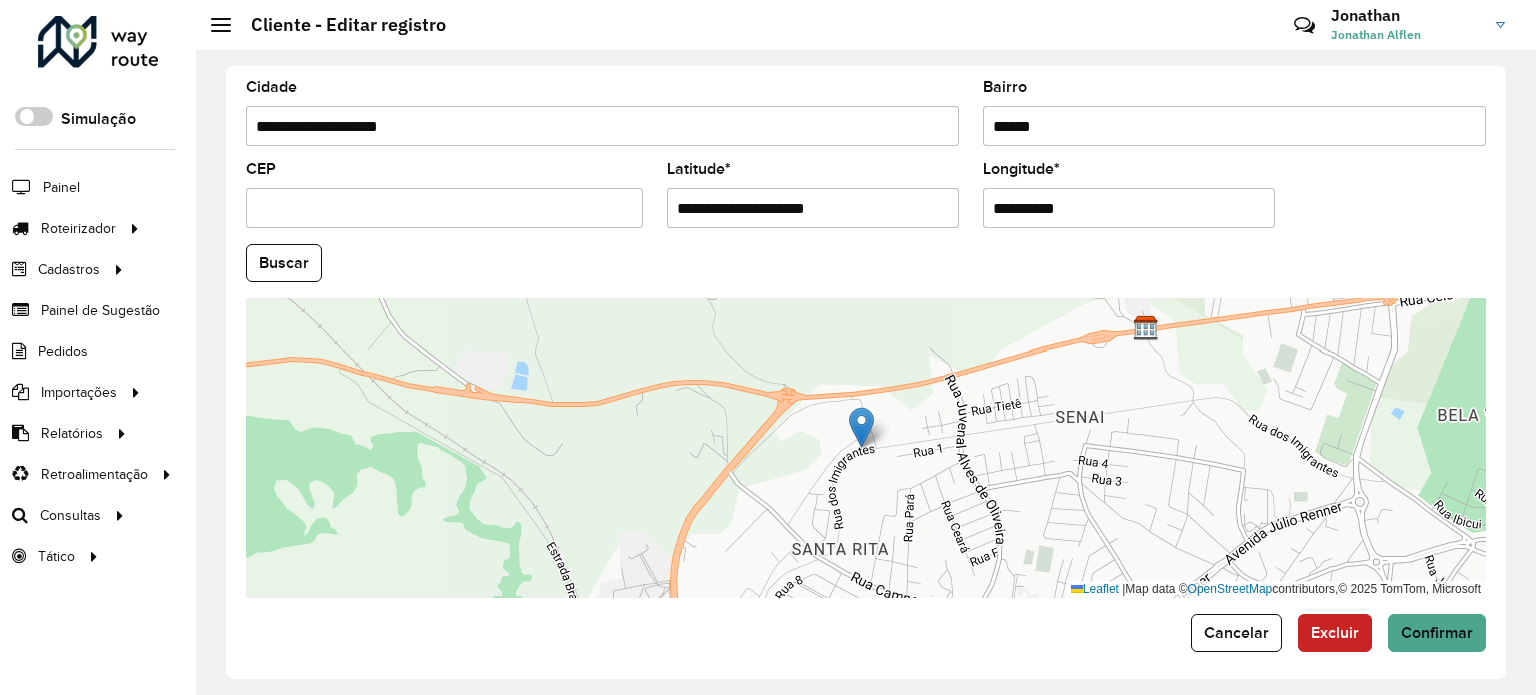 drag, startPoint x: 761, startPoint y: 203, endPoint x: 848, endPoint y: 202, distance: 87.005745 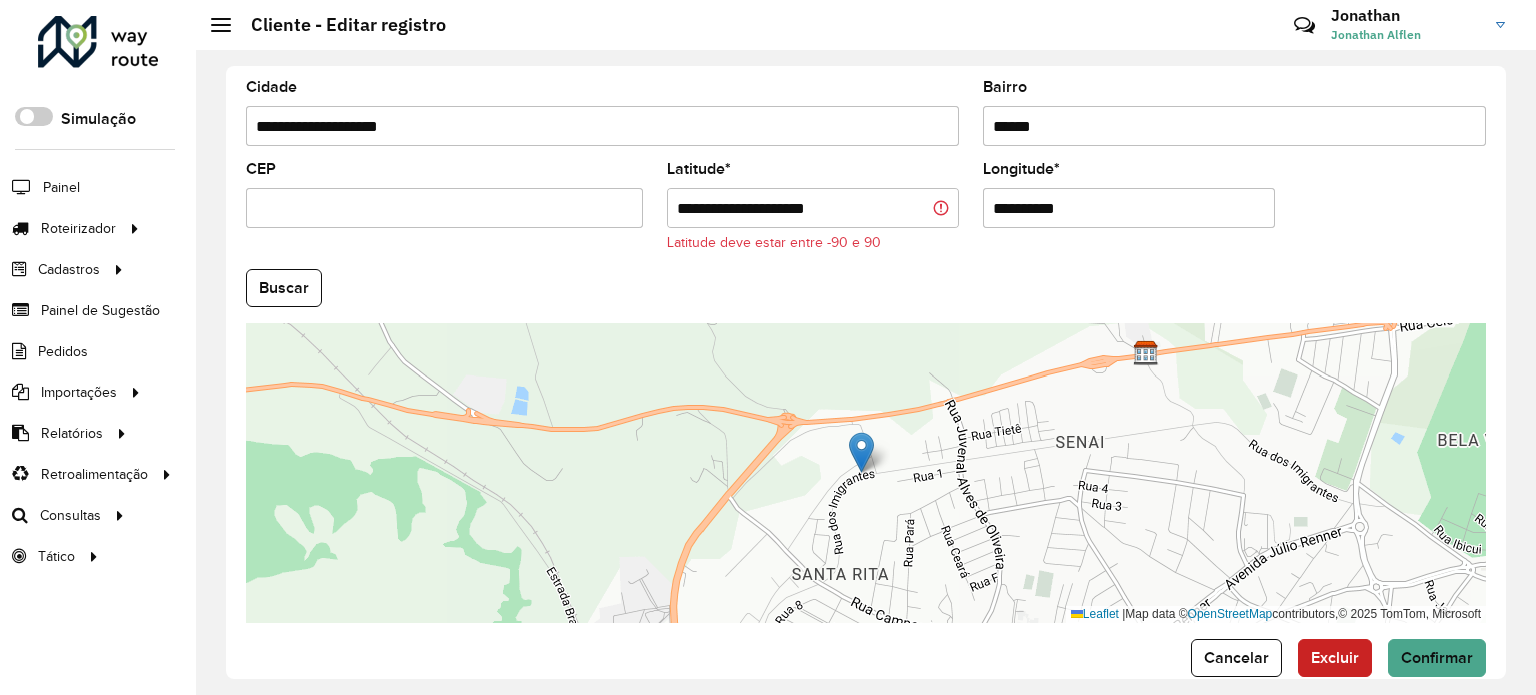 drag, startPoint x: 989, startPoint y: 196, endPoint x: 1085, endPoint y: 203, distance: 96.25487 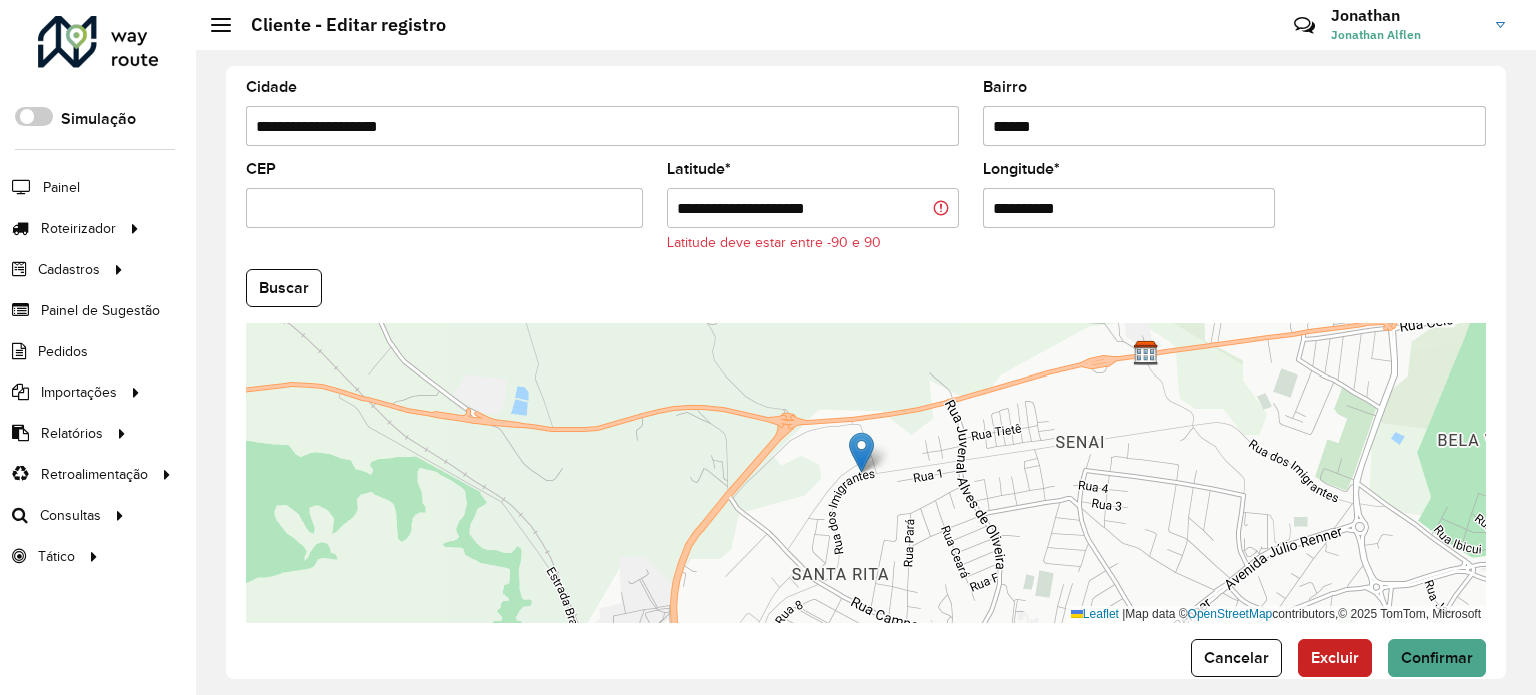 paste 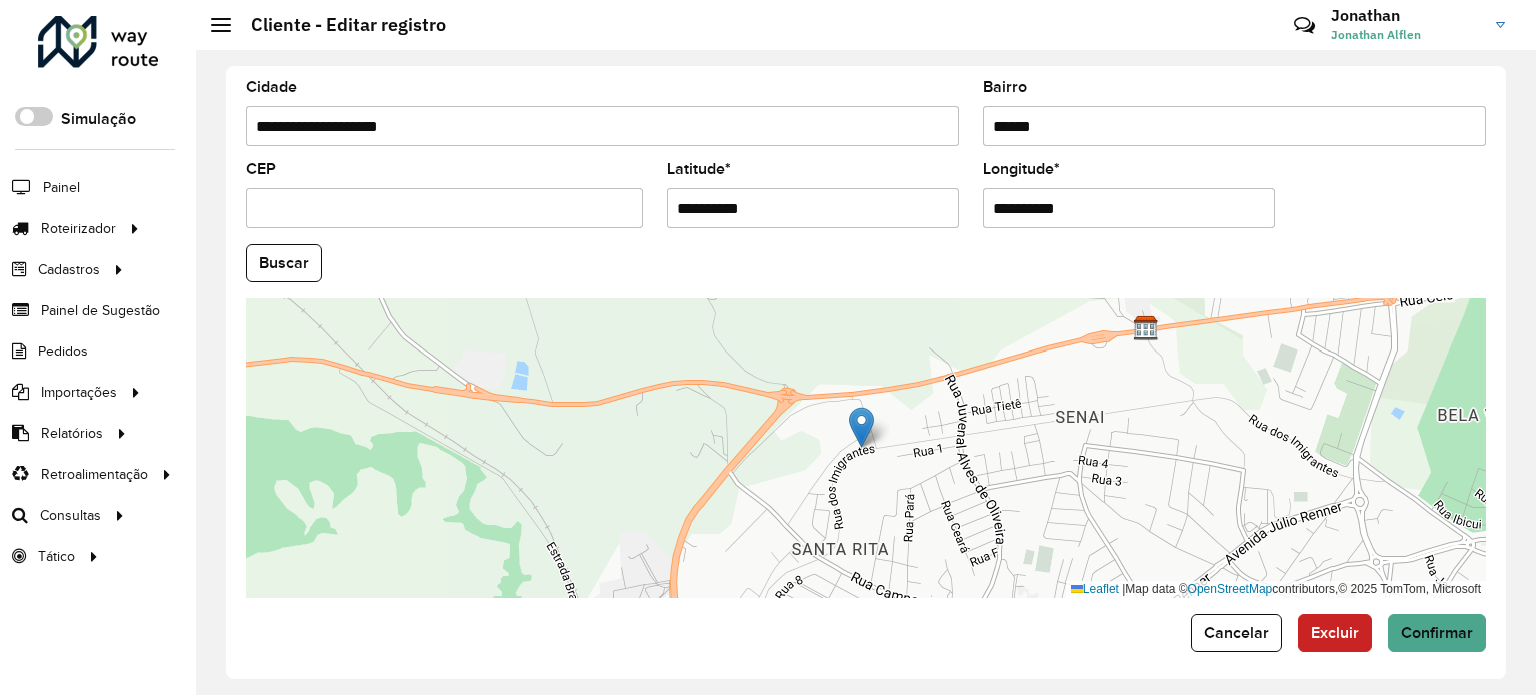 type on "**********" 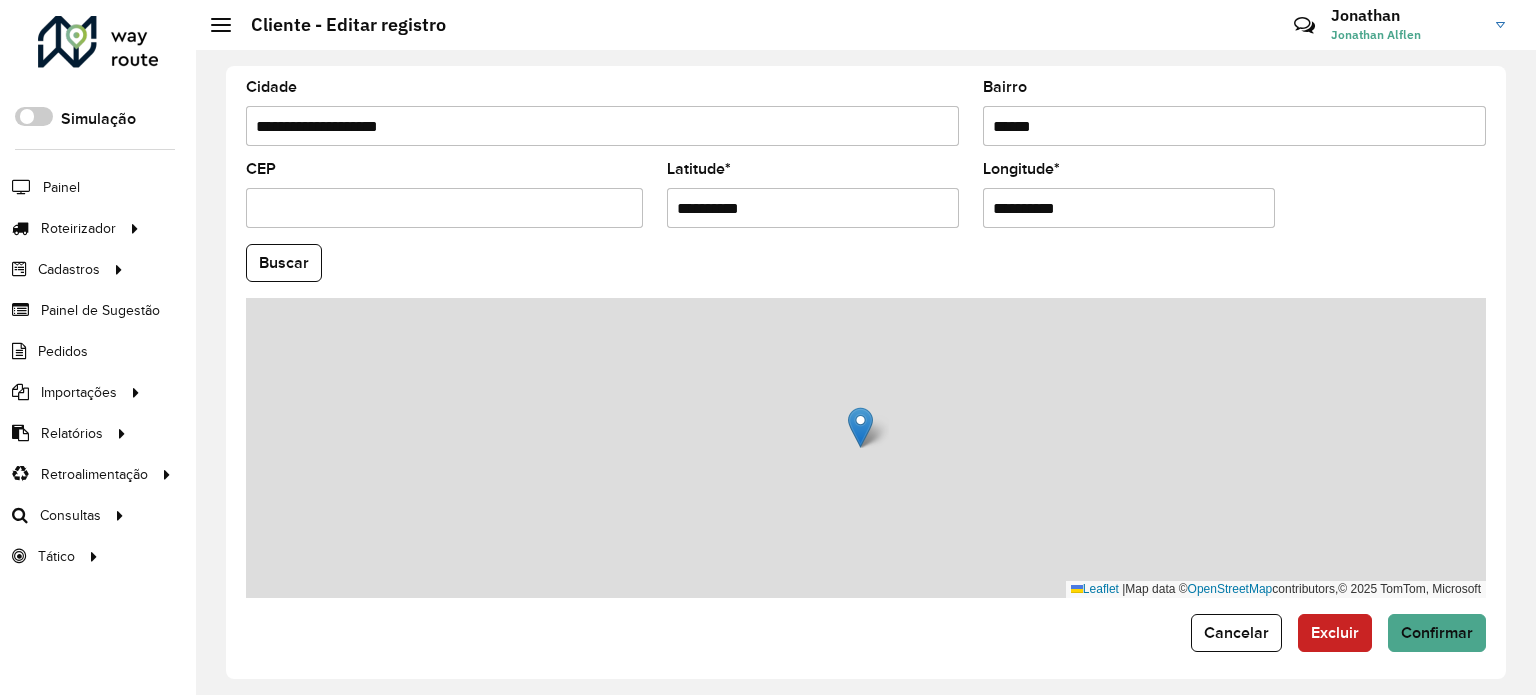 click on "Aguarde...  Pop-up bloqueado!  Seu navegador bloqueou automáticamente a abertura de uma nova janela.   Acesse as configurações e adicione o endereço do sistema a lista de permissão.   Fechar  Roteirizador AmbevTech Simulação Painel Roteirizador Entregas Cadastros Checkpoint Cliente Condição de pagamento Consulta de setores Depósito Disponibilidade de veículos Fator tipo de produto Grupo Rota Fator Tipo Produto Grupo de Depósito Grupo de rotas exclusiva Grupo de setores Jornada Layout integração Modelo Motorista Multi Depósito Painel de sugestão Parada Pedágio Ponto de apoio Ponto de apoio FAD Prioridade pedido Produto Rodízio de placa Rota exclusiva FAD Rótulo Setor Tempo de parada de refeição Tipo de cliente Tipo de veículo Transportadora Usuário Veículo Painel de Sugestão Pedidos Importações Clientes Fator tipo produto Grade de atendimento Janela de atendimento Localização Pedidos Tempo de espera Veículos Relatórios Ações da sessão Clientes Clientes fora malha Romaneio * *" at bounding box center (768, 347) 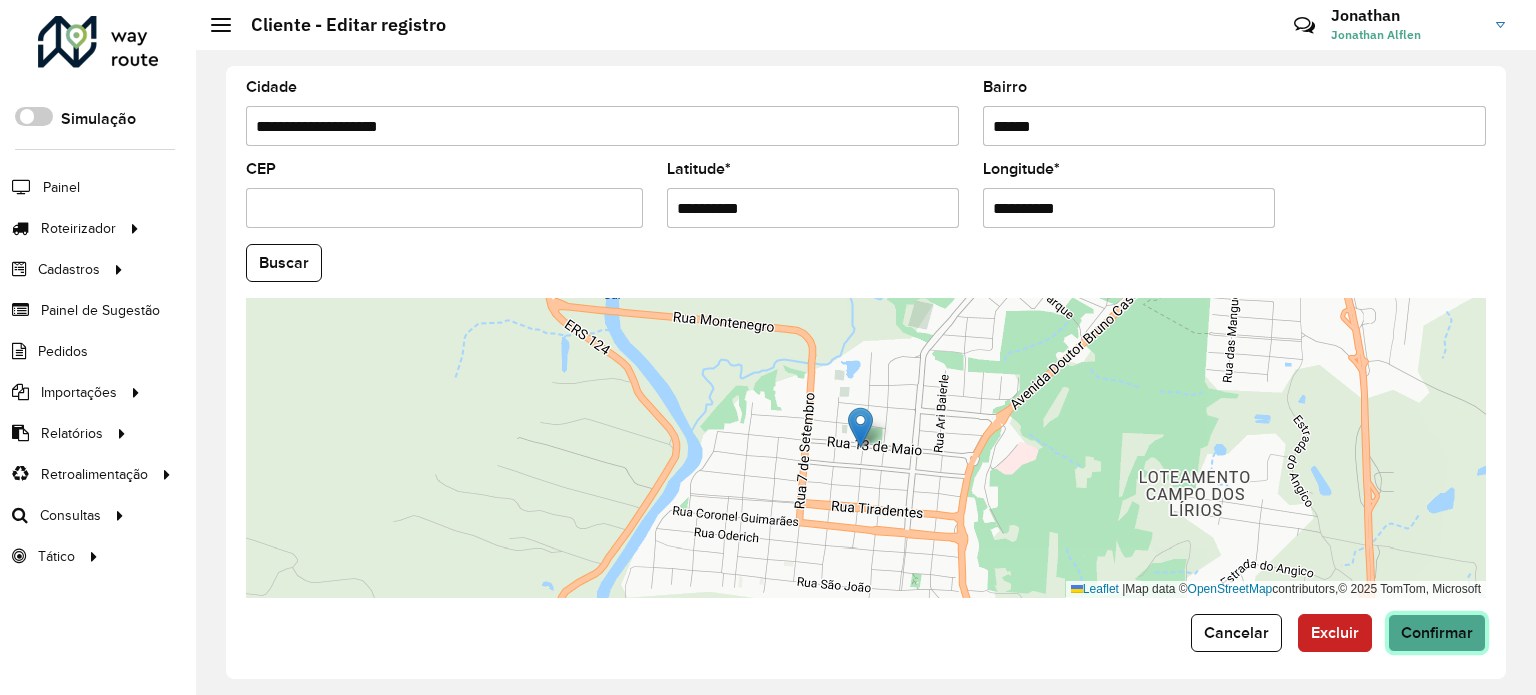 click on "Confirmar" 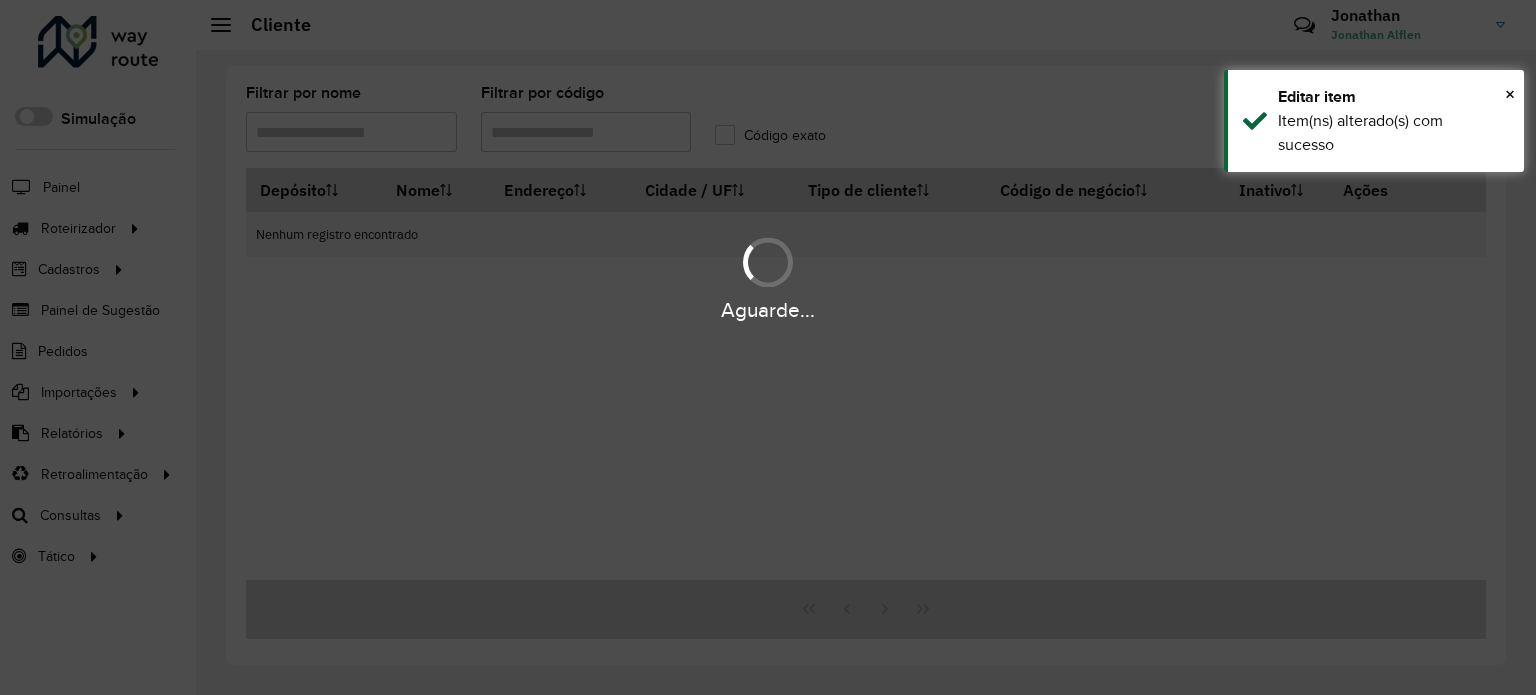 type on "*****" 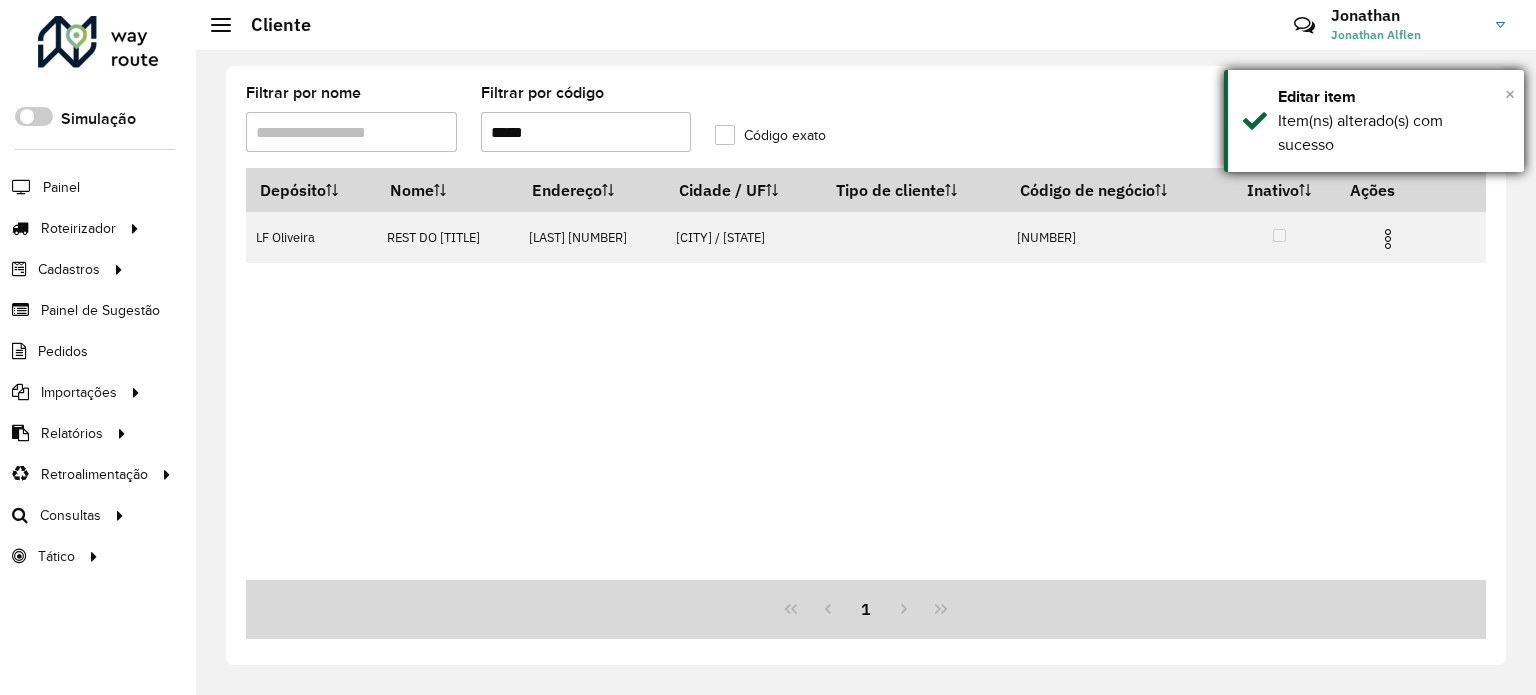 click on "×" at bounding box center [1510, 94] 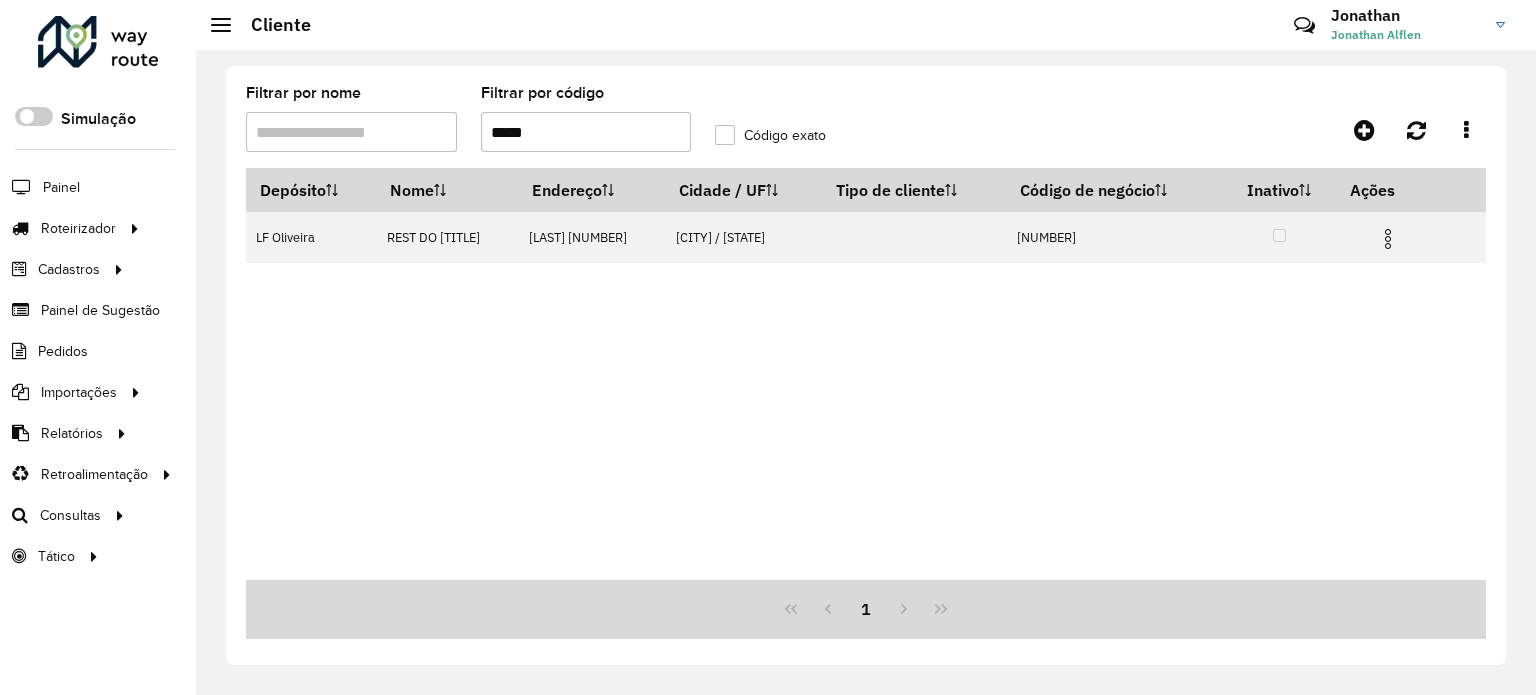 drag, startPoint x: 576, startPoint y: 128, endPoint x: 450, endPoint y: 141, distance: 126.66886 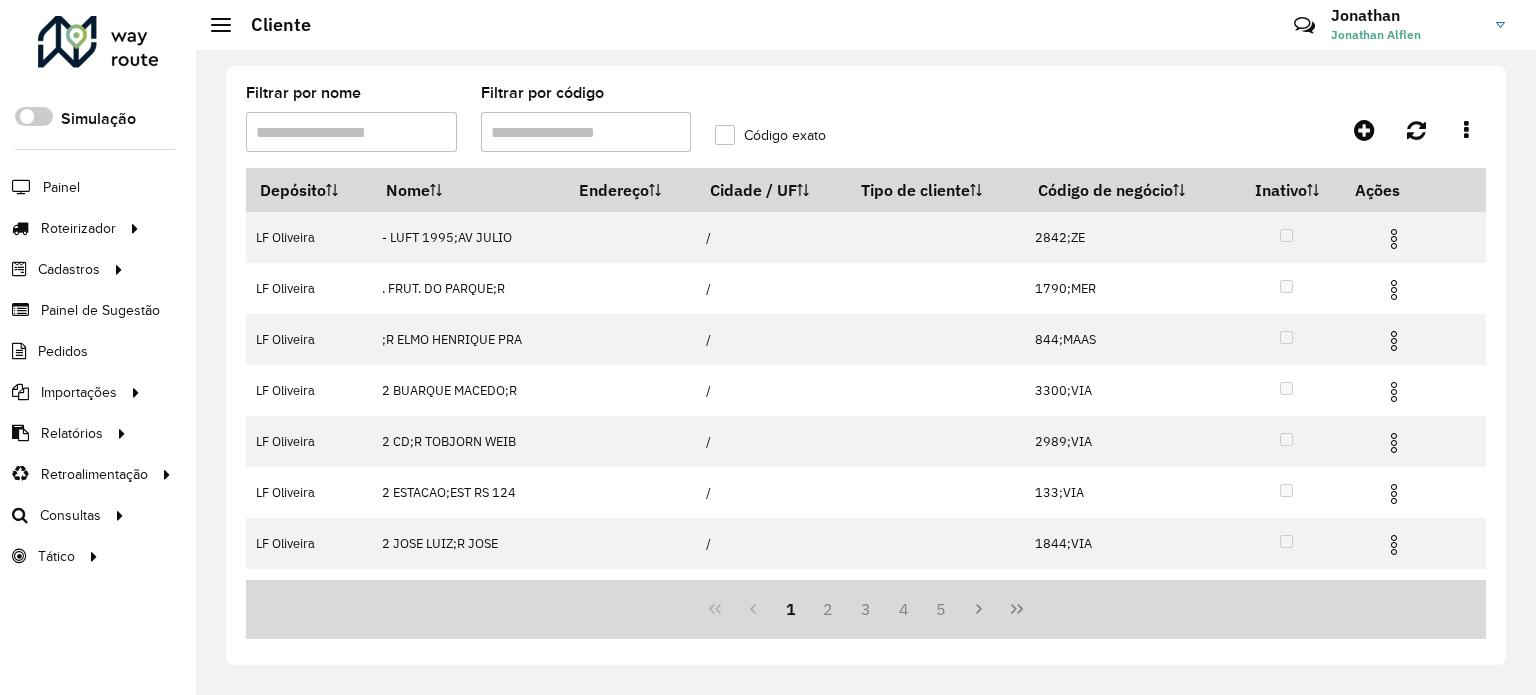 type 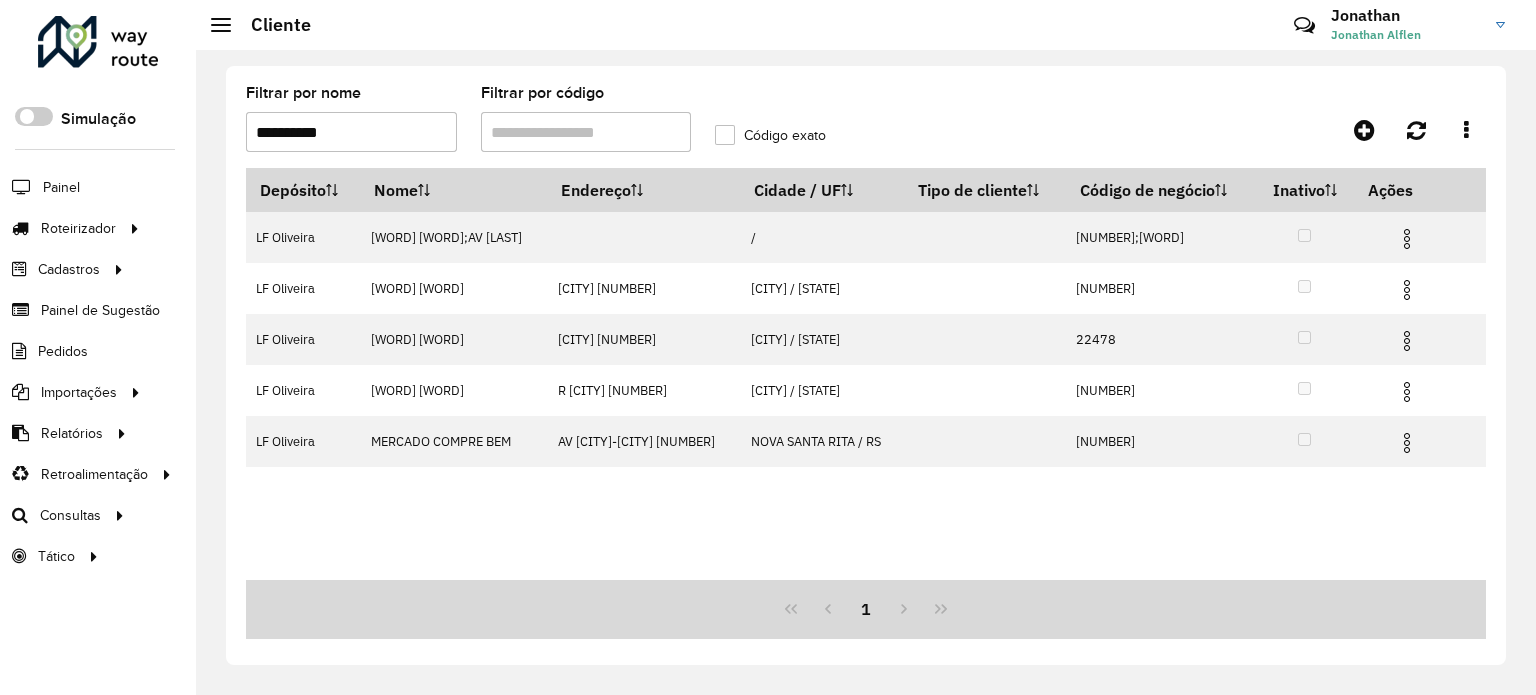 type on "**********" 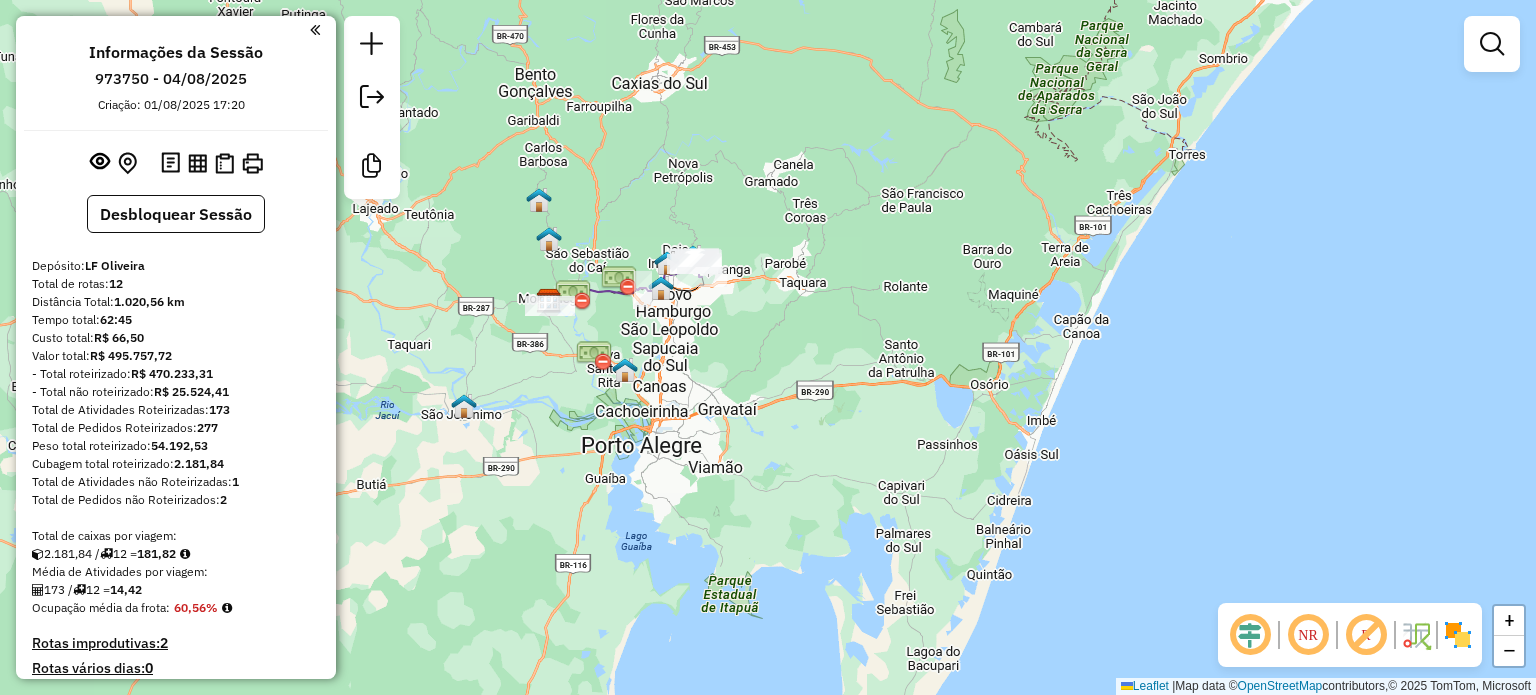 scroll, scrollTop: 0, scrollLeft: 0, axis: both 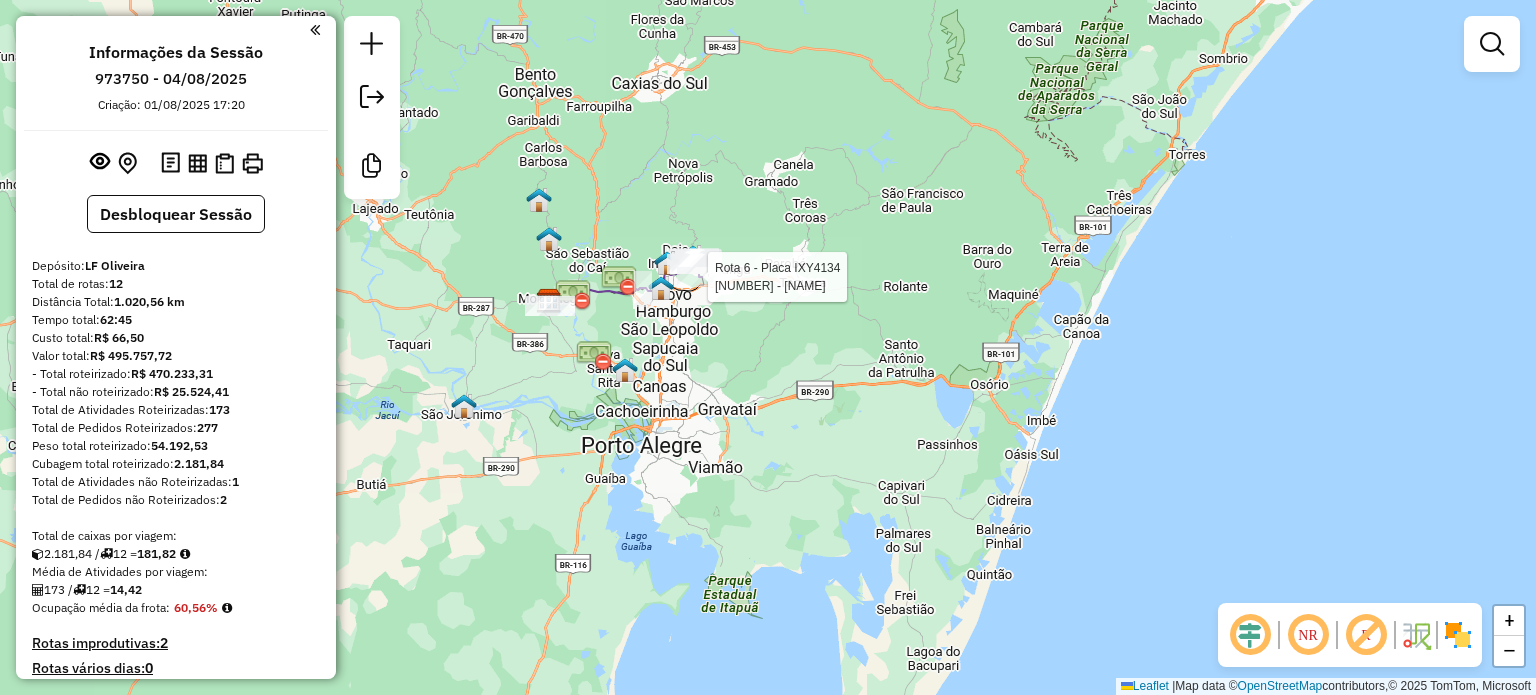 select on "**********" 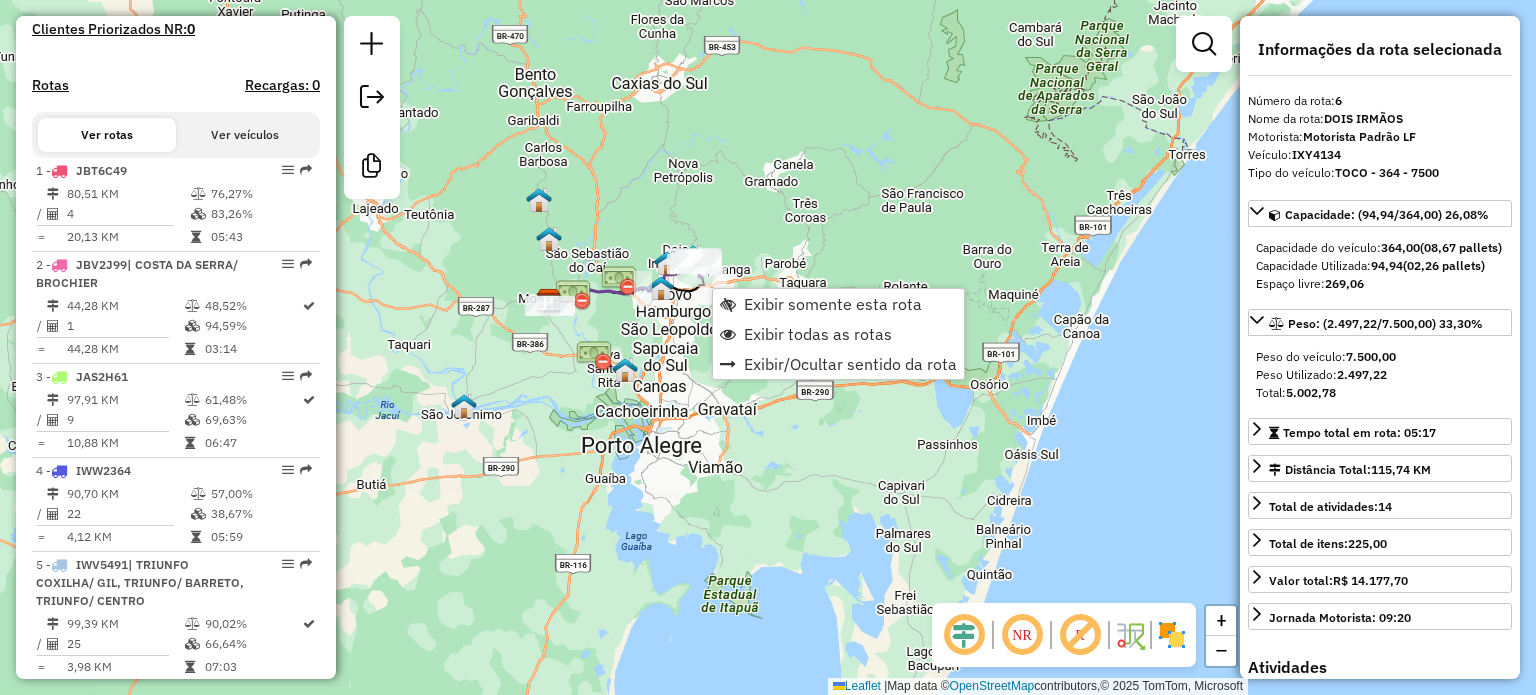 scroll, scrollTop: 1328, scrollLeft: 0, axis: vertical 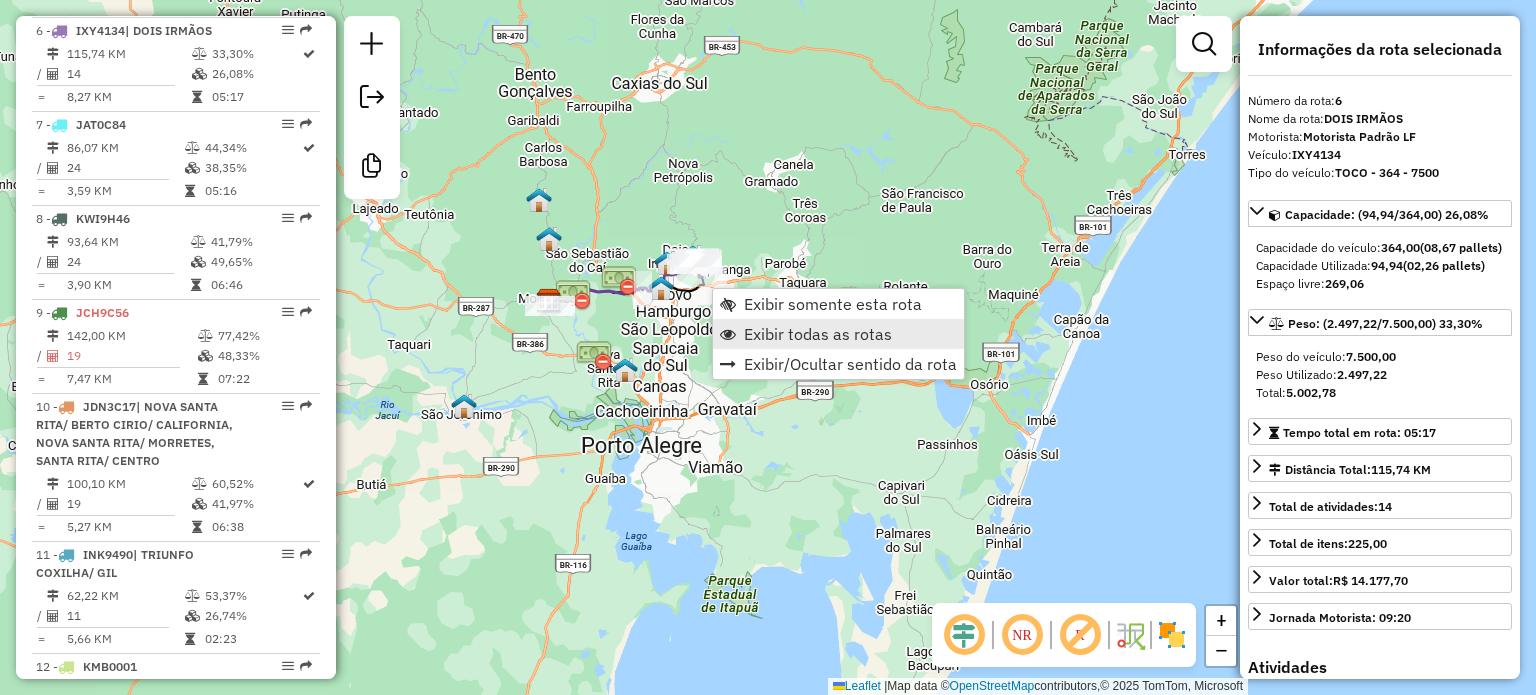 click on "Exibir todas as rotas" at bounding box center (838, 334) 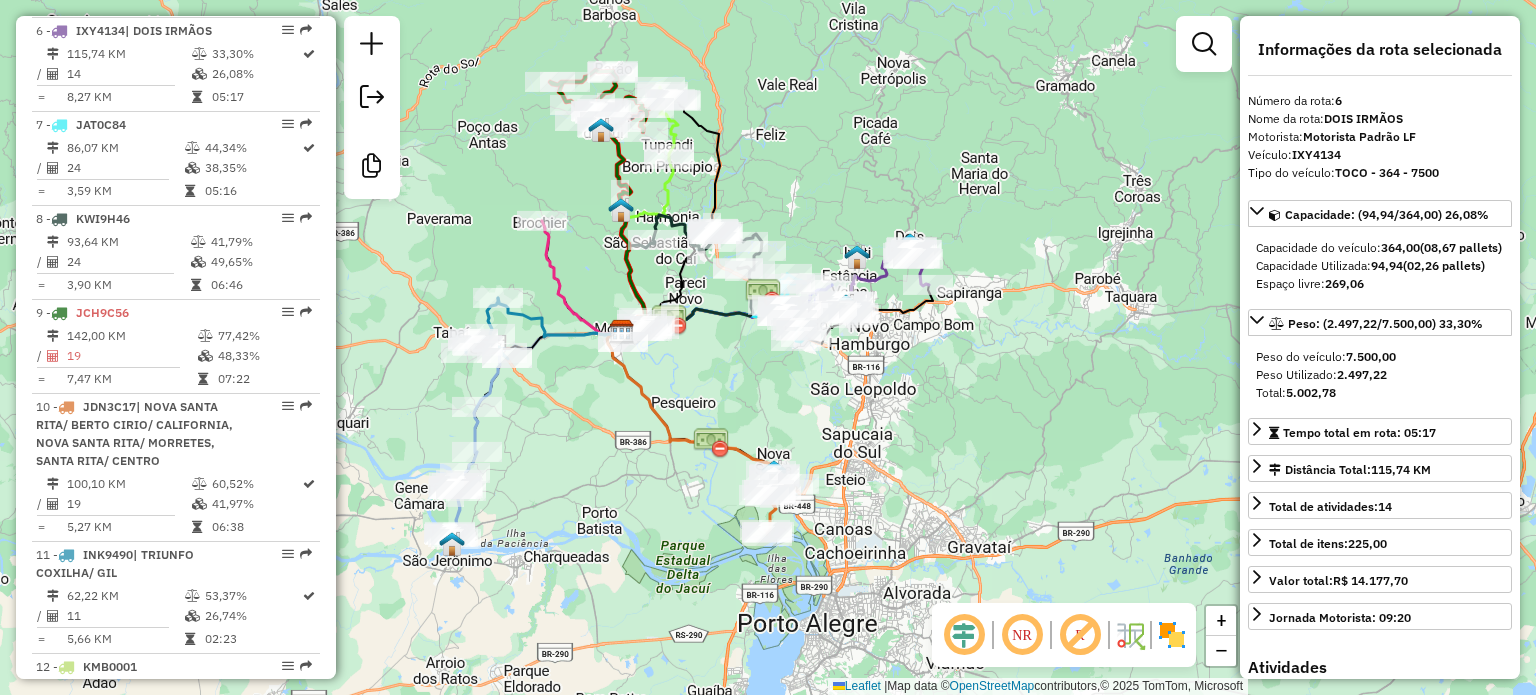 drag, startPoint x: 546, startPoint y: 332, endPoint x: 660, endPoint y: 424, distance: 146.49232 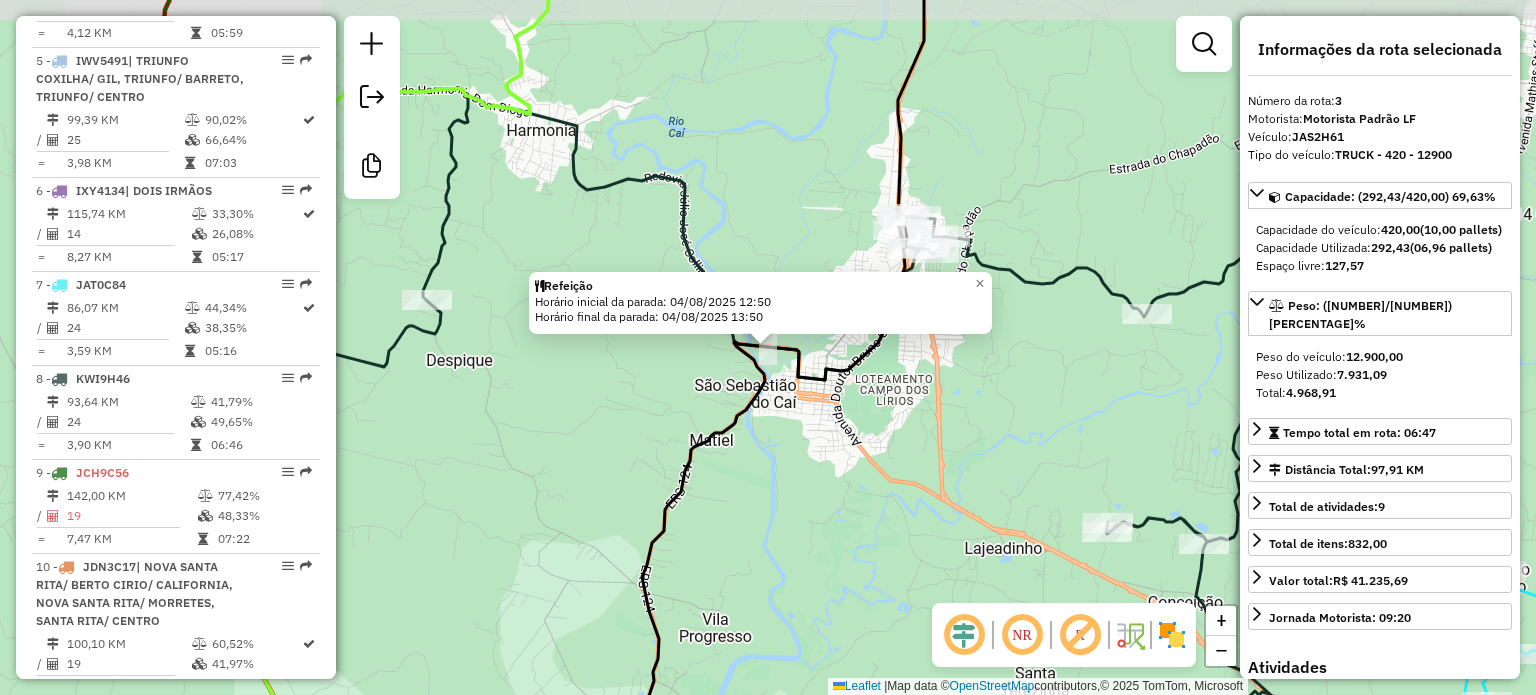 scroll, scrollTop: 1011, scrollLeft: 0, axis: vertical 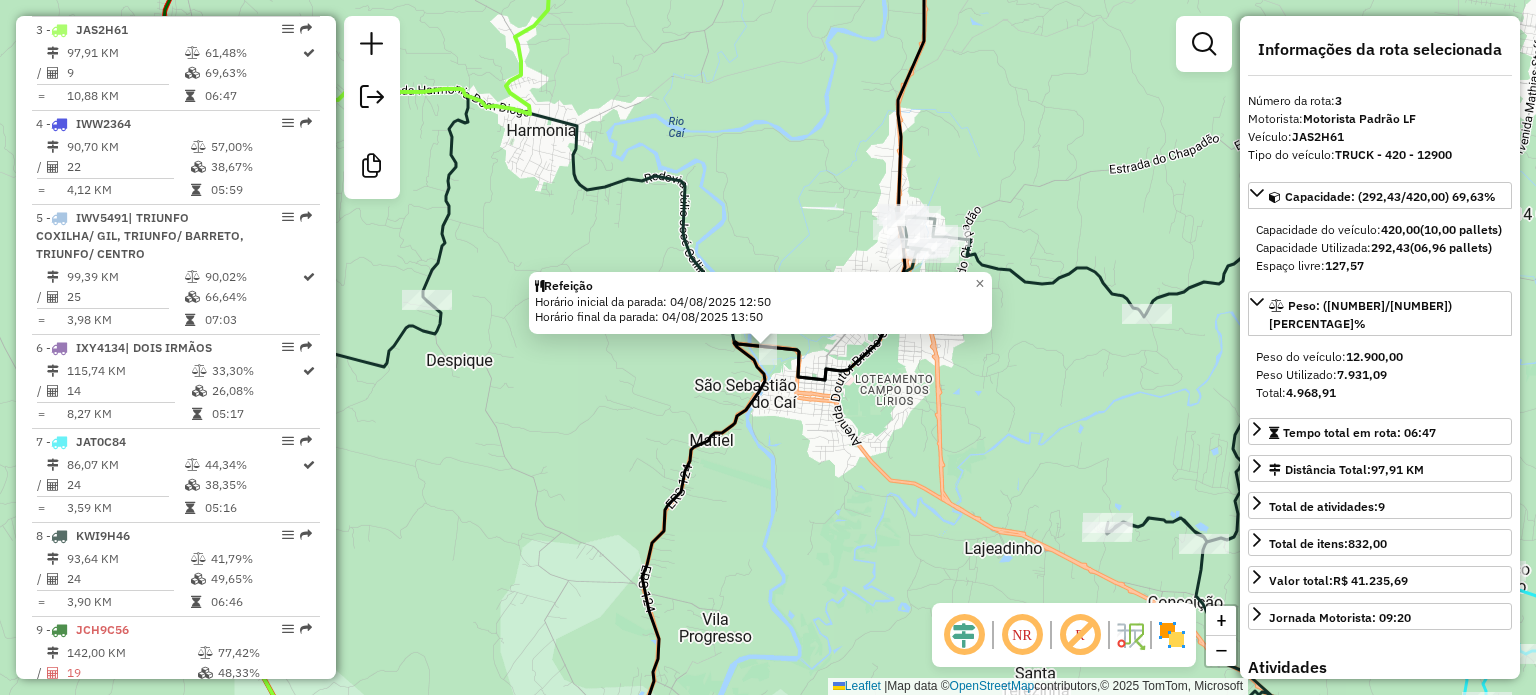 click on "Refeição  Horário inicial da parada: [DATE] [TIME]   Horário final da parada: [DATE] [TIME]  × Janela de atendimento Grade de atendimento Capacidade Transportadoras Veículos Cliente Pedidos  Rotas Selecione os dias de semana para filtrar as janelas de atendimento  Seg   Ter   Qua   Qui   Sex   Sáb   Dom  Informe o período da janela de atendimento: De: Até:  Filtrar exatamente a janela do cliente  Considerar janela de atendimento padrão  Selecione os dias de semana para filtrar as grades de atendimento  Seg   Ter   Qua   Qui   Sex   Sáb   Dom   Considerar clientes sem dia de atendimento cadastrado  Clientes fora do dia de atendimento selecionado Filtrar as atividades entre os valores definidos abaixo:  Peso mínimo:   Peso máximo:   Cubagem mínima:   Cubagem máxima:   De:   Até:  Filtrar as atividades entre o tempo de atendimento definido abaixo:  De:   Até:   Considerar capacidade total dos clientes não roteirizados Transportadora: Selecione um ou mais itens Tipo de veículo: Veículo:" 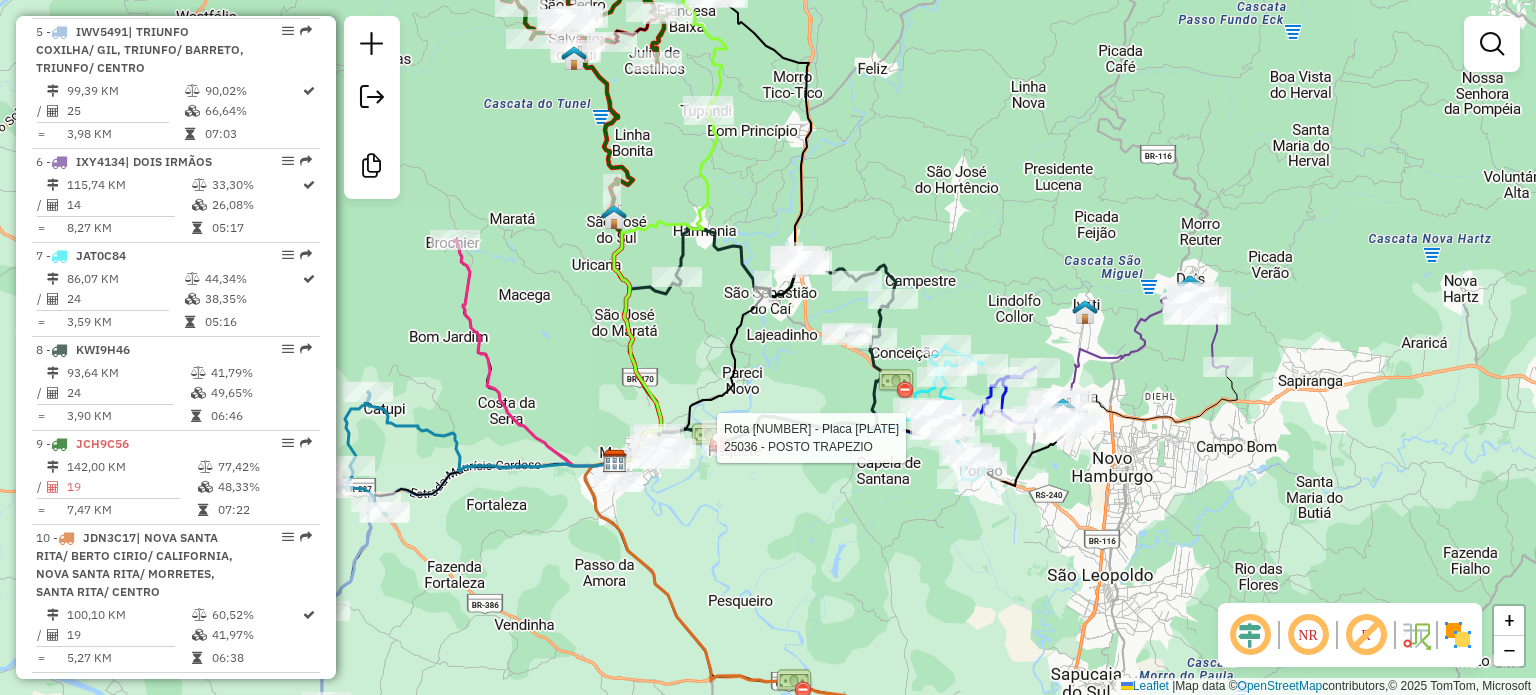 select on "**********" 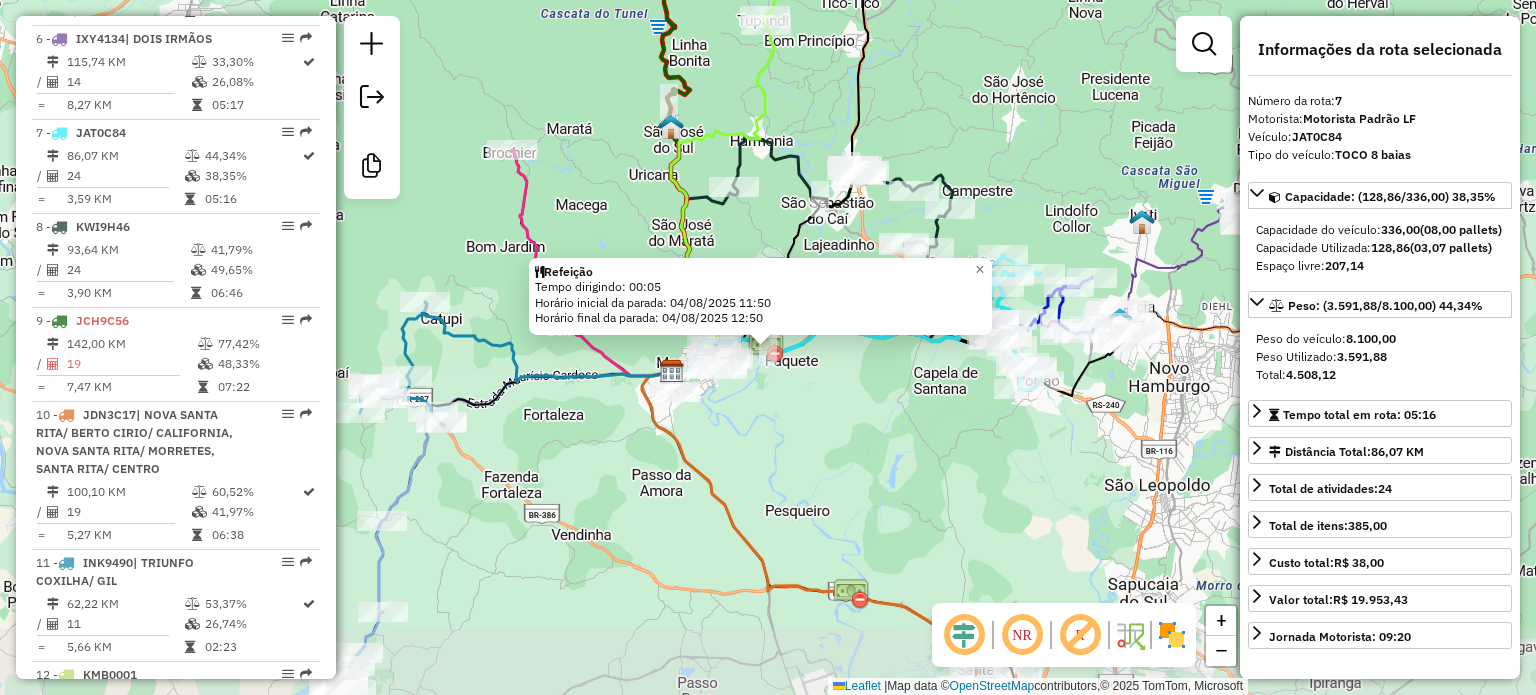scroll, scrollTop: 1422, scrollLeft: 0, axis: vertical 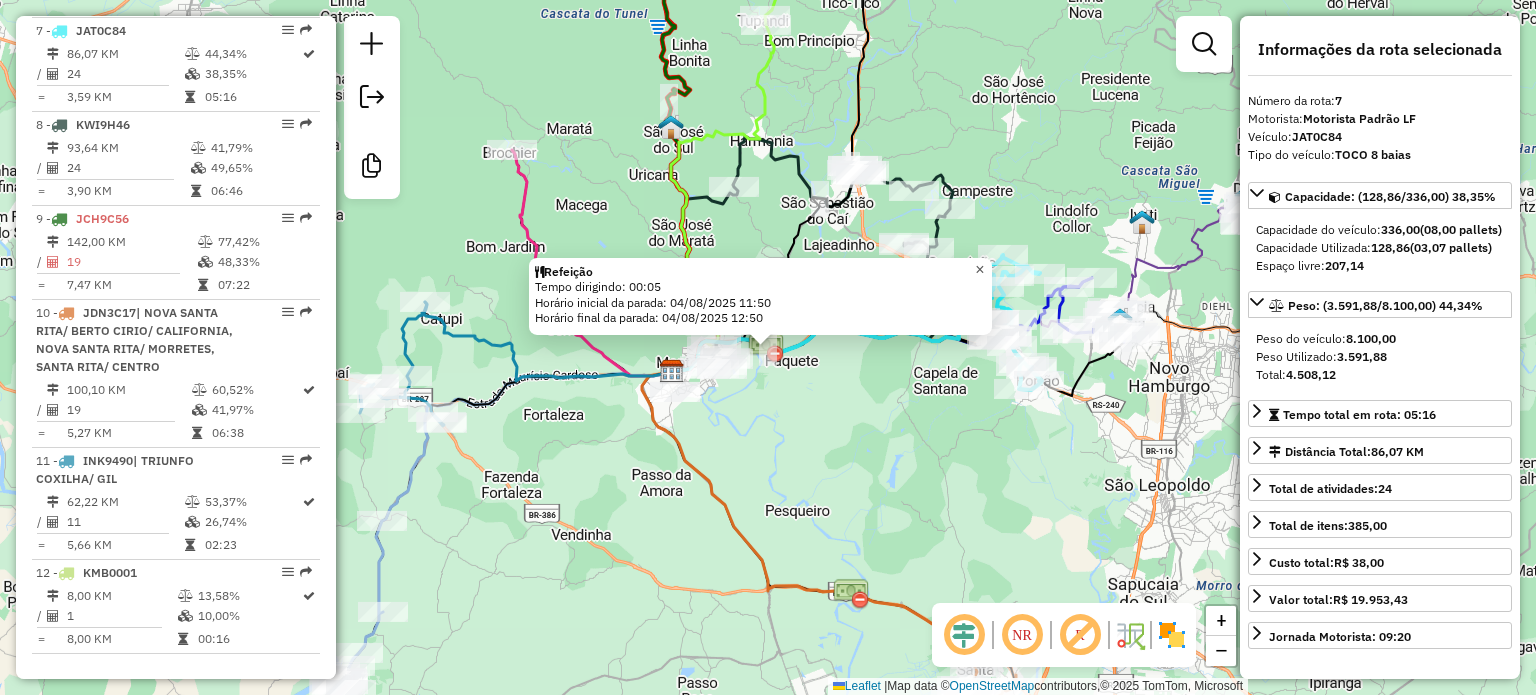 click on "×" 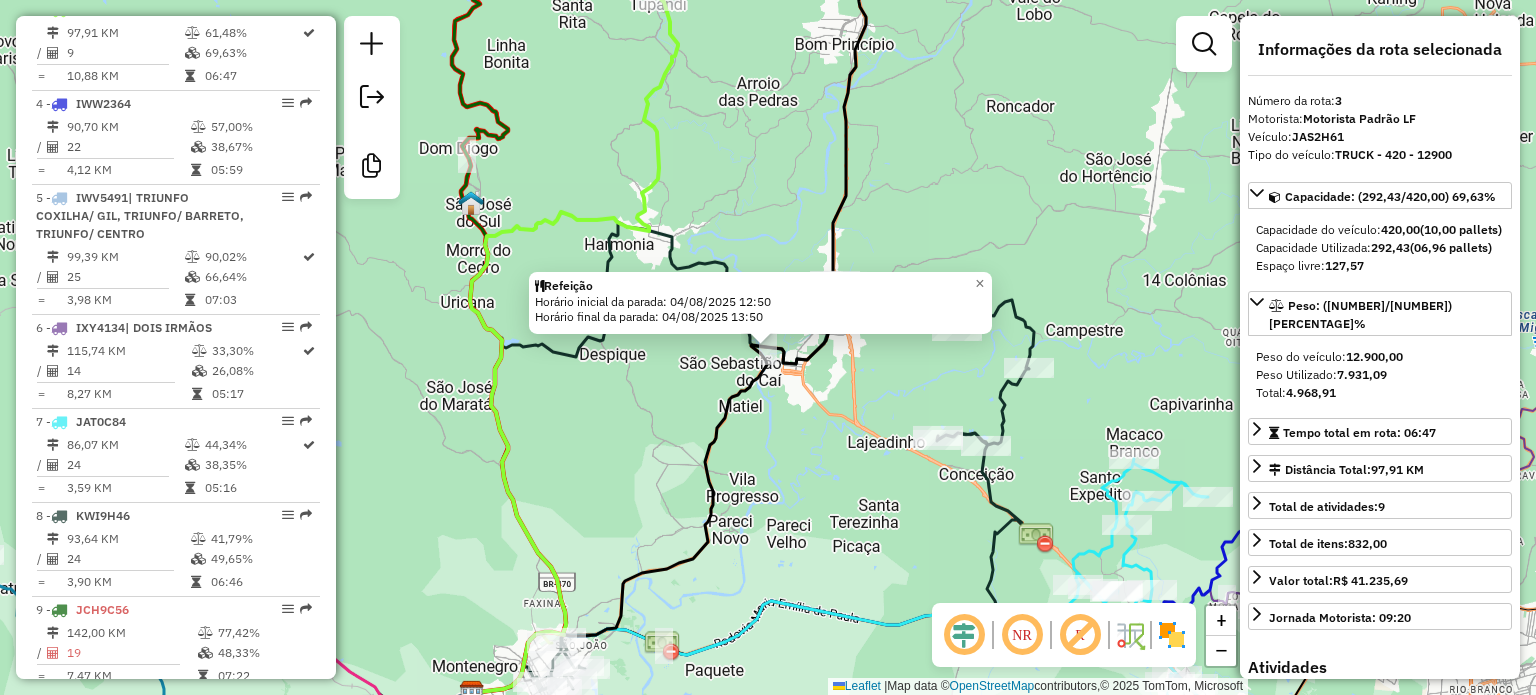 scroll, scrollTop: 1011, scrollLeft: 0, axis: vertical 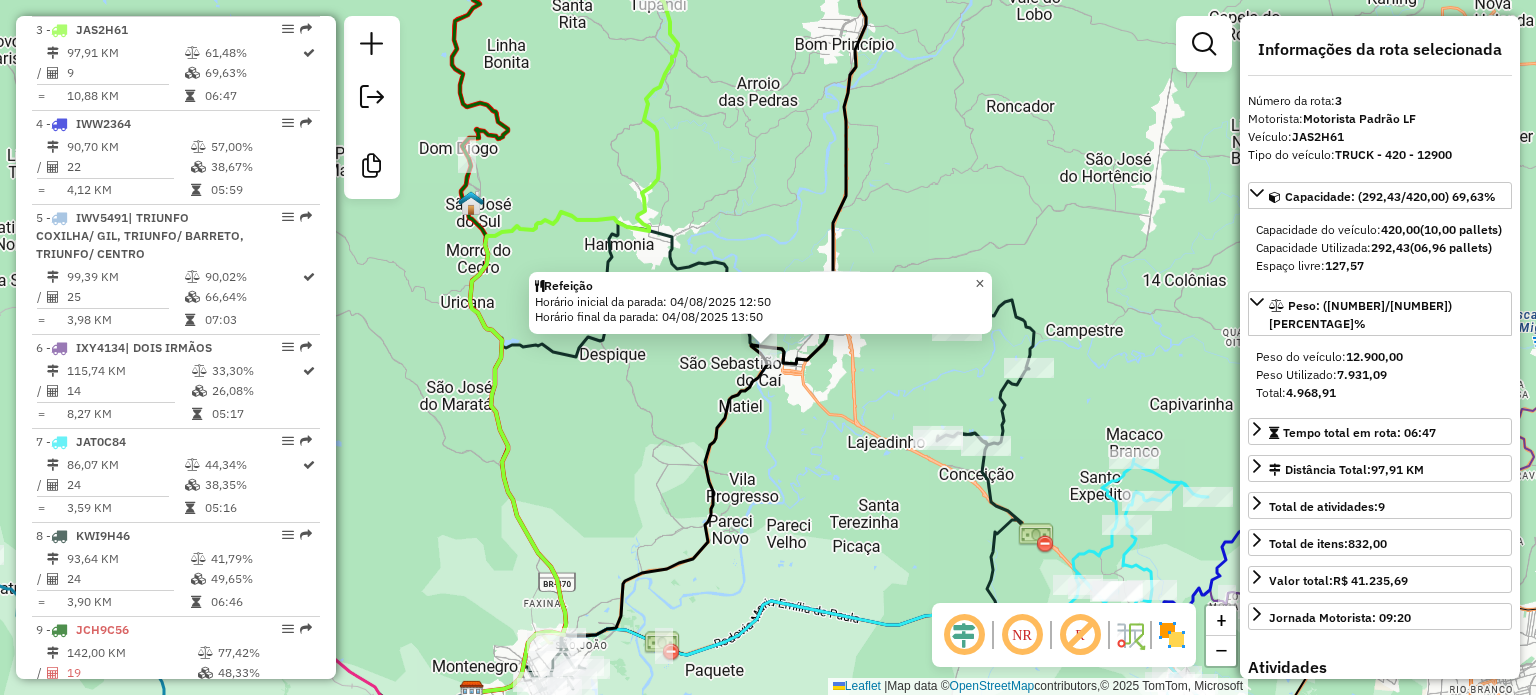 click on "×" 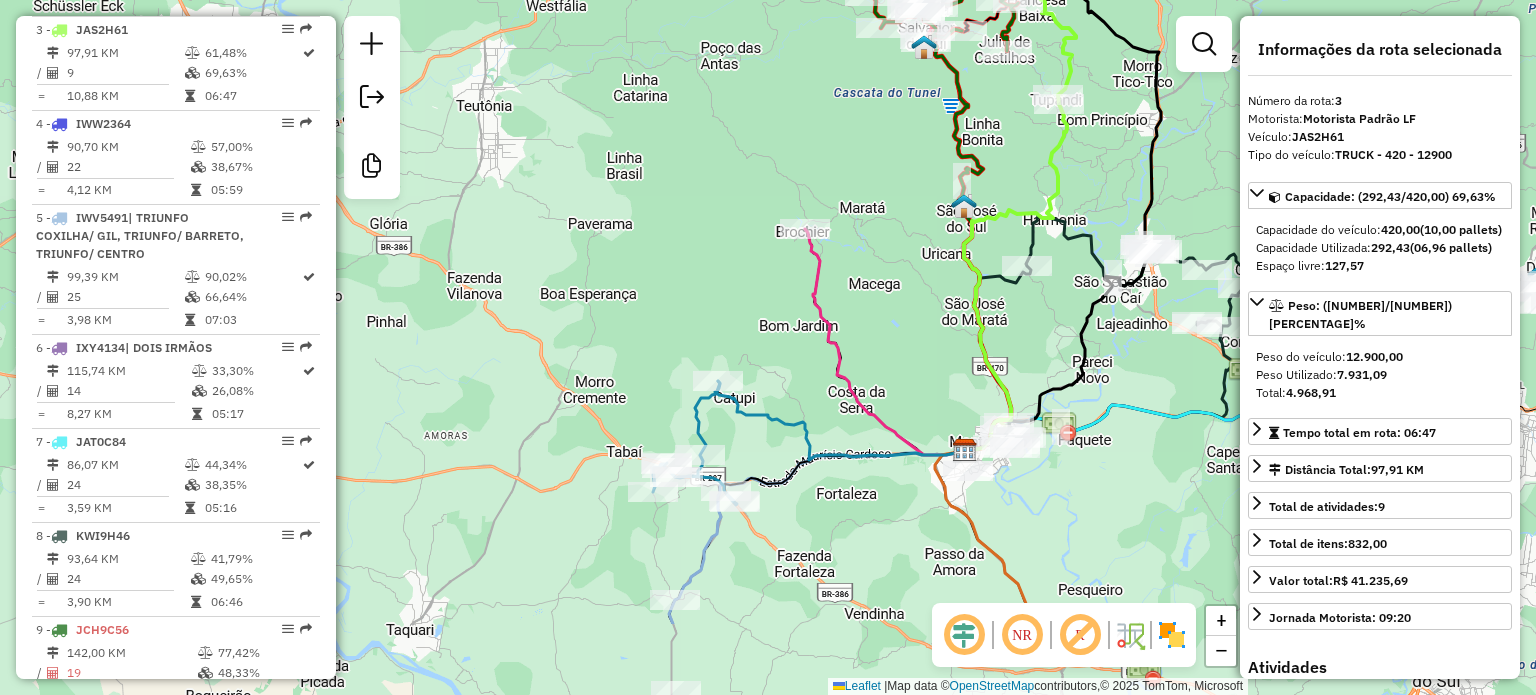 drag, startPoint x: 493, startPoint y: 552, endPoint x: 790, endPoint y: 411, distance: 328.77045 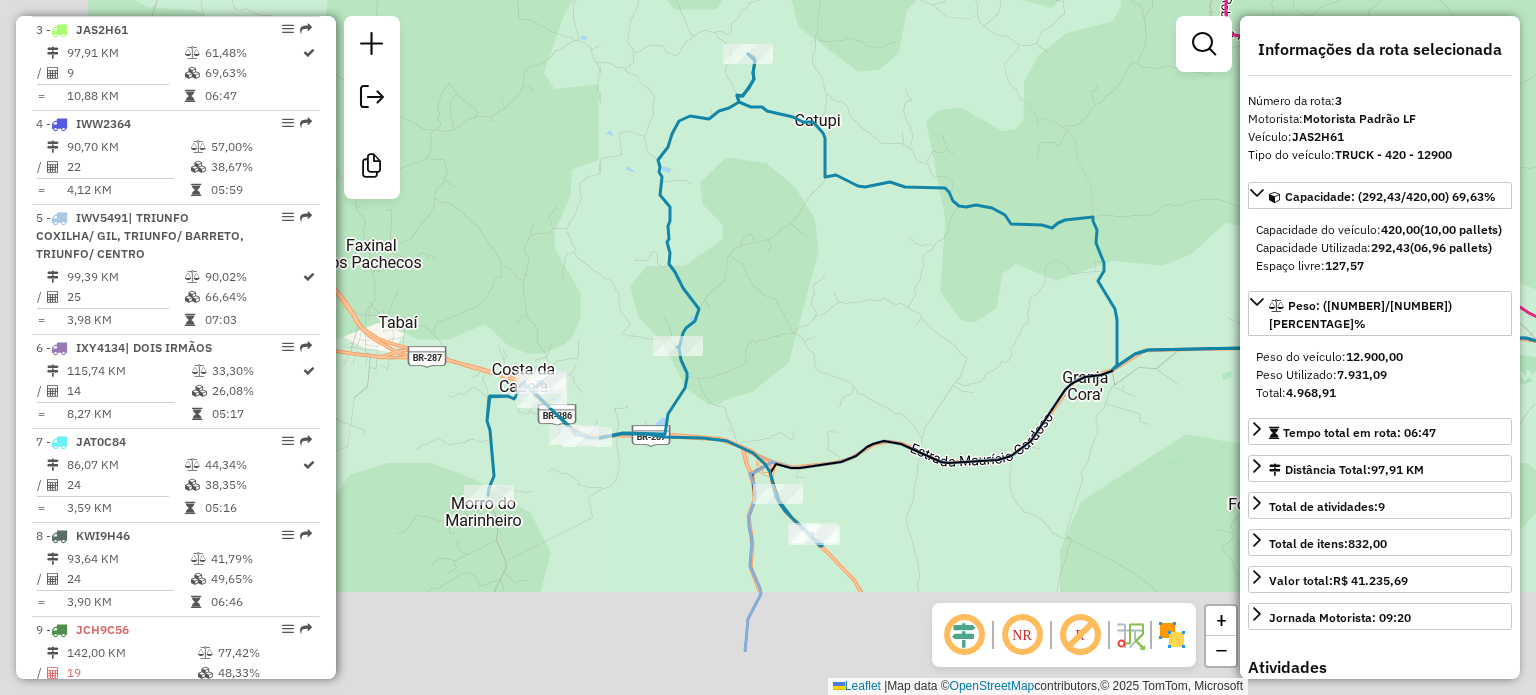 drag, startPoint x: 744, startPoint y: 470, endPoint x: 993, endPoint y: 258, distance: 327.02448 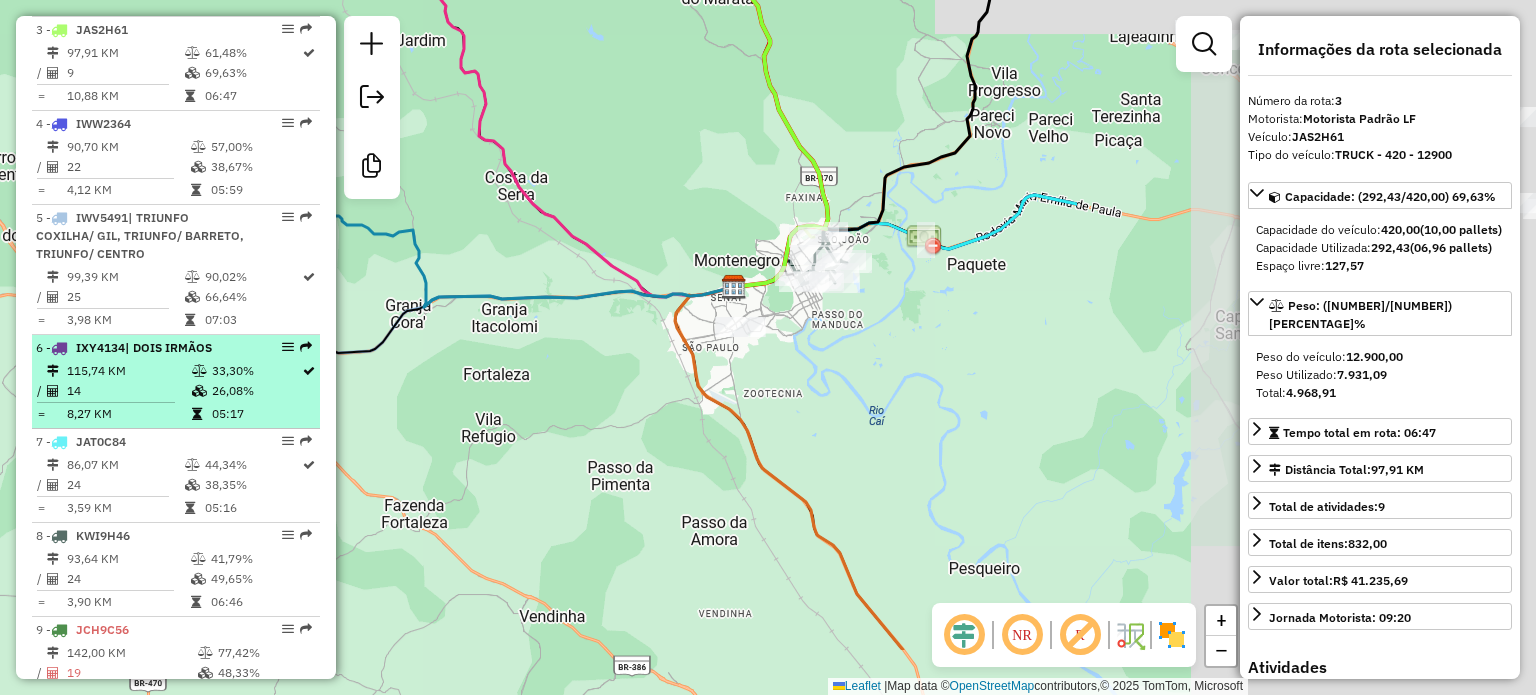 drag, startPoint x: 866, startPoint y: 478, endPoint x: 251, endPoint y: 413, distance: 618.4254 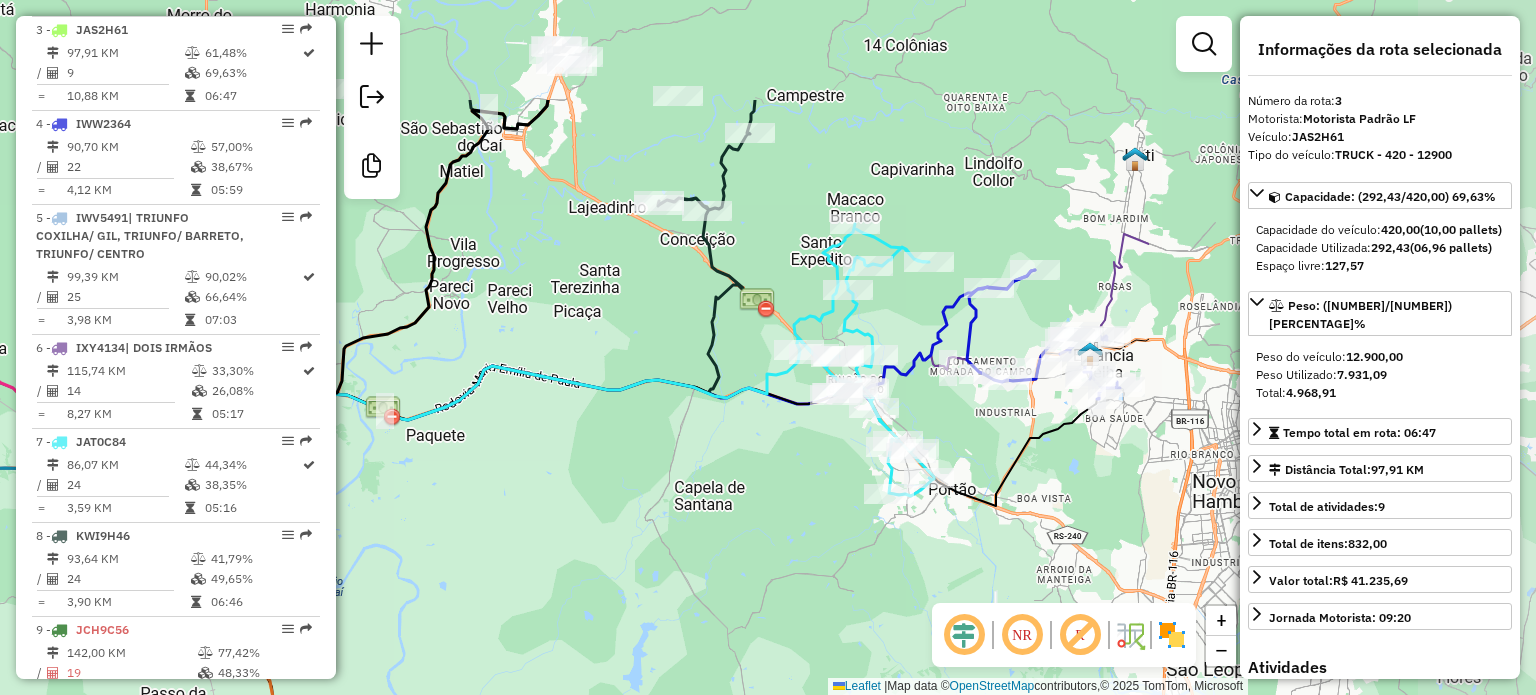 drag, startPoint x: 914, startPoint y: 400, endPoint x: 492, endPoint y: 521, distance: 439.00455 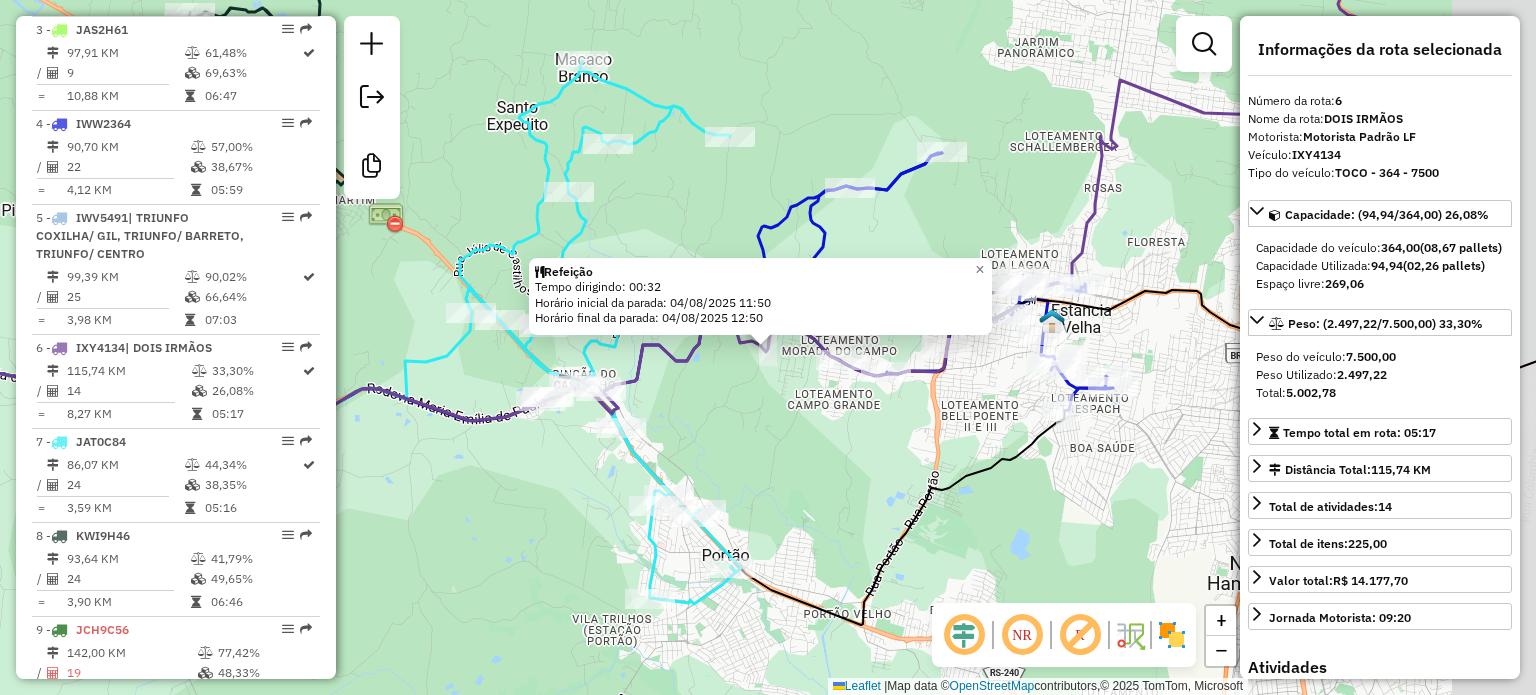 scroll, scrollTop: 1328, scrollLeft: 0, axis: vertical 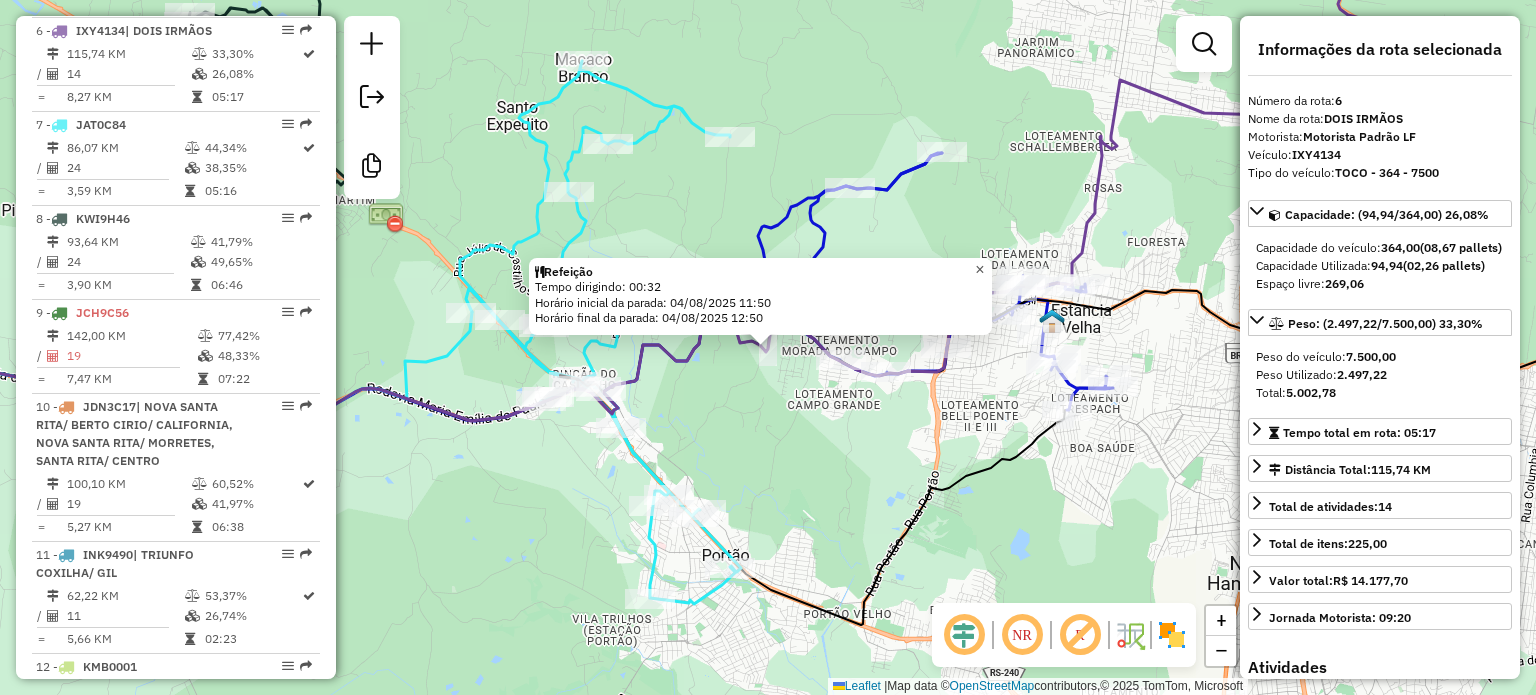 click on "×" 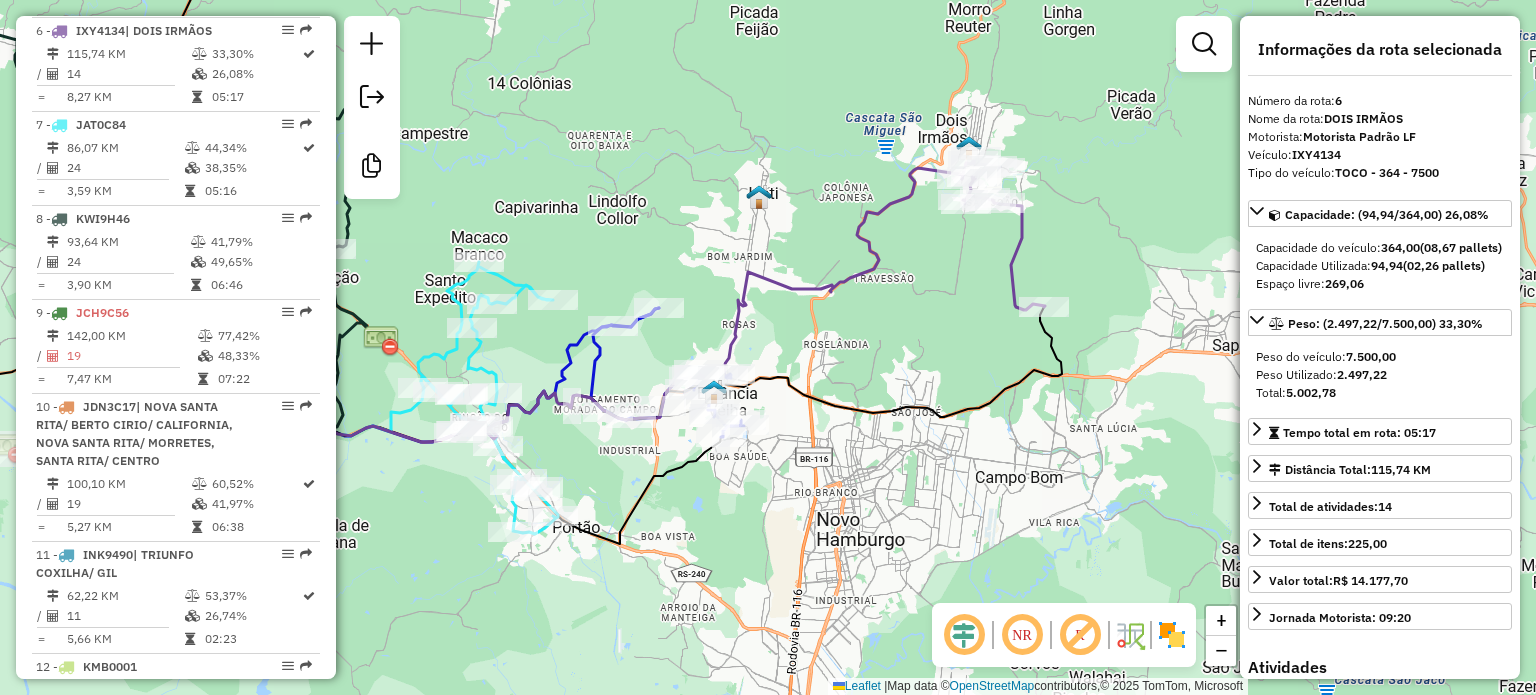 drag, startPoint x: 460, startPoint y: 479, endPoint x: 373, endPoint y: 508, distance: 91.706055 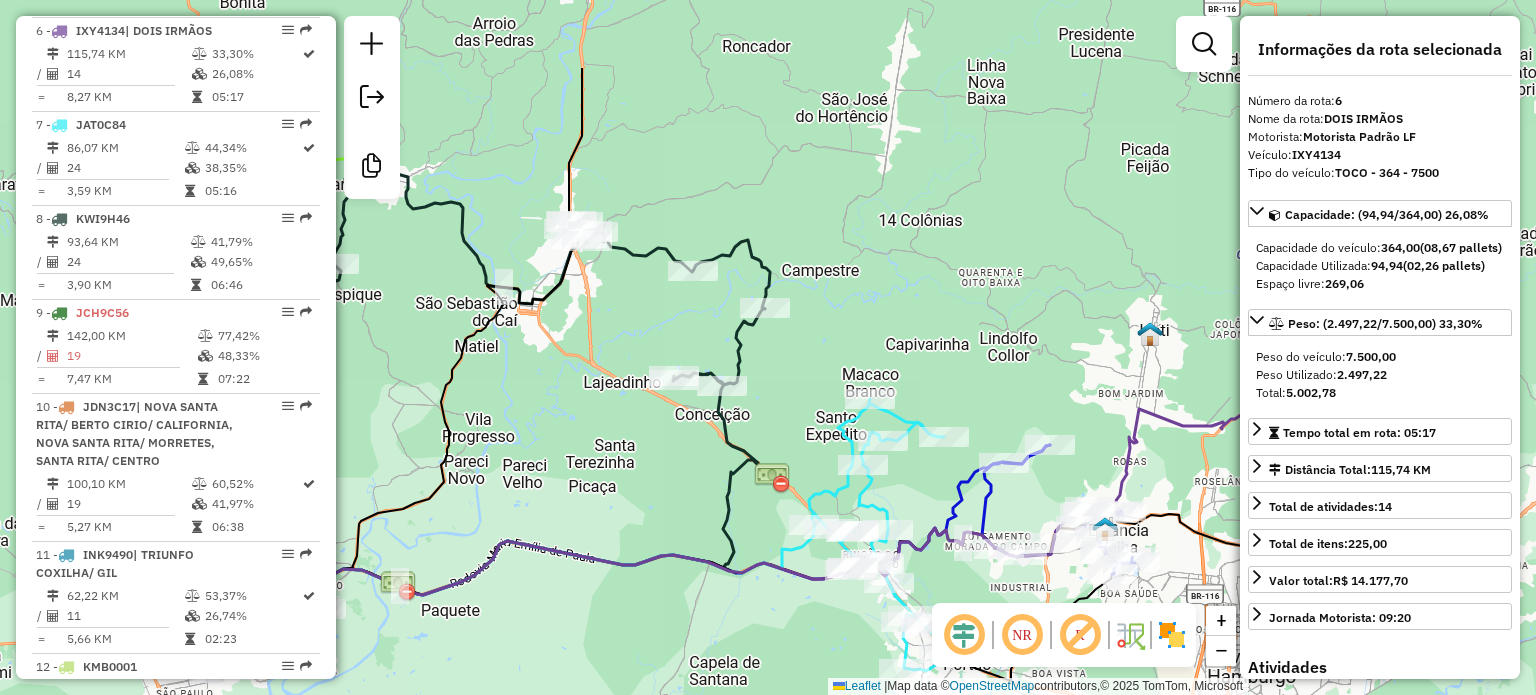drag, startPoint x: 723, startPoint y: 267, endPoint x: 1114, endPoint y: 404, distance: 414.30664 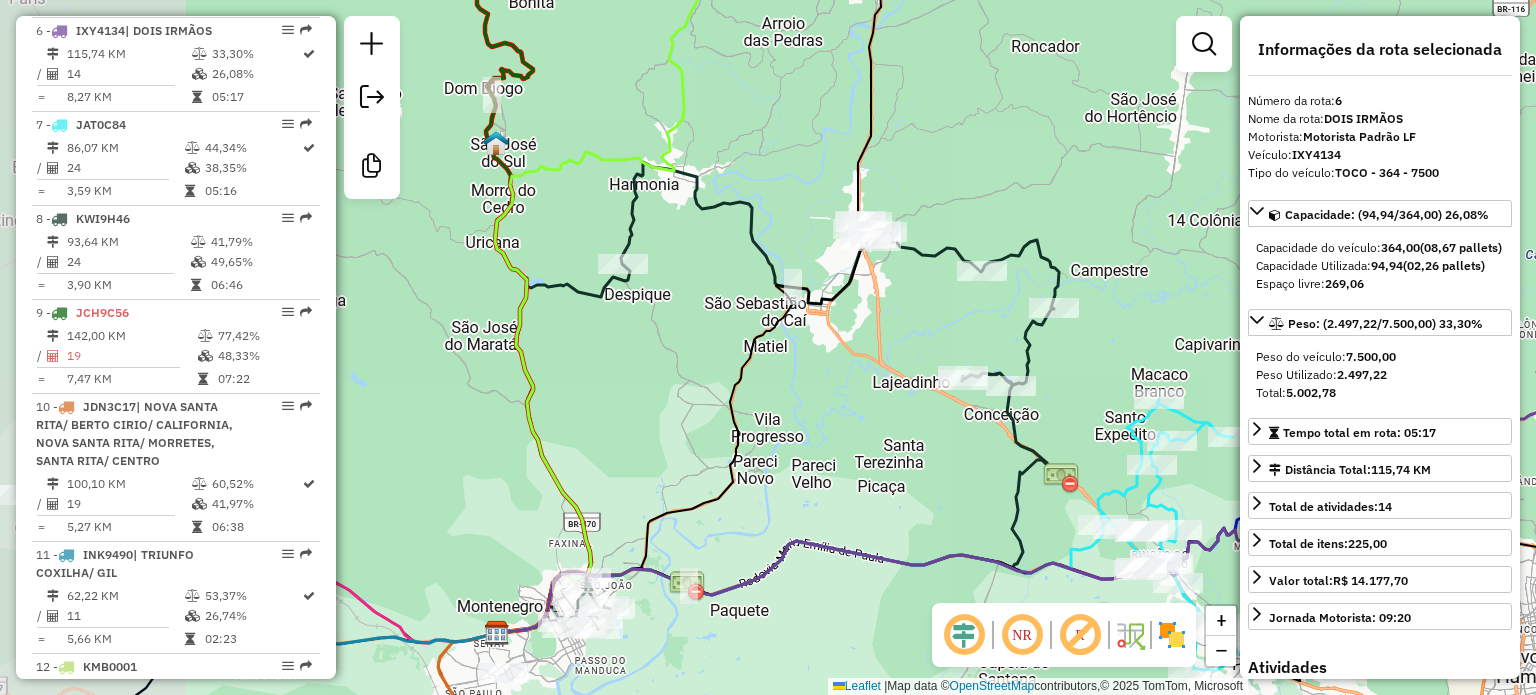 drag, startPoint x: 596, startPoint y: 422, endPoint x: 885, endPoint y: 422, distance: 289 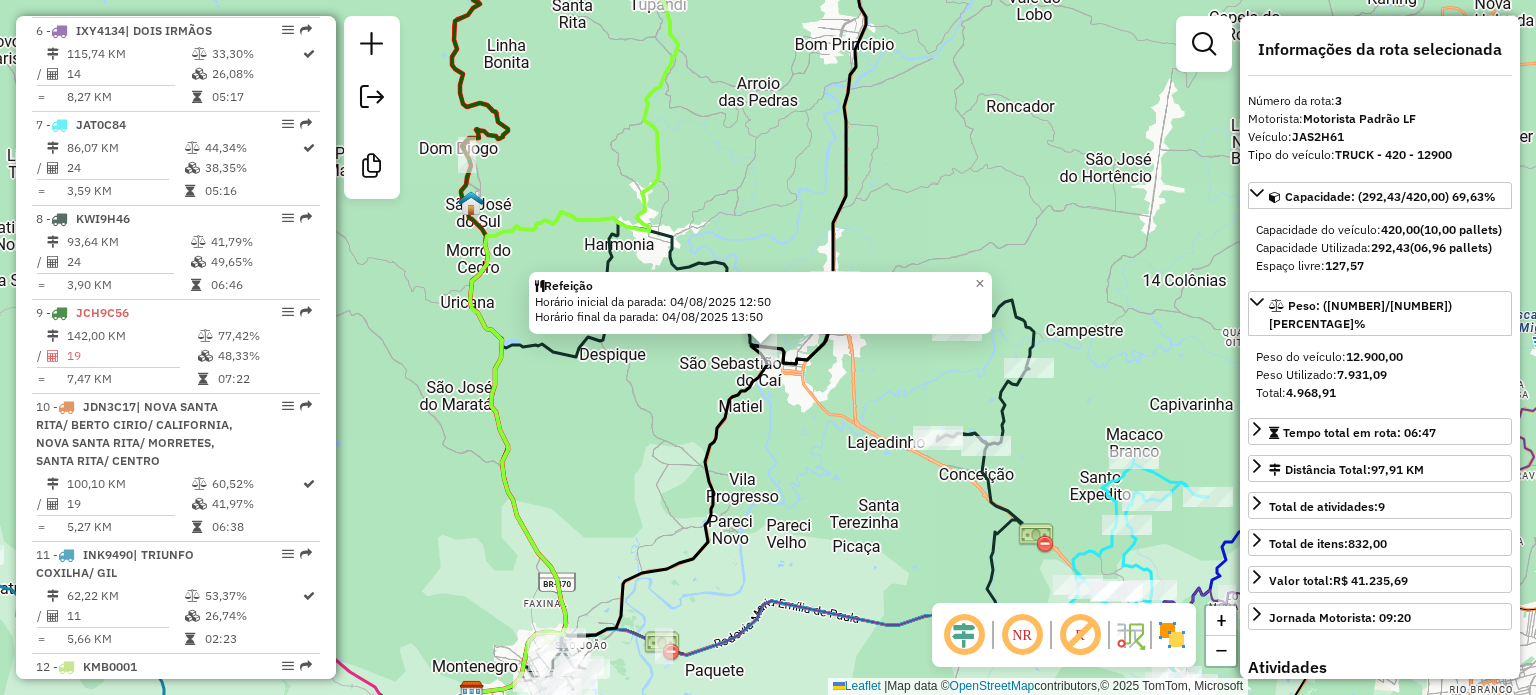 scroll, scrollTop: 1011, scrollLeft: 0, axis: vertical 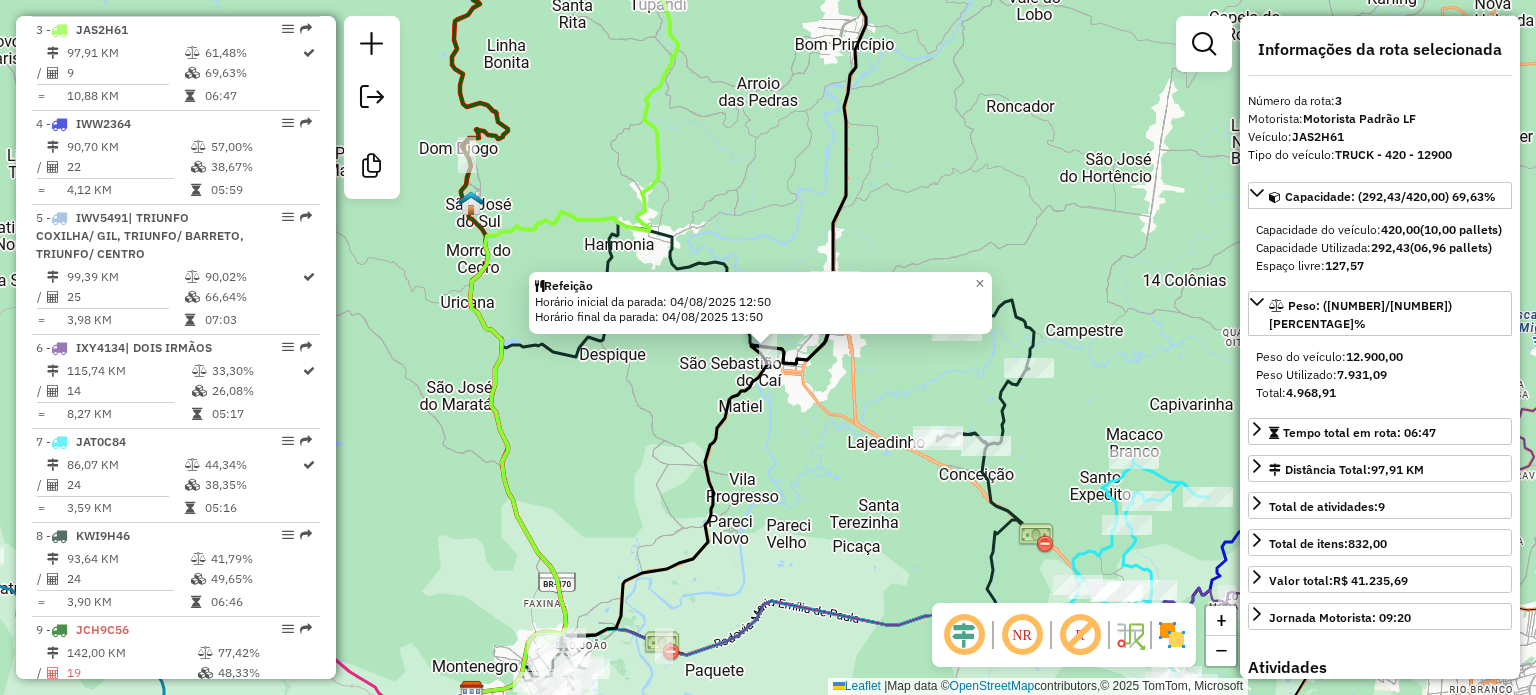 click on "Refeição  Horário inicial da parada: [DATE] [TIME]   Horário final da parada: [DATE] [TIME]  × Janela de atendimento Grade de atendimento Capacidade Transportadoras Veículos Cliente Pedidos  Rotas Selecione os dias de semana para filtrar as janelas de atendimento  Seg   Ter   Qua   Qui   Sex   Sáb   Dom  Informe o período da janela de atendimento: De: Até:  Filtrar exatamente a janela do cliente  Considerar janela de atendimento padrão  Selecione os dias de semana para filtrar as grades de atendimento  Seg   Ter   Qua   Qui   Sex   Sáb   Dom   Considerar clientes sem dia de atendimento cadastrado  Clientes fora do dia de atendimento selecionado Filtrar as atividades entre os valores definidos abaixo:  Peso mínimo:   Peso máximo:   Cubagem mínima:   Cubagem máxima:   De:   Até:  Filtrar as atividades entre o tempo de atendimento definido abaixo:  De:   Até:   Considerar capacidade total dos clientes não roteirizados Transportadora: Selecione um ou mais itens Tipo de veículo: Veículo:" 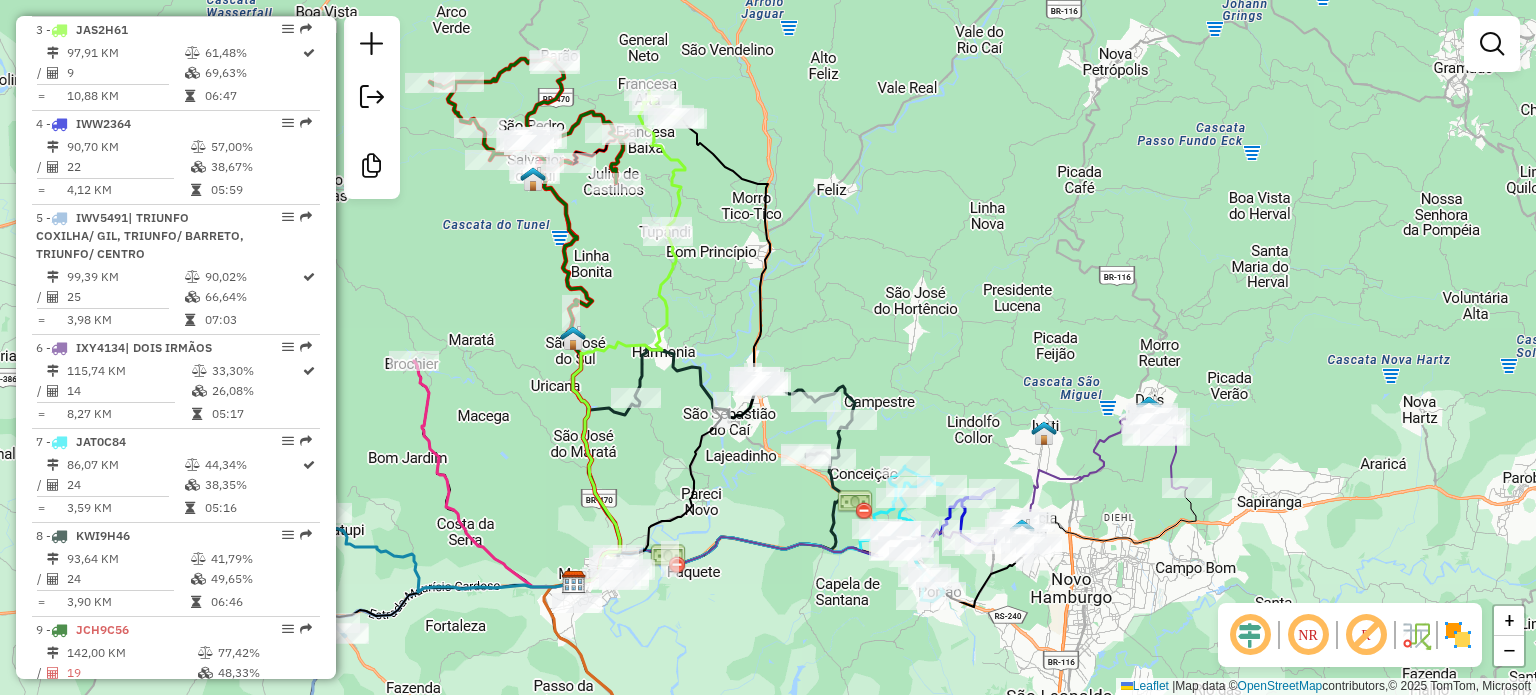 drag, startPoint x: 689, startPoint y: 402, endPoint x: 682, endPoint y: 437, distance: 35.69314 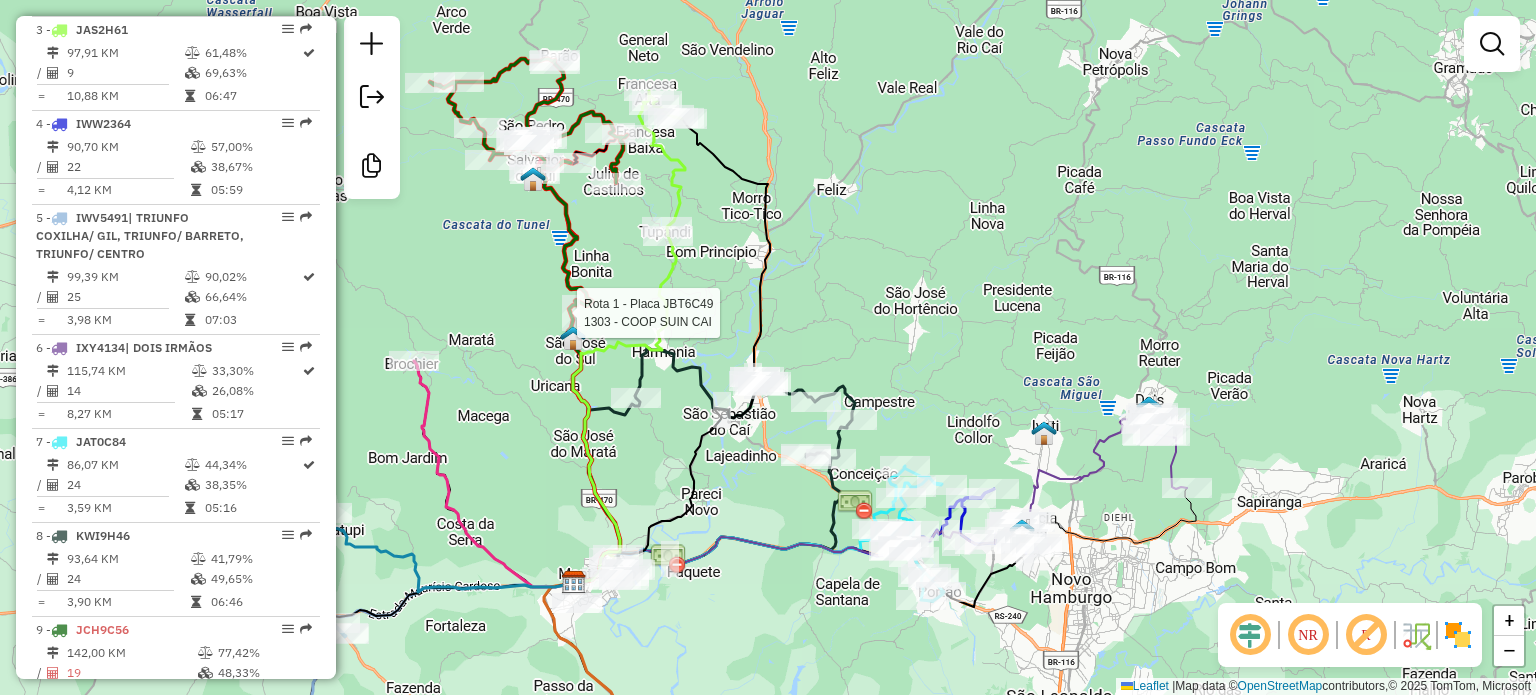 select on "**********" 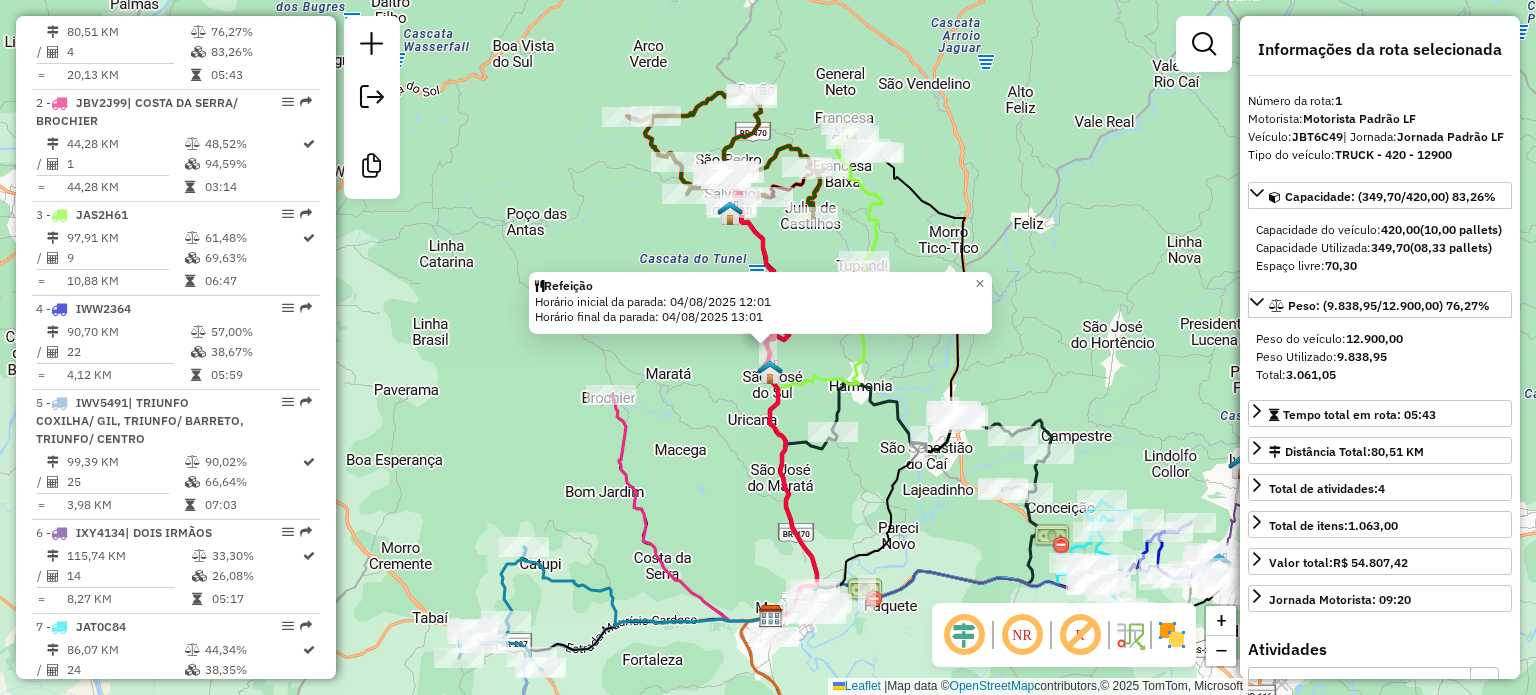 scroll, scrollTop: 806, scrollLeft: 0, axis: vertical 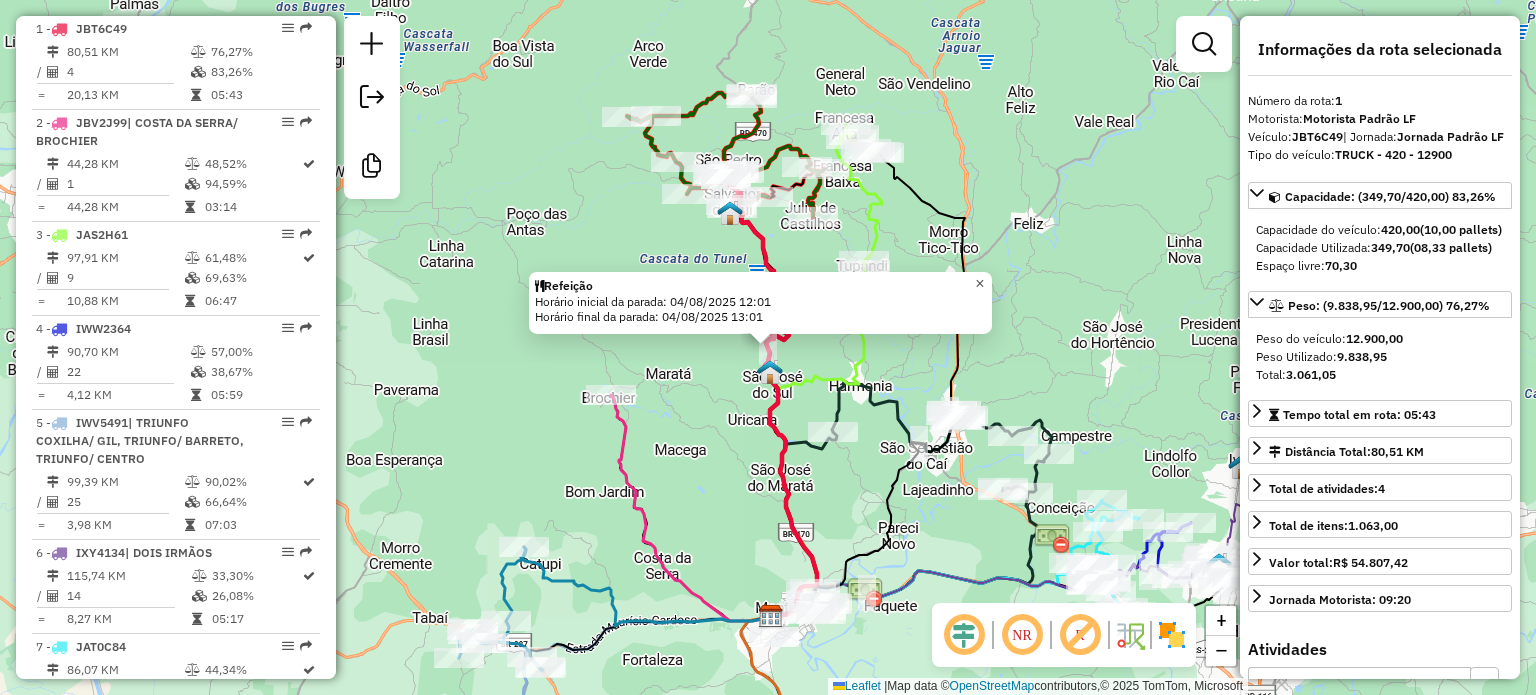 click on "×" 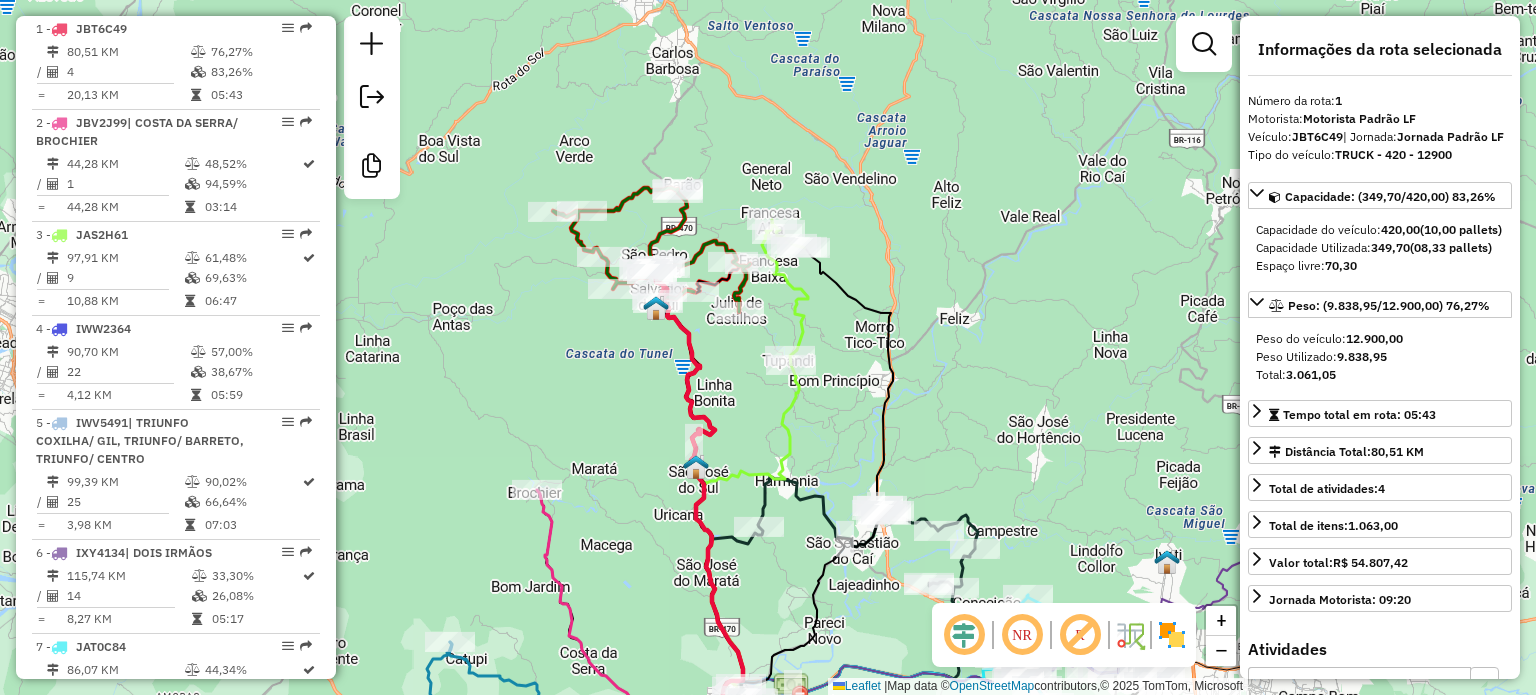 drag, startPoint x: 894, startPoint y: 351, endPoint x: 817, endPoint y: 451, distance: 126.210144 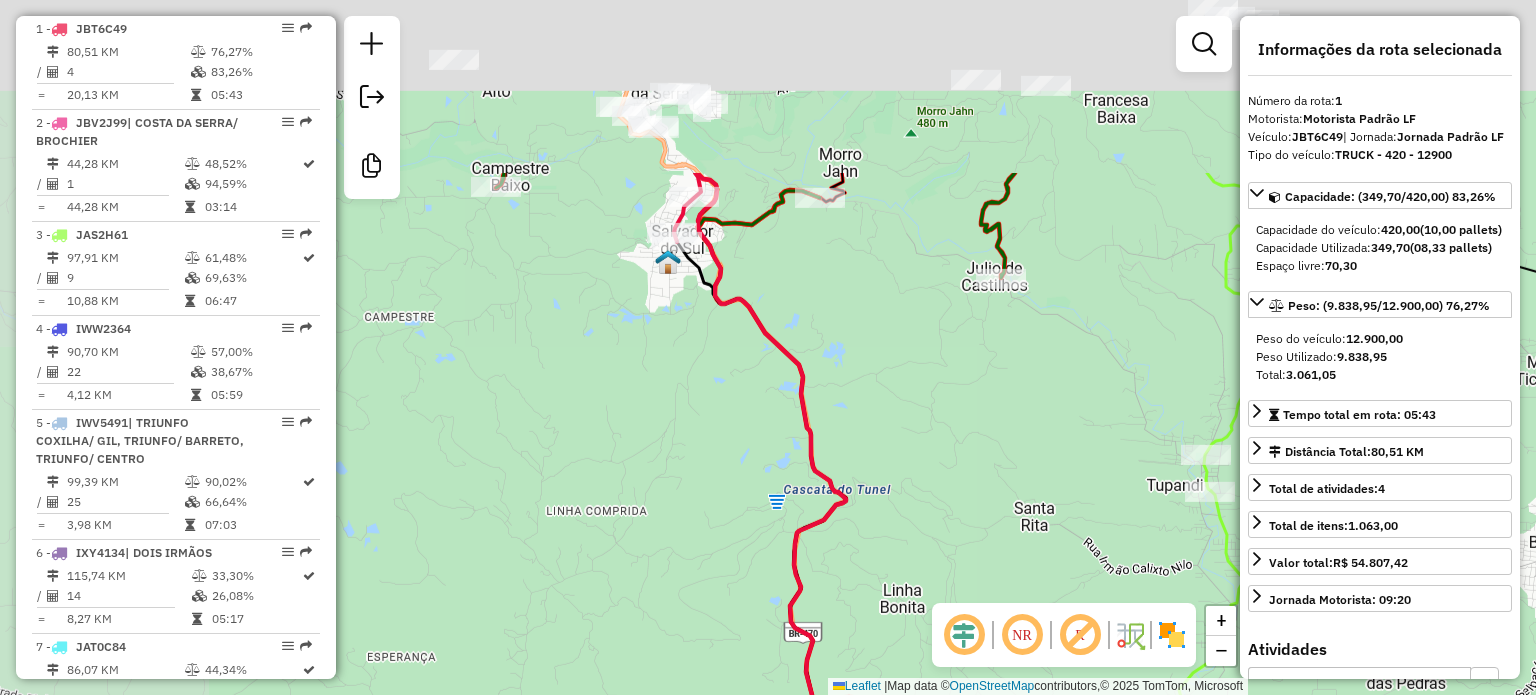 drag, startPoint x: 656, startPoint y: 378, endPoint x: 908, endPoint y: 591, distance: 329.95908 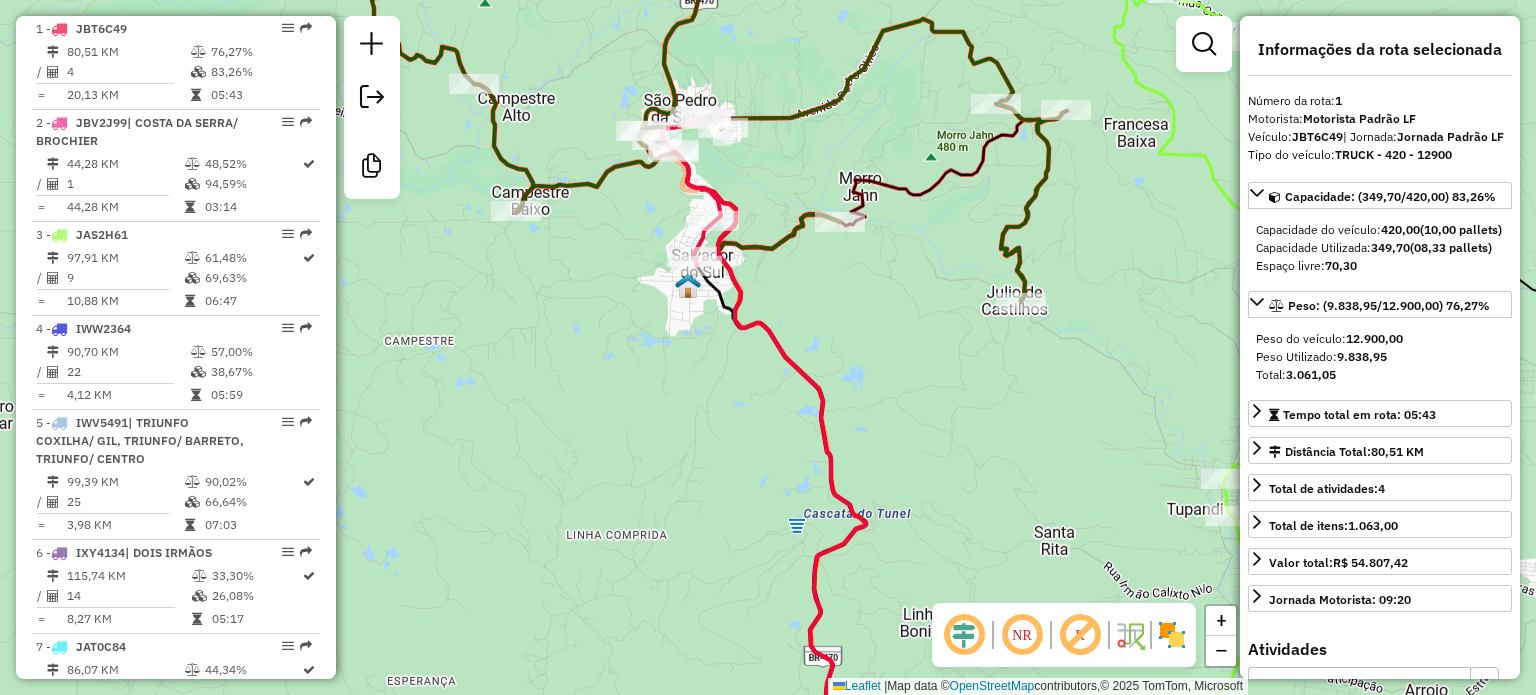 drag, startPoint x: 800, startPoint y: 351, endPoint x: 816, endPoint y: 369, distance: 24.083189 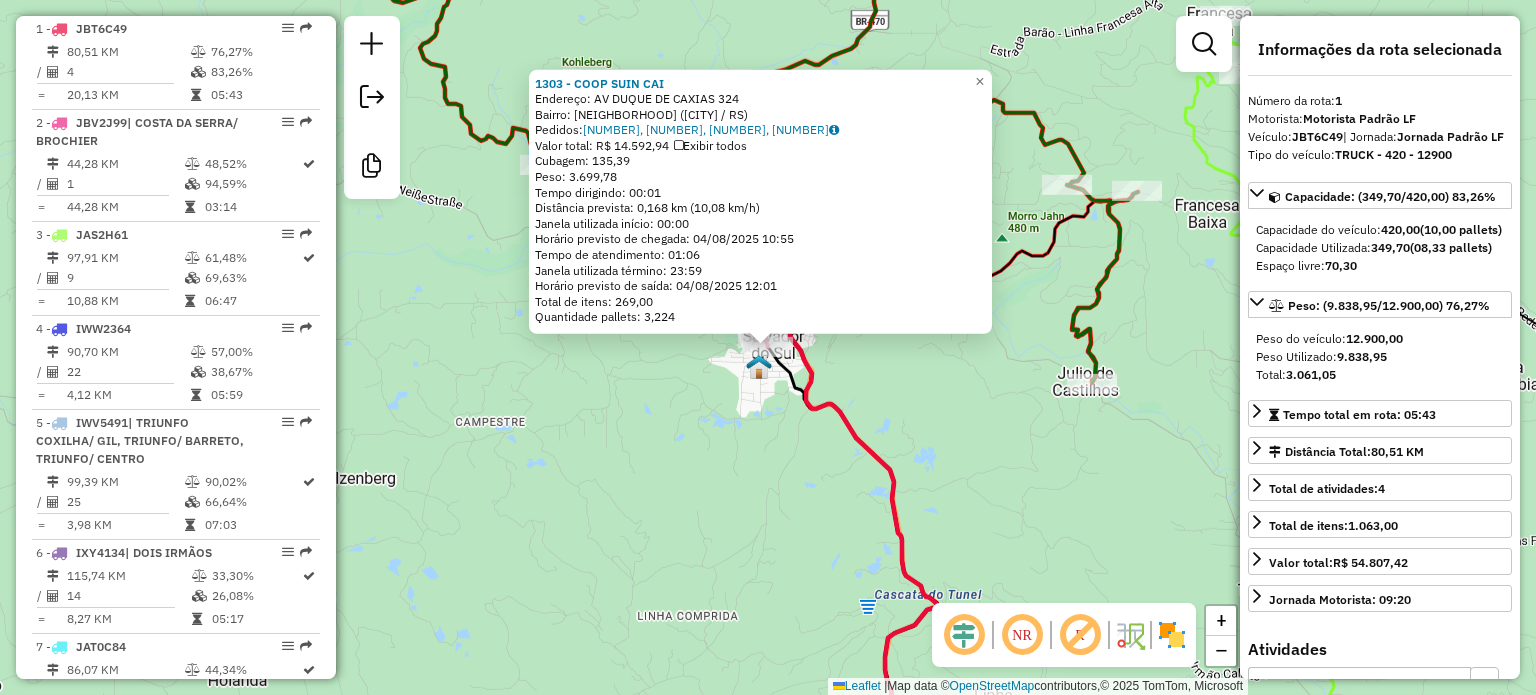 click on "[NUMBER] - [NAME]  Endereço: [STREET] [NUMBER]   Bairro: [NEIGHBORHOOD] ([CITY] / RS)   Pedidos:  [NUMBER], [NUMBER], [NUMBER], [NUMBER]   Valor total: [CURRENCY] [AMOUNT]   Exibir todos   Cubagem: [NUMBER]  Peso: [NUMBER]  Tempo dirigindo: [TIME]   Distância prevista: [DISTANCE] km ([SPEED] km/h)   Janela utilizada início: [TIME]   Horário previsto de chegada: [DATE] [TIME]   Tempo de atendimento: [TIME]   Janela utilizada término: [TIME]   Horário previsto de saída: [DATE] [TIME]   Total de itens: [NUMBER]   Quantidade pallets: [NUMBER]  × Janela de atendimento Grade de atendimento Capacidade Transportadoras Veículos Cliente Pedidos  Rotas Selecione os dias de semana para filtrar as janelas de atendimento  Seg   Ter   Qua   Qui   Sex   Sáb   Dom  Informe o período da janela de atendimento: De: Até:  Filtrar exatamente a janela do cliente  Considerar janela de atendimento padrão  Selecione os dias de semana para filtrar as grades de atendimento  Seg   Ter   Qua   Qui   Sex   Sáb   Dom   Peso mínimo:  +" 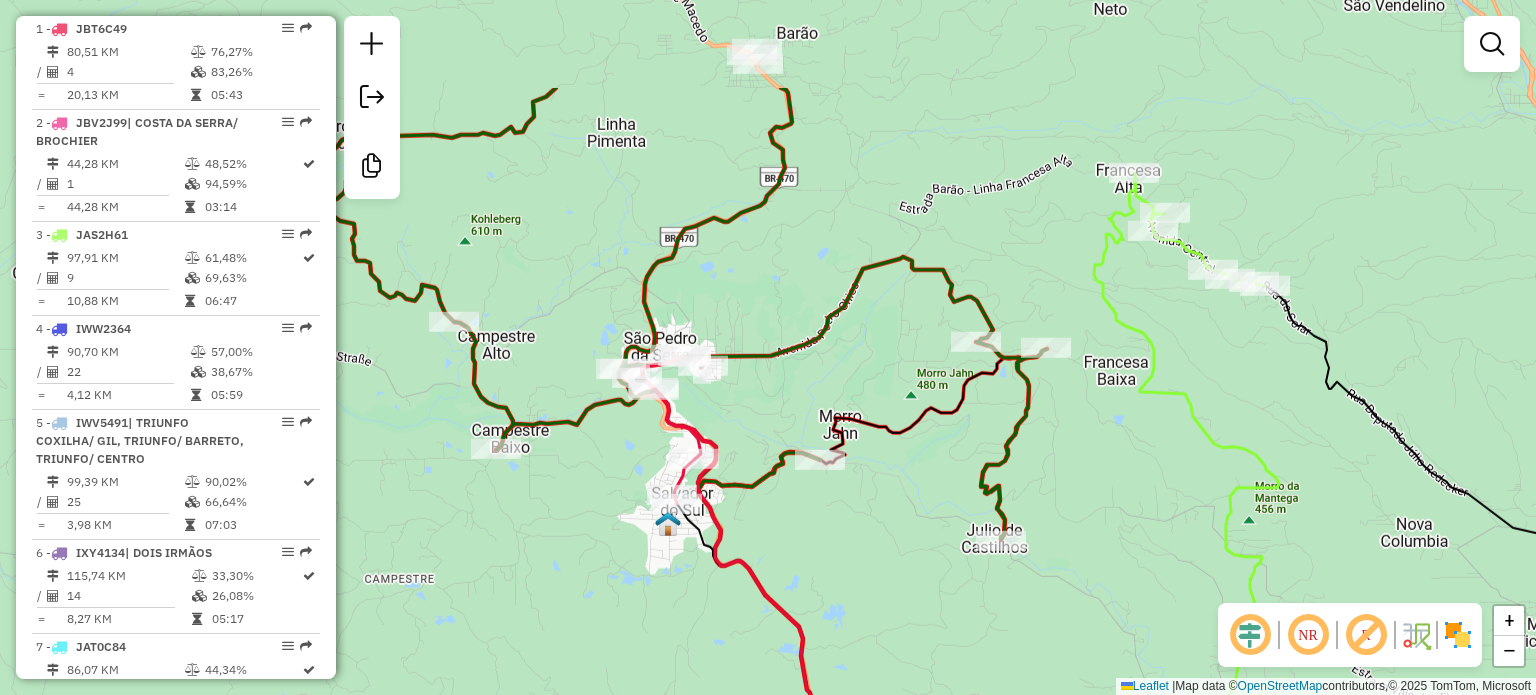 drag, startPoint x: 1001, startPoint y: 396, endPoint x: 913, endPoint y: 552, distance: 179.1089 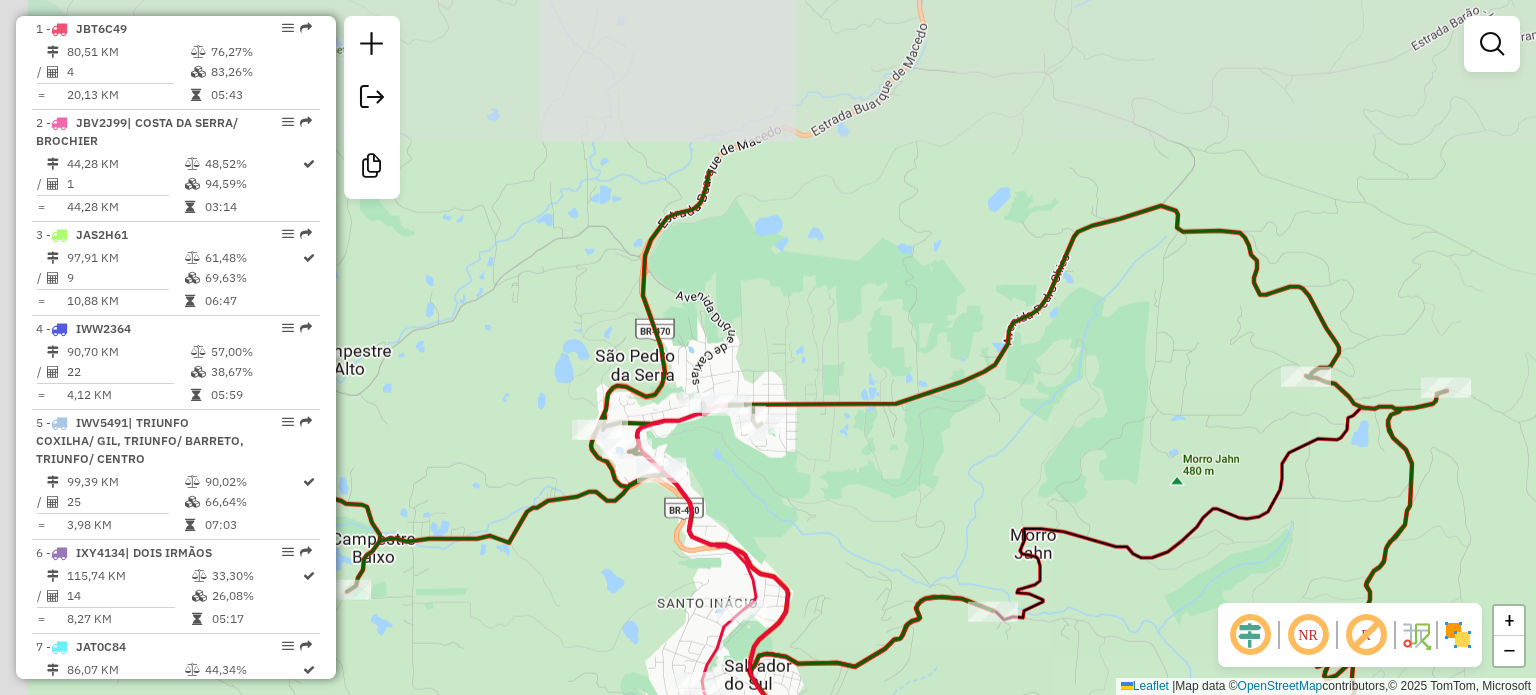 drag, startPoint x: 841, startPoint y: 223, endPoint x: 998, endPoint y: 462, distance: 285.95453 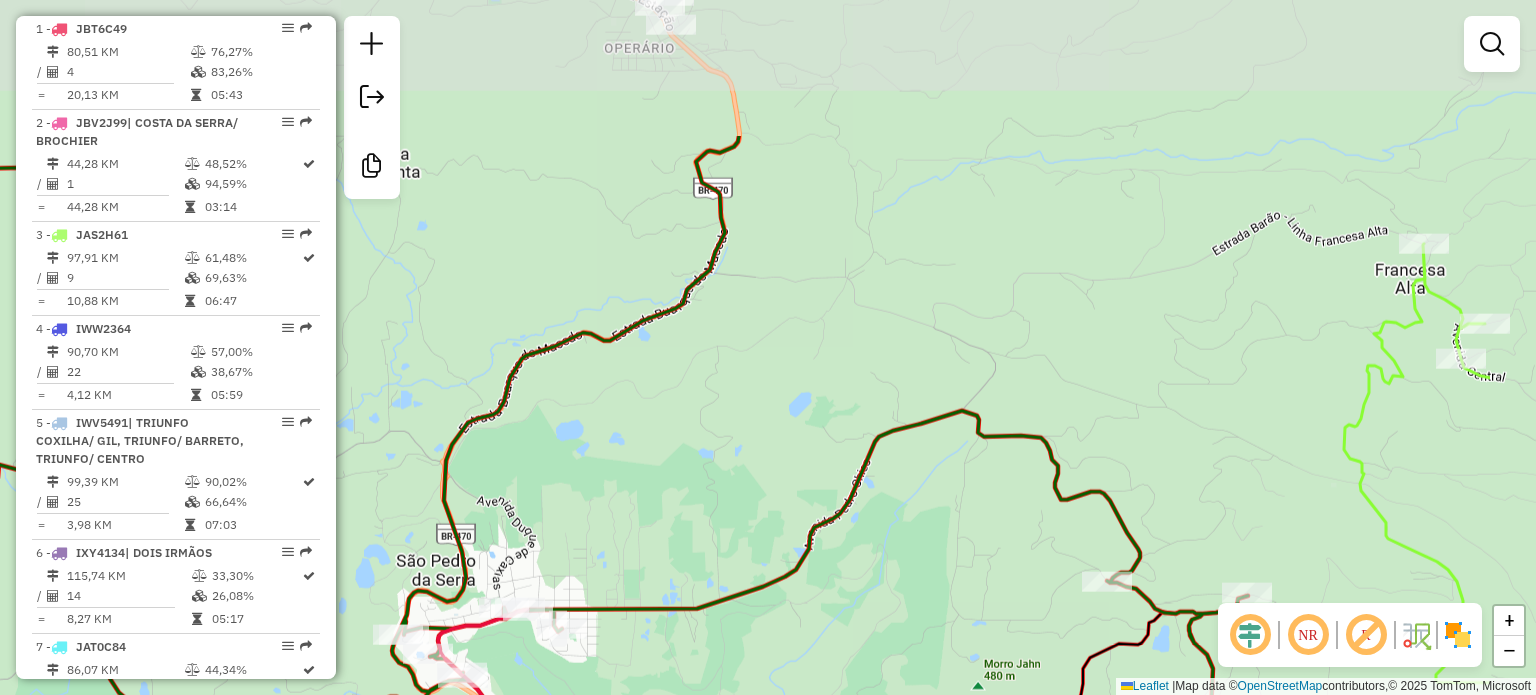drag, startPoint x: 1449, startPoint y: 268, endPoint x: 1252, endPoint y: 472, distance: 283.59302 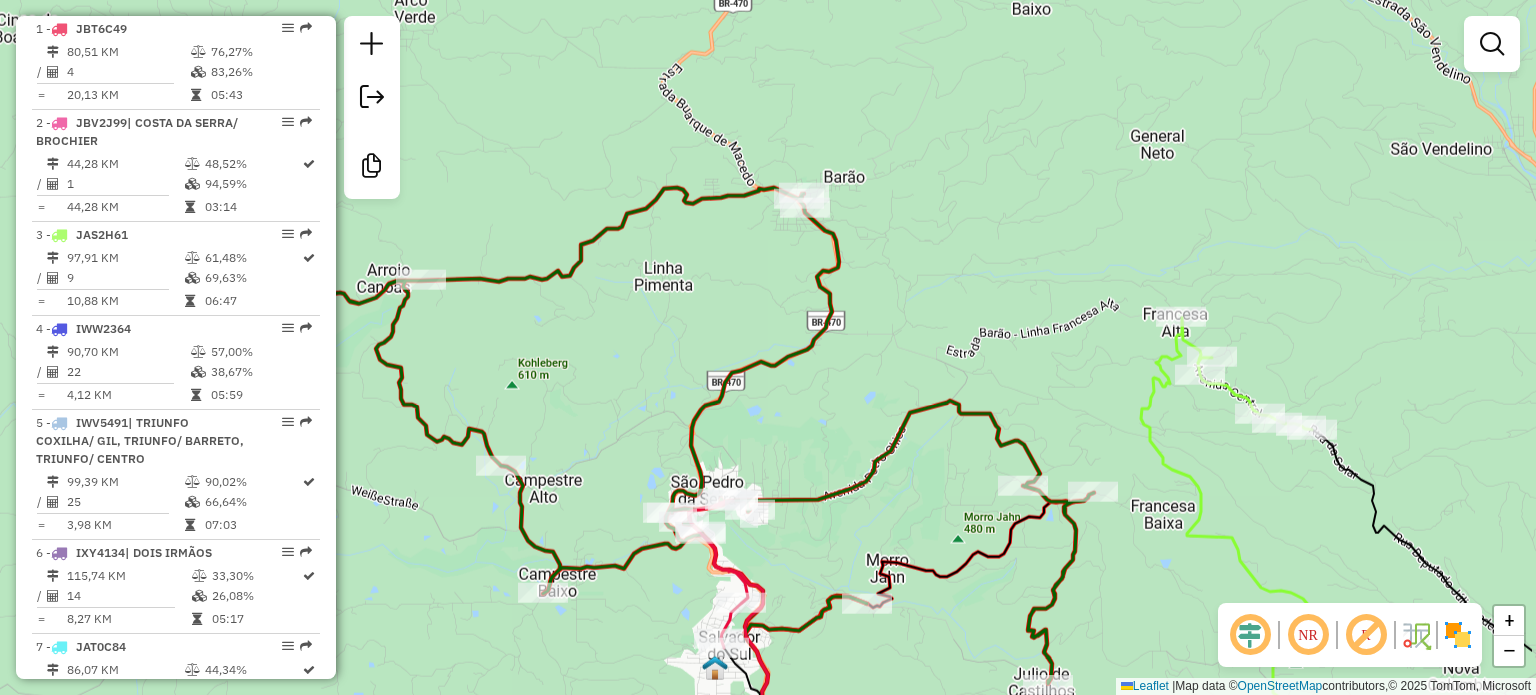 drag, startPoint x: 1264, startPoint y: 471, endPoint x: 1090, endPoint y: 427, distance: 179.47702 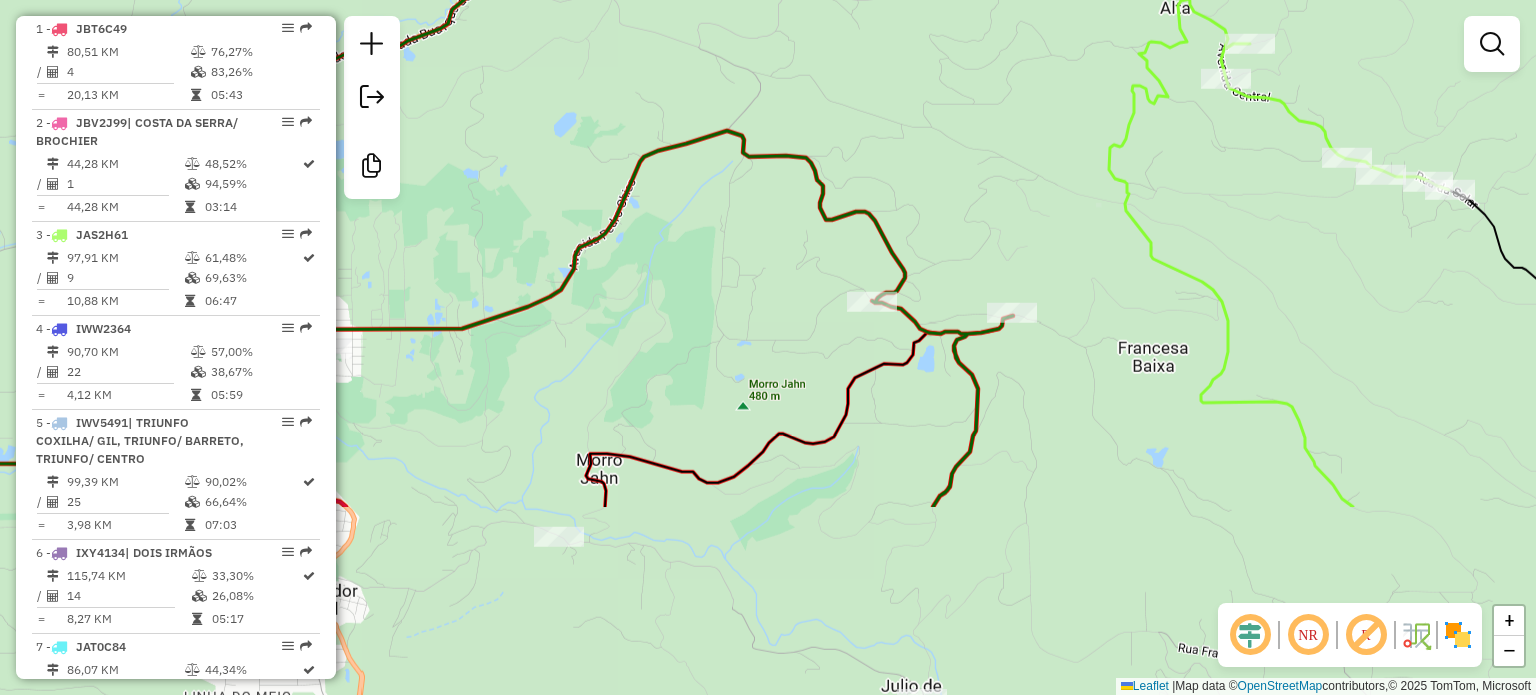 drag, startPoint x: 1328, startPoint y: 494, endPoint x: 1290, endPoint y: 243, distance: 253.8602 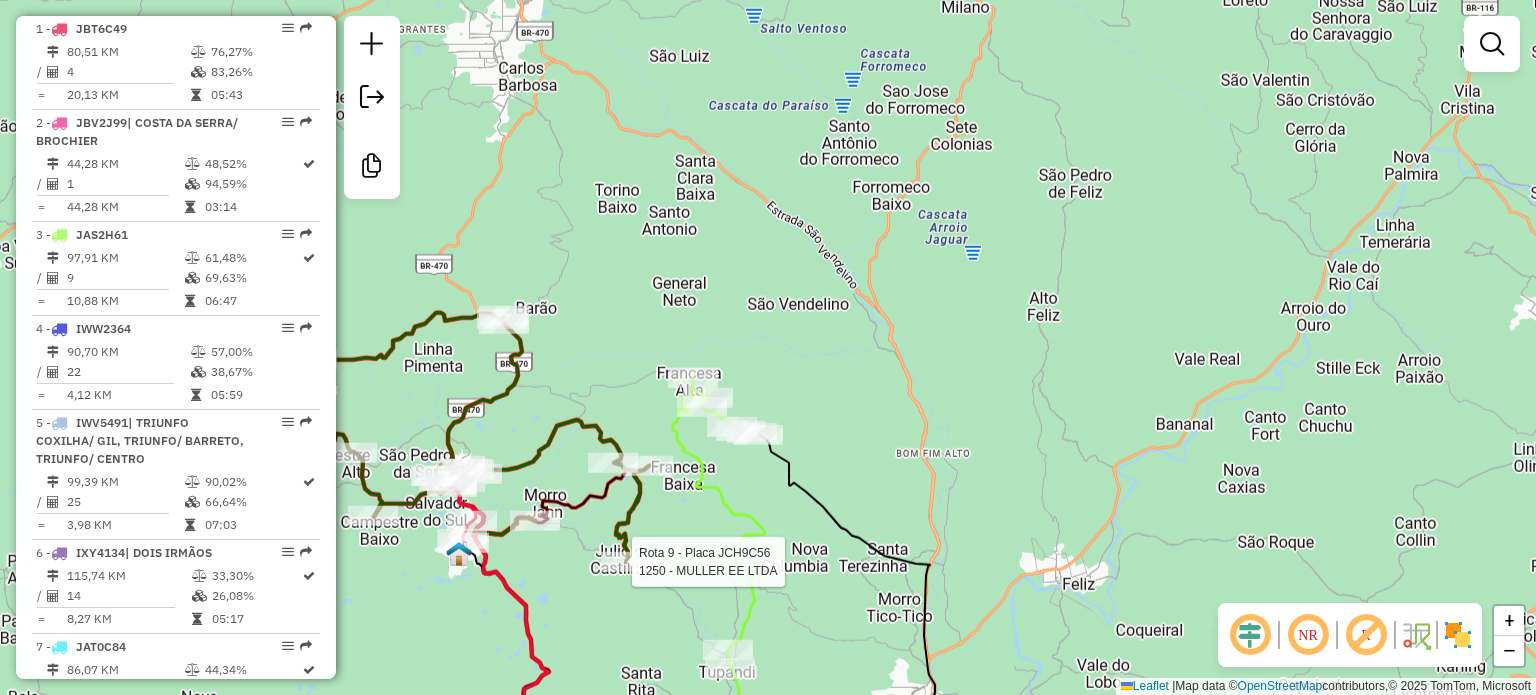select on "**********" 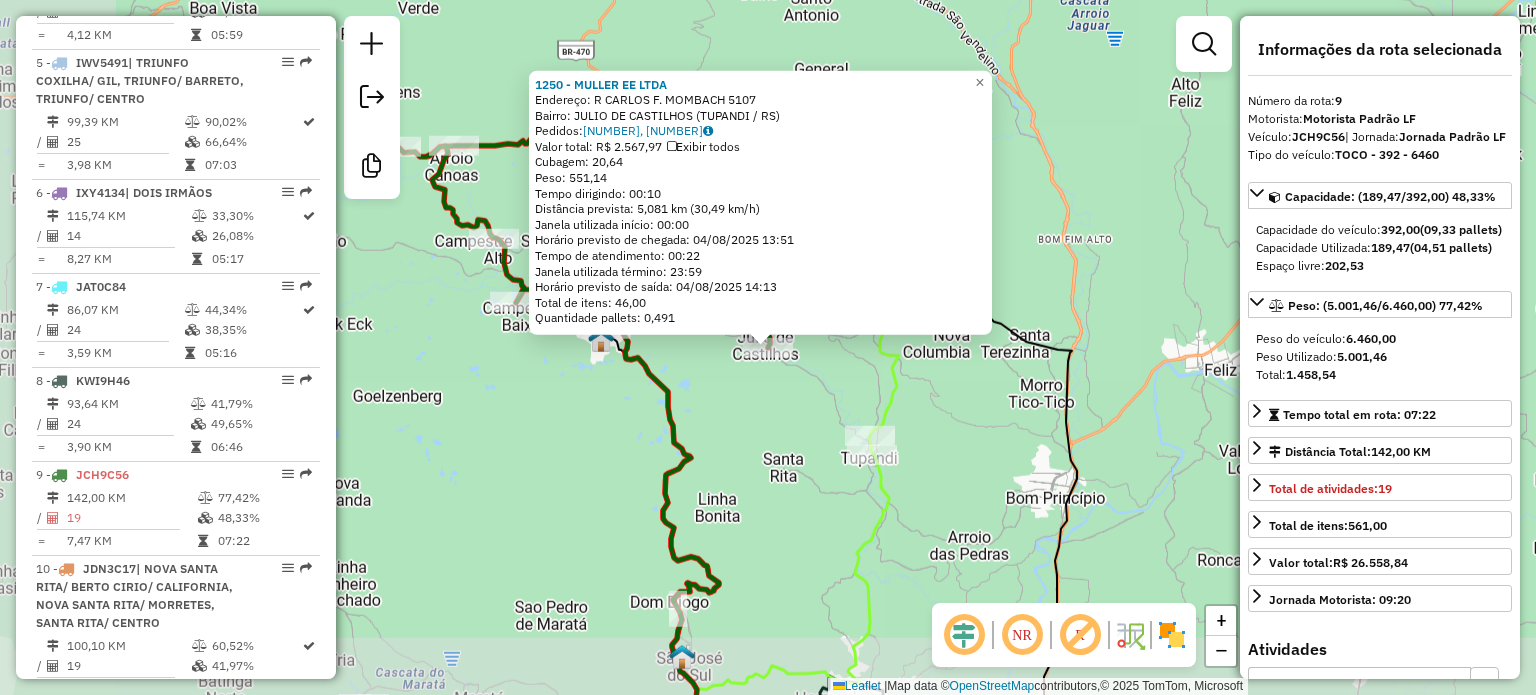 scroll, scrollTop: 1610, scrollLeft: 0, axis: vertical 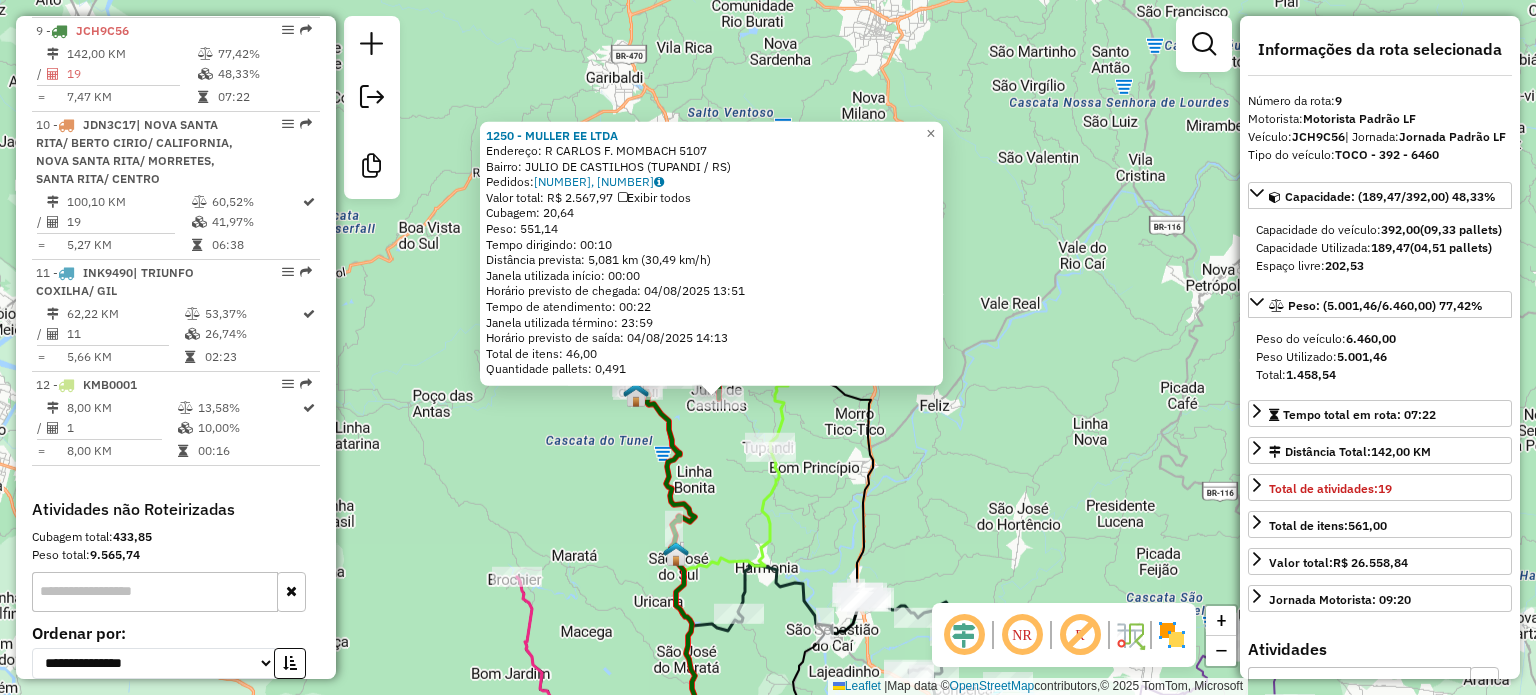 drag, startPoint x: 460, startPoint y: 522, endPoint x: 577, endPoint y: 503, distance: 118.5327 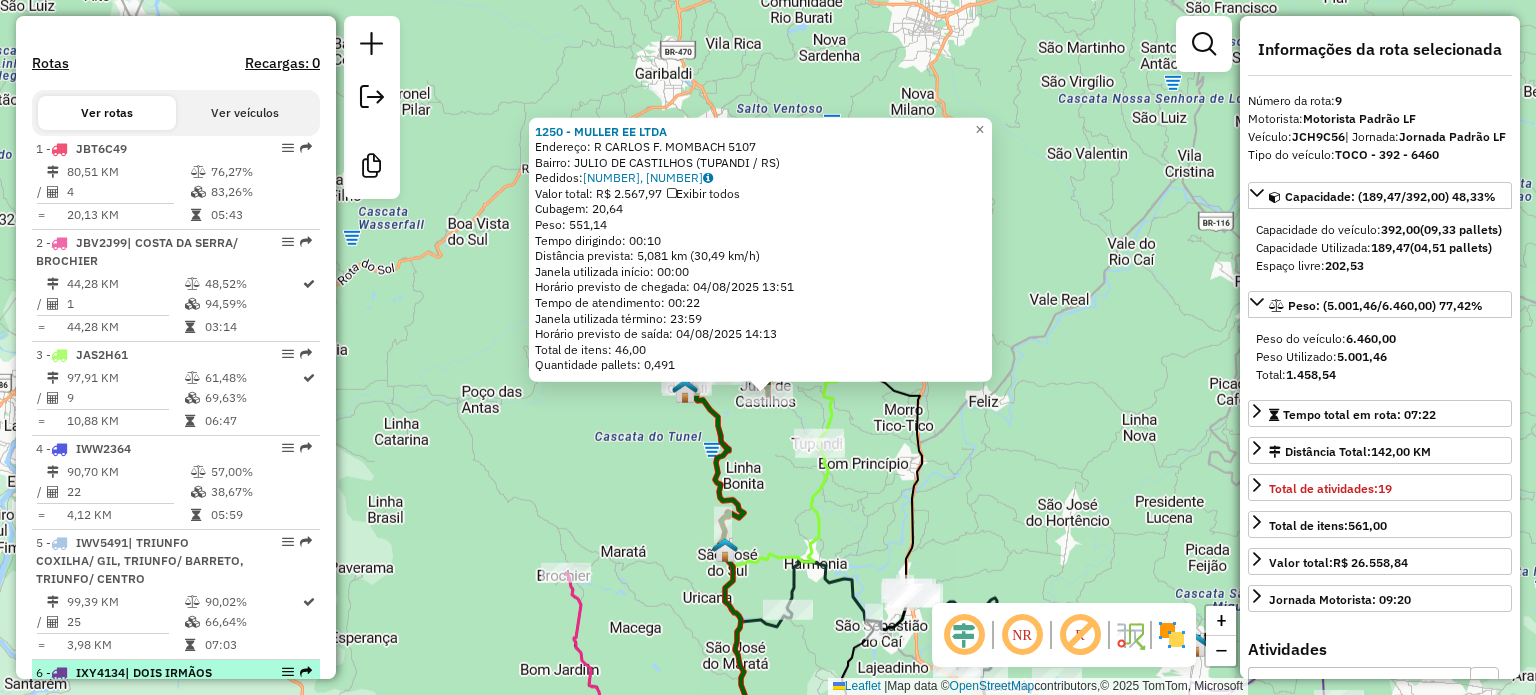 scroll, scrollTop: 610, scrollLeft: 0, axis: vertical 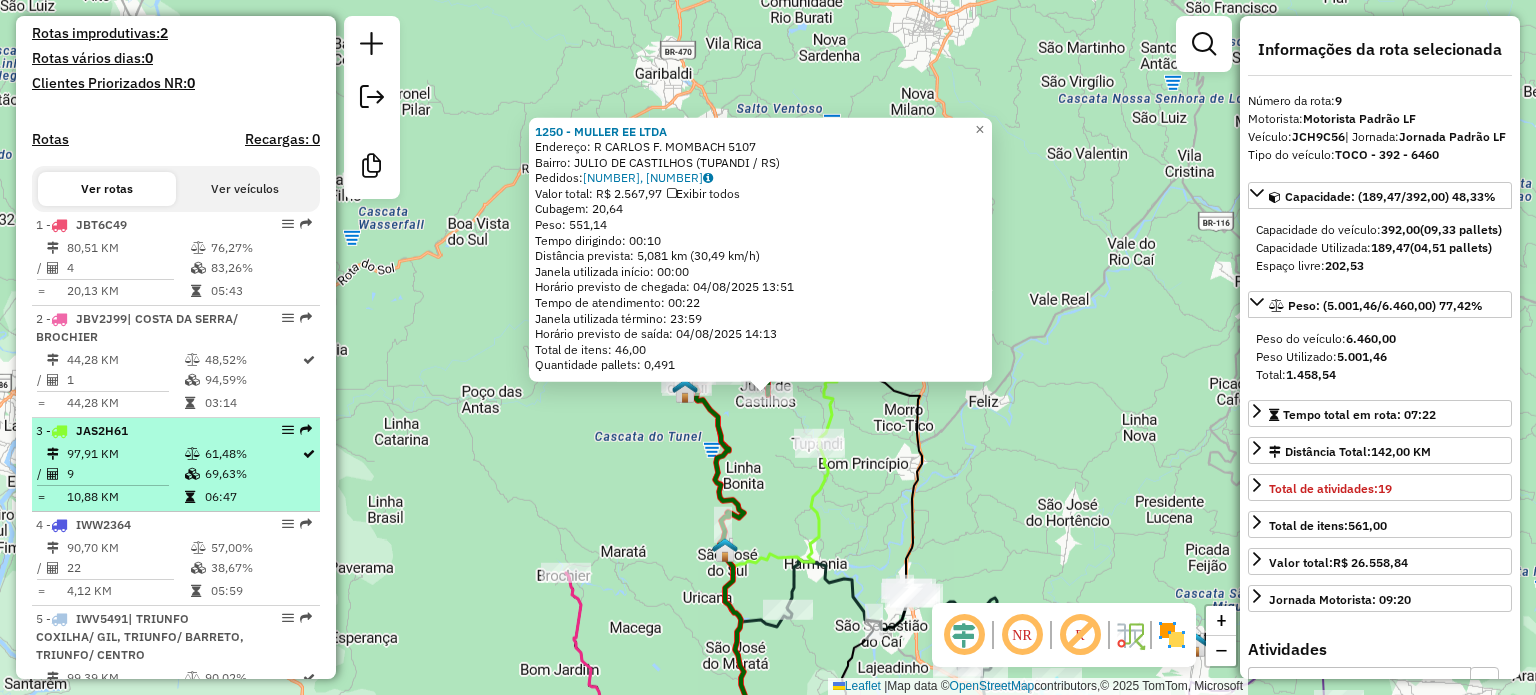 click on "JAS2H61" at bounding box center [102, 430] 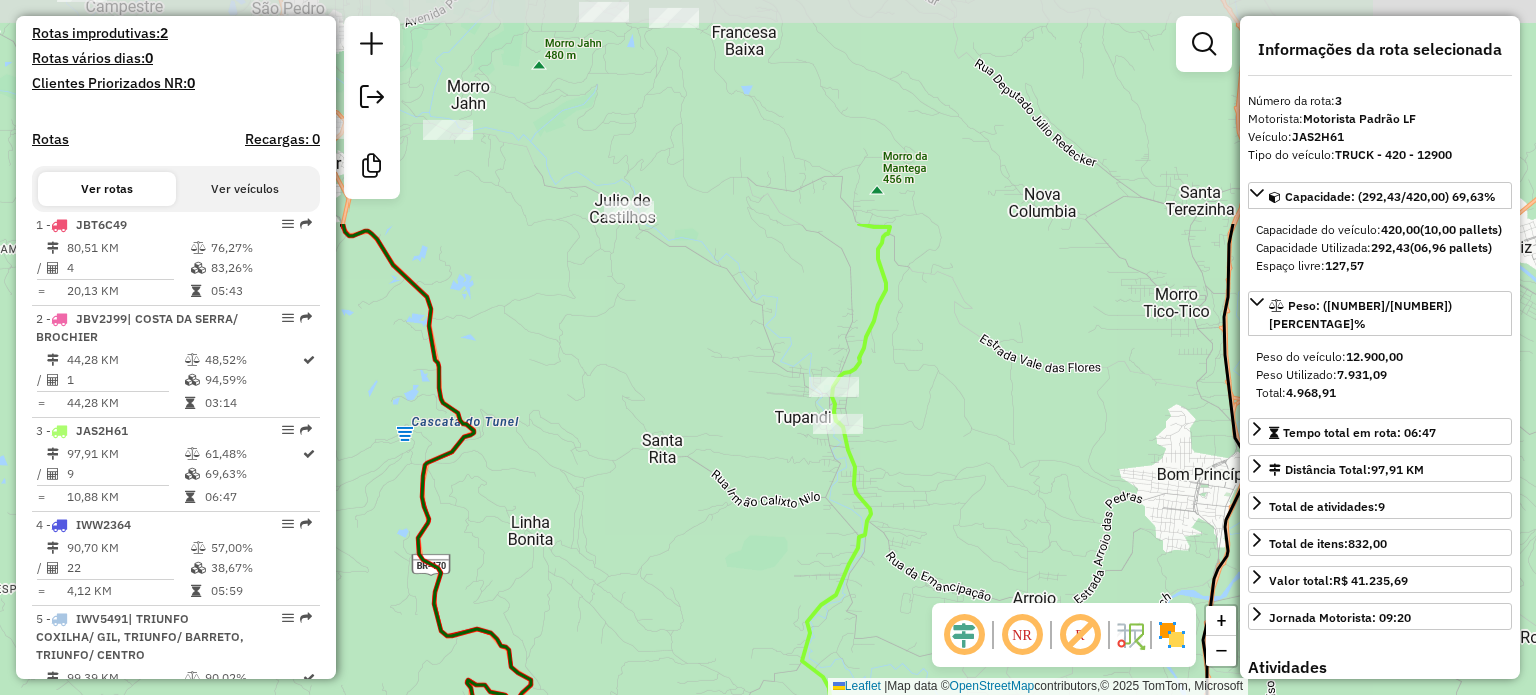 drag, startPoint x: 788, startPoint y: 202, endPoint x: 741, endPoint y: 419, distance: 222.03152 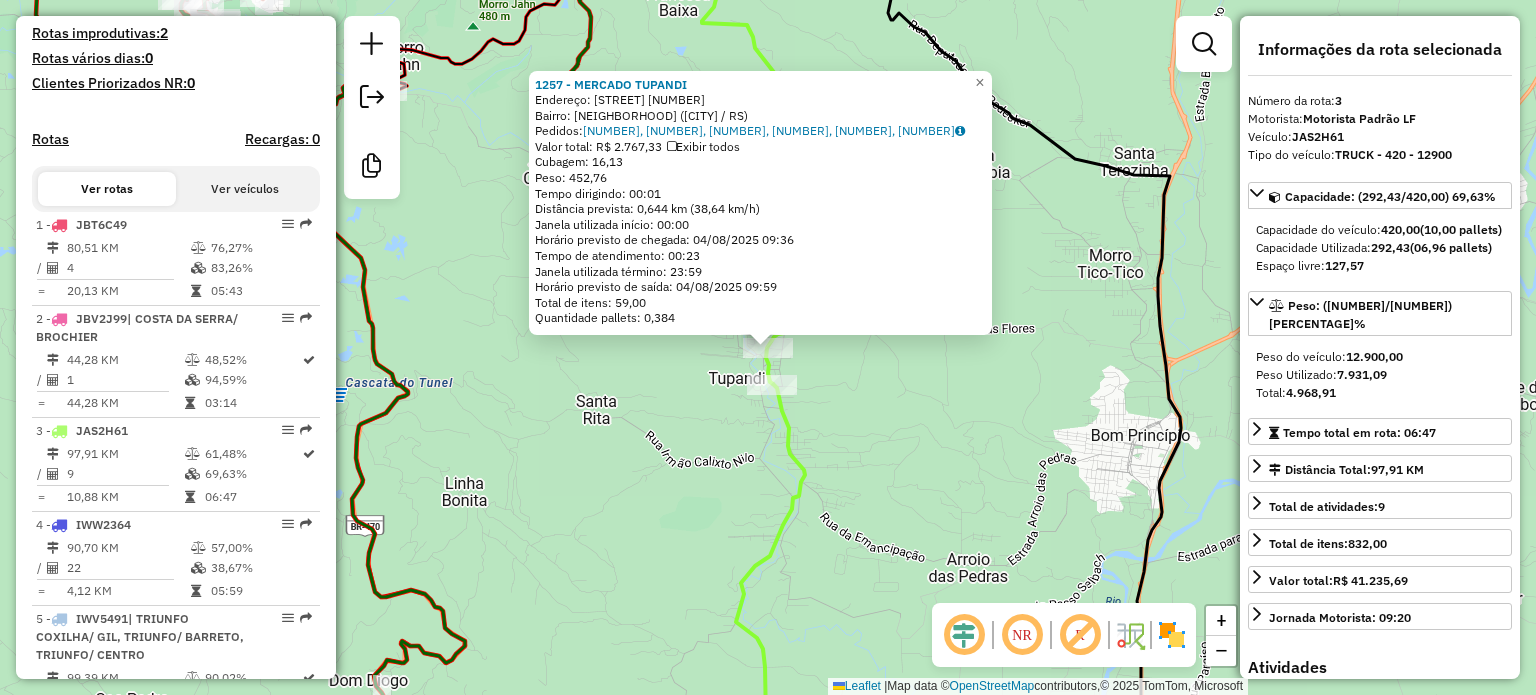 scroll, scrollTop: 1011, scrollLeft: 0, axis: vertical 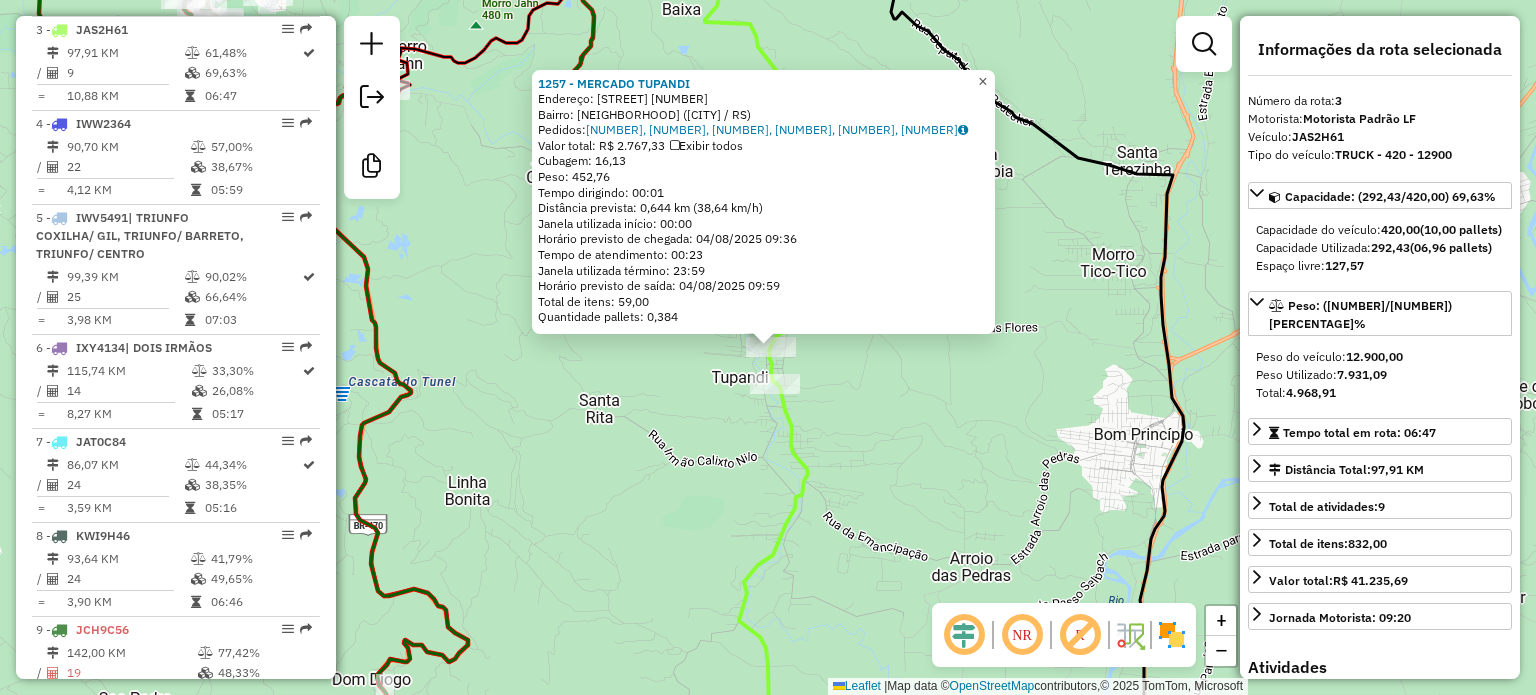 click on "×" 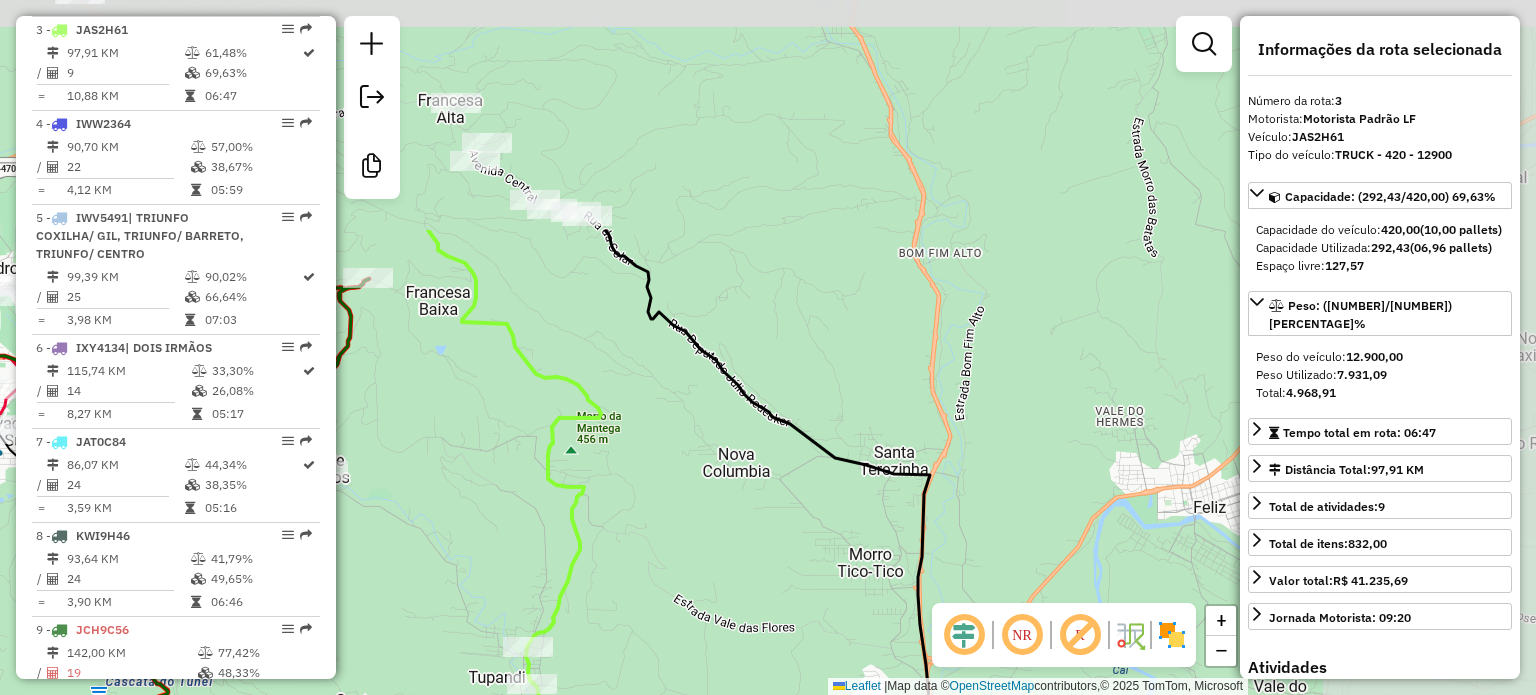 drag, startPoint x: 900, startPoint y: 190, endPoint x: 702, endPoint y: 379, distance: 273.7243 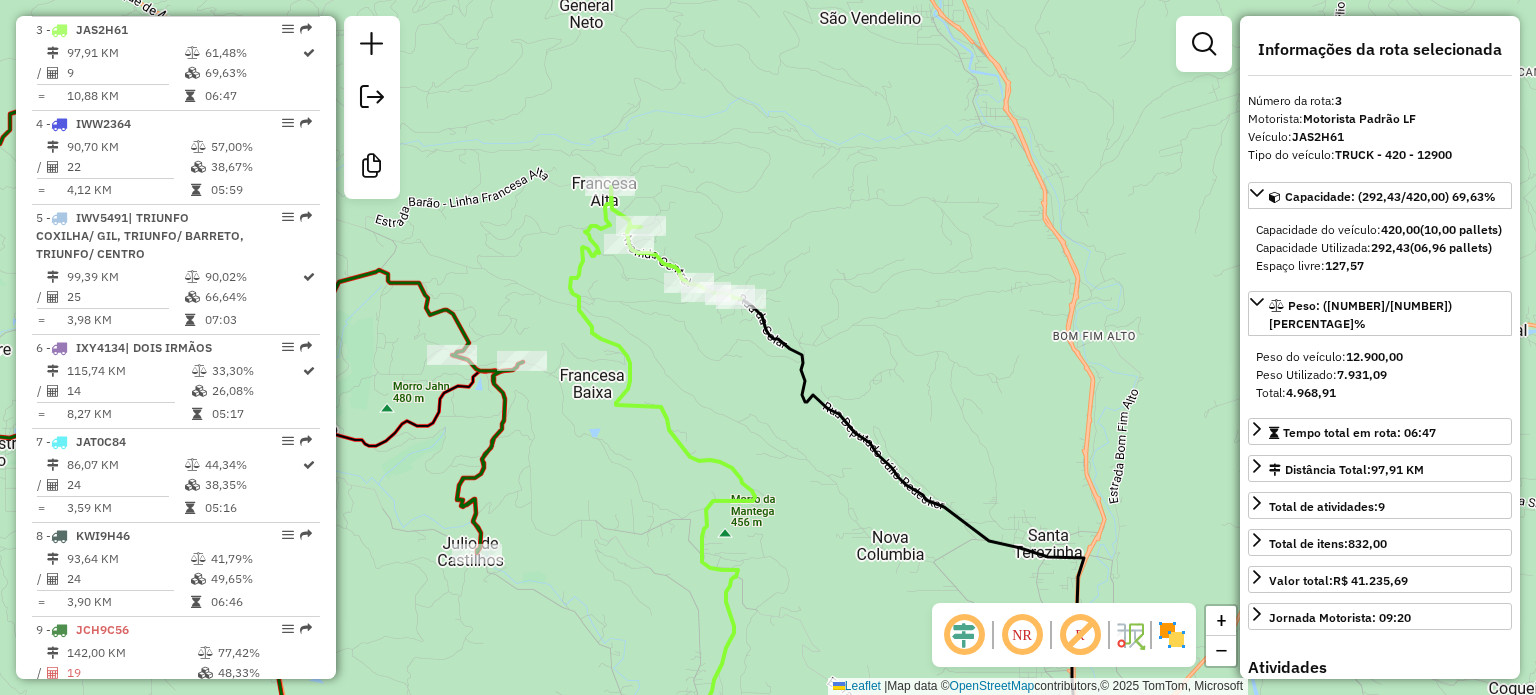 drag, startPoint x: 696, startPoint y: 333, endPoint x: 850, endPoint y: 419, distance: 176.38594 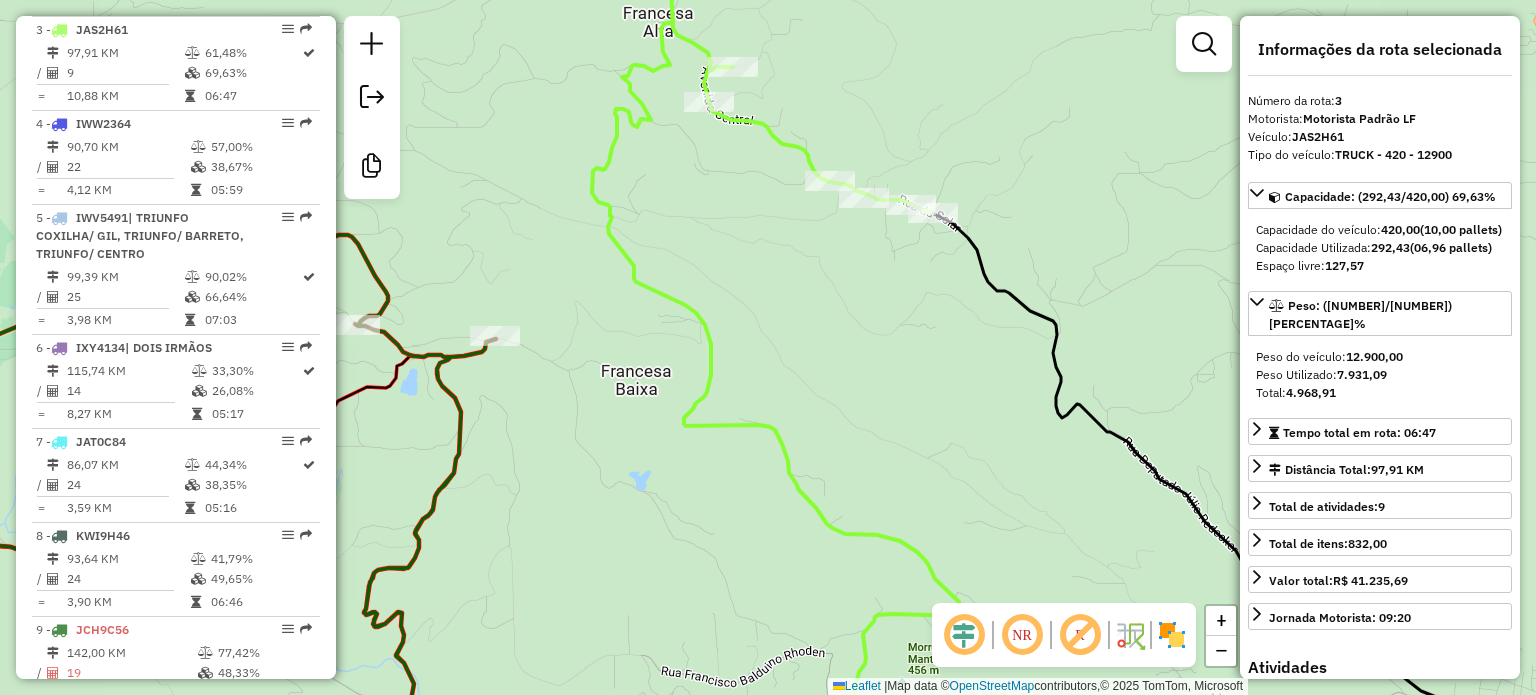 drag, startPoint x: 566, startPoint y: 347, endPoint x: 564, endPoint y: 364, distance: 17.117243 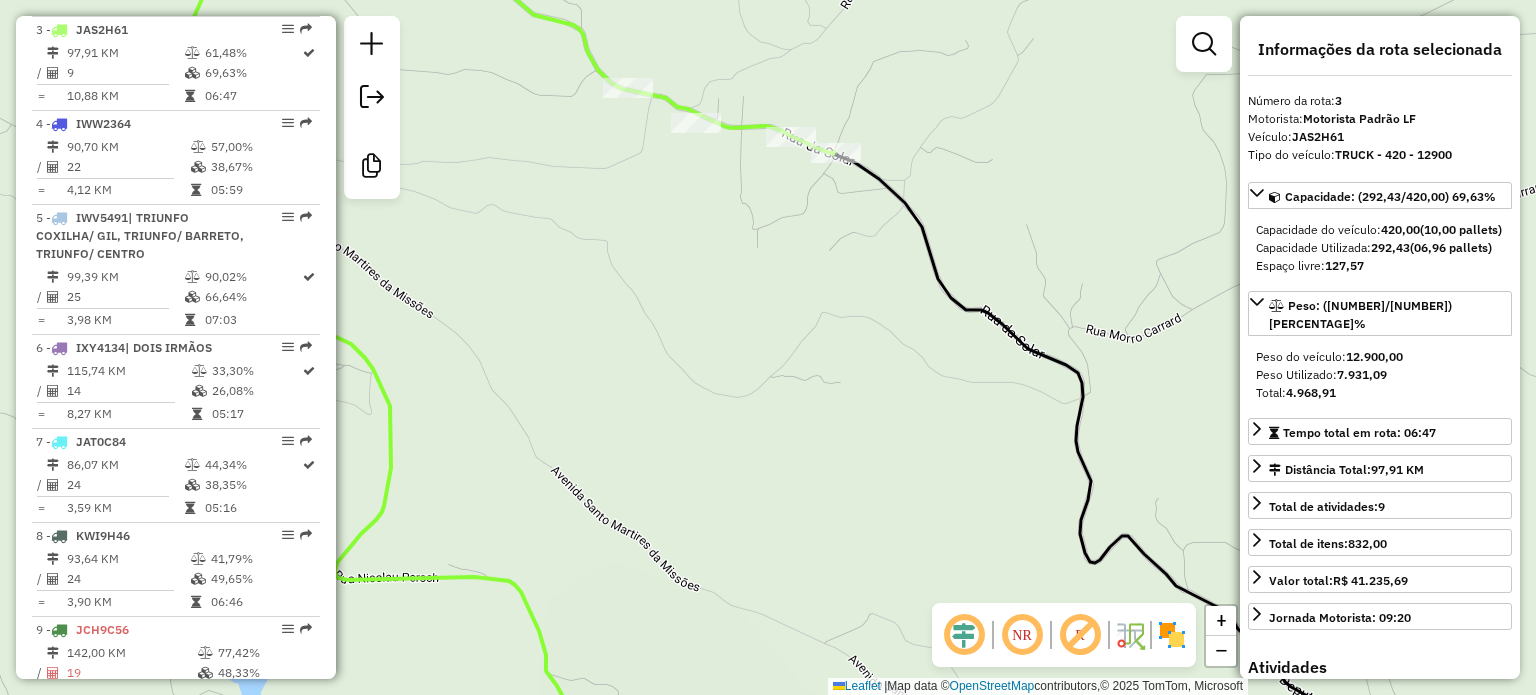 drag, startPoint x: 915, startPoint y: 334, endPoint x: 707, endPoint y: 288, distance: 213.02582 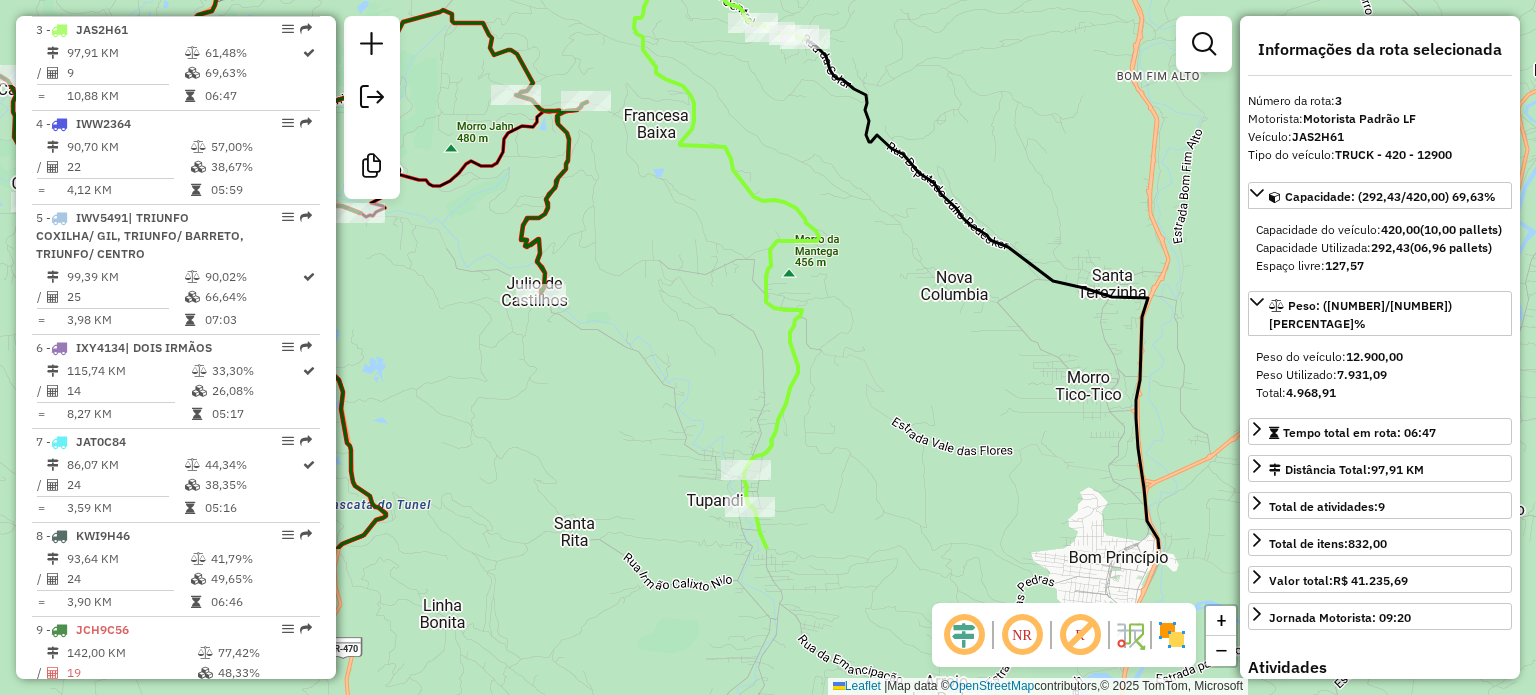 drag, startPoint x: 831, startPoint y: 444, endPoint x: 895, endPoint y: 228, distance: 225.28204 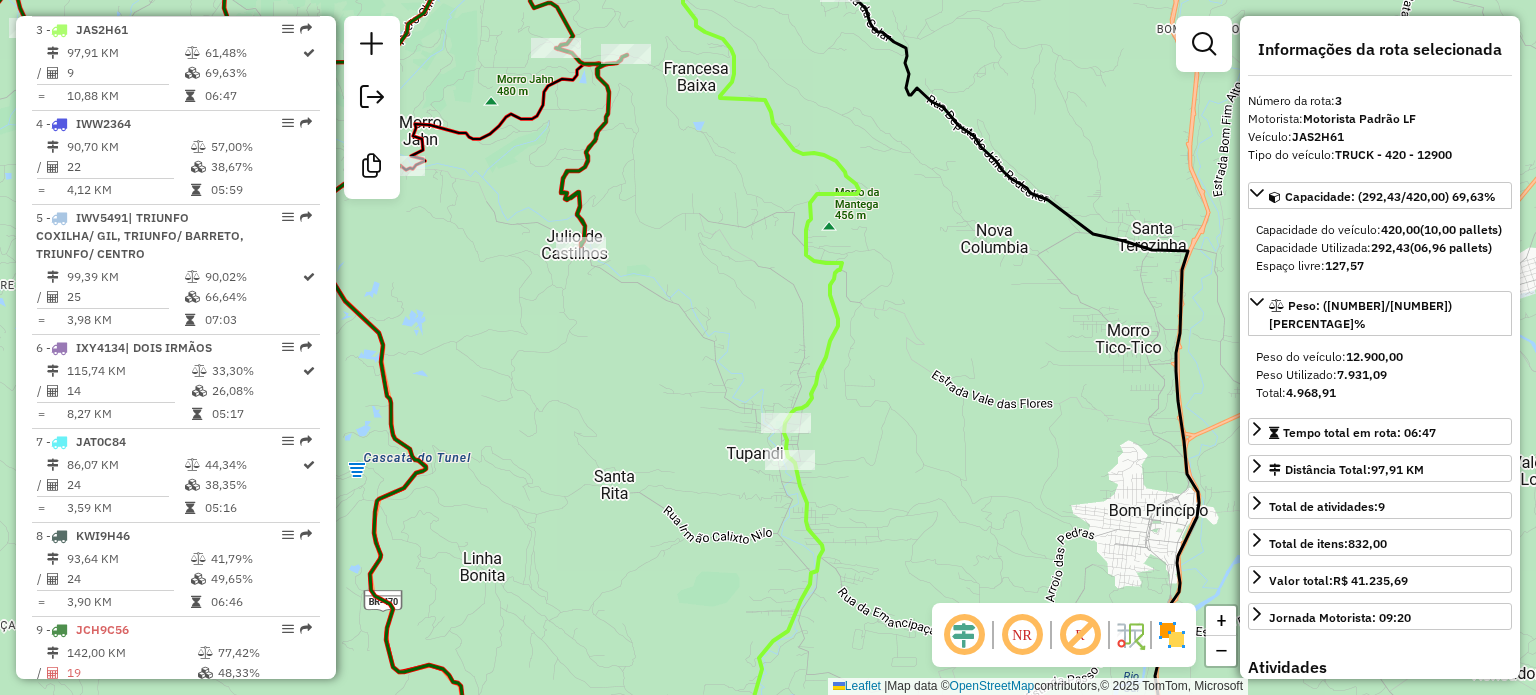 drag, startPoint x: 823, startPoint y: 446, endPoint x: 863, endPoint y: 399, distance: 61.7171 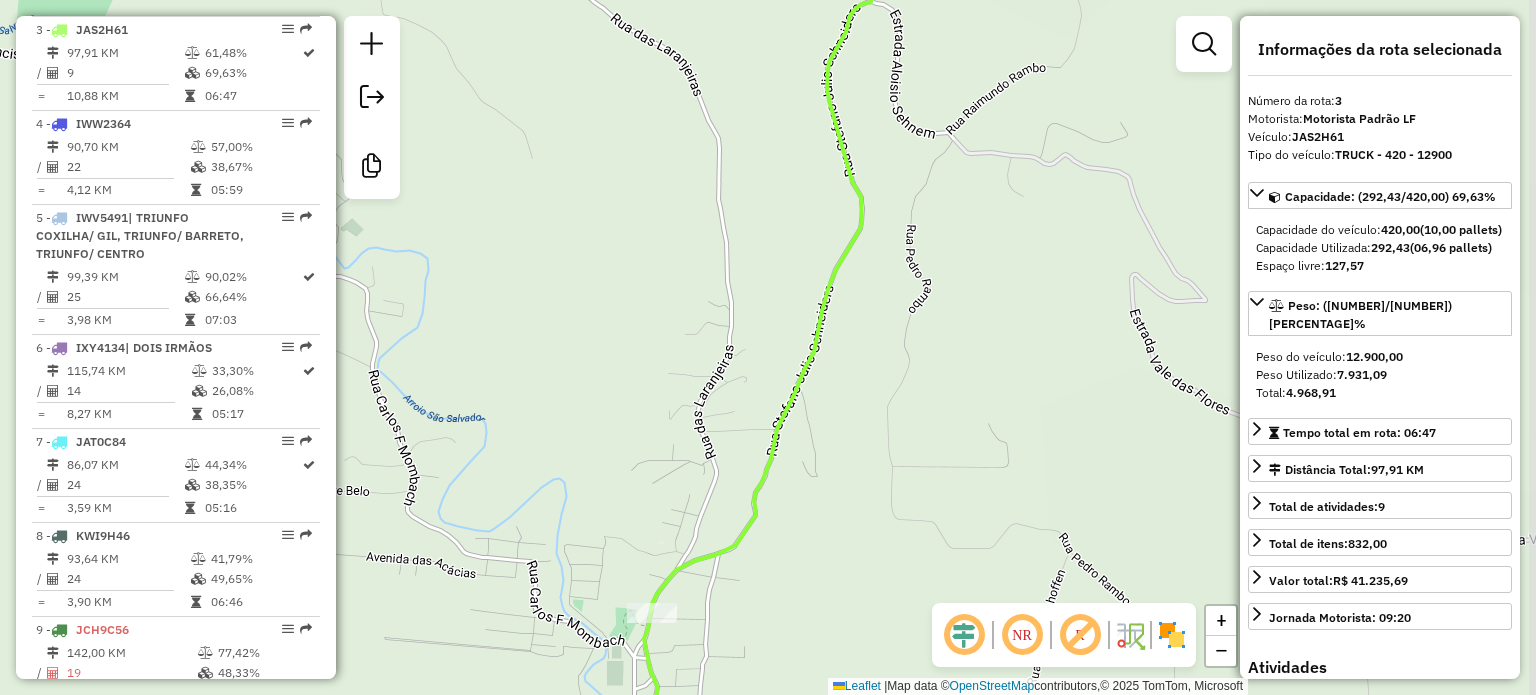 drag, startPoint x: 841, startPoint y: 344, endPoint x: 831, endPoint y: 353, distance: 13.453624 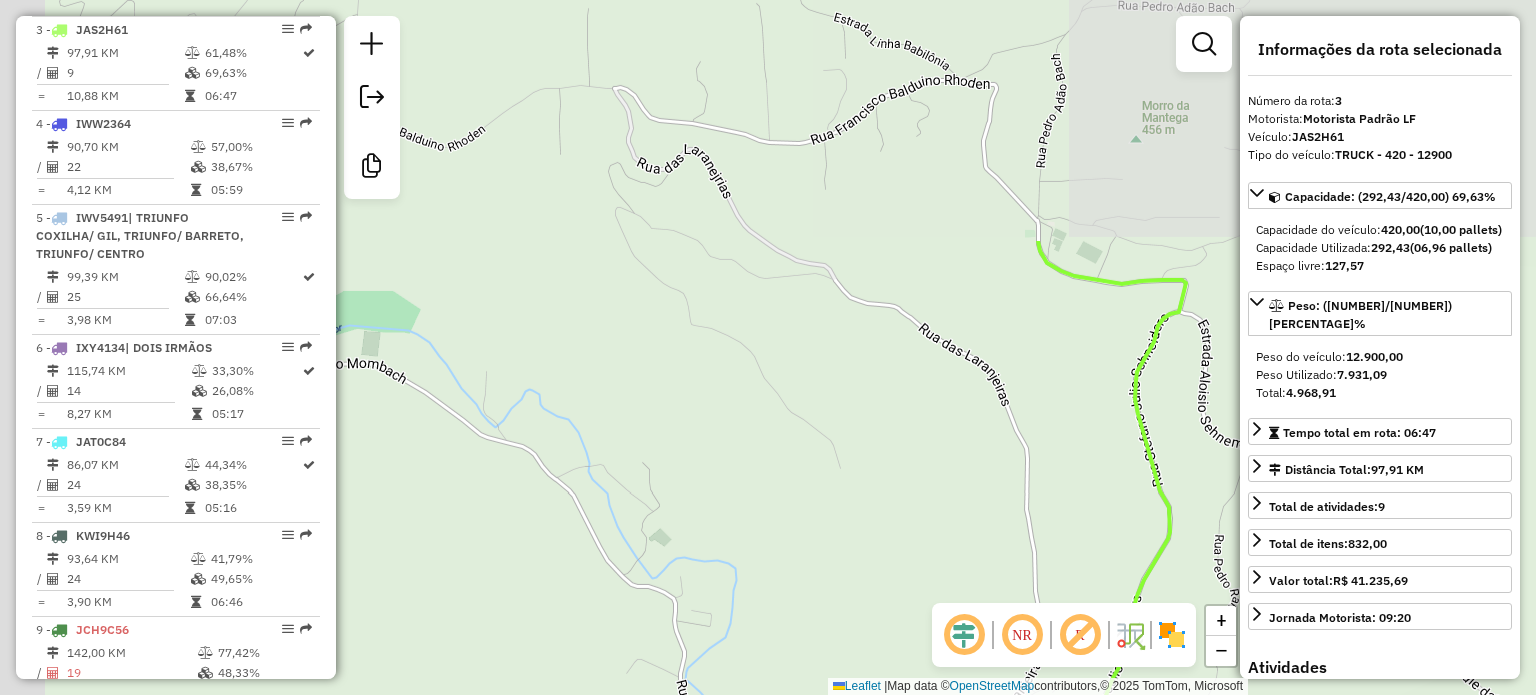 drag, startPoint x: 559, startPoint y: 260, endPoint x: 874, endPoint y: 573, distance: 444.0653 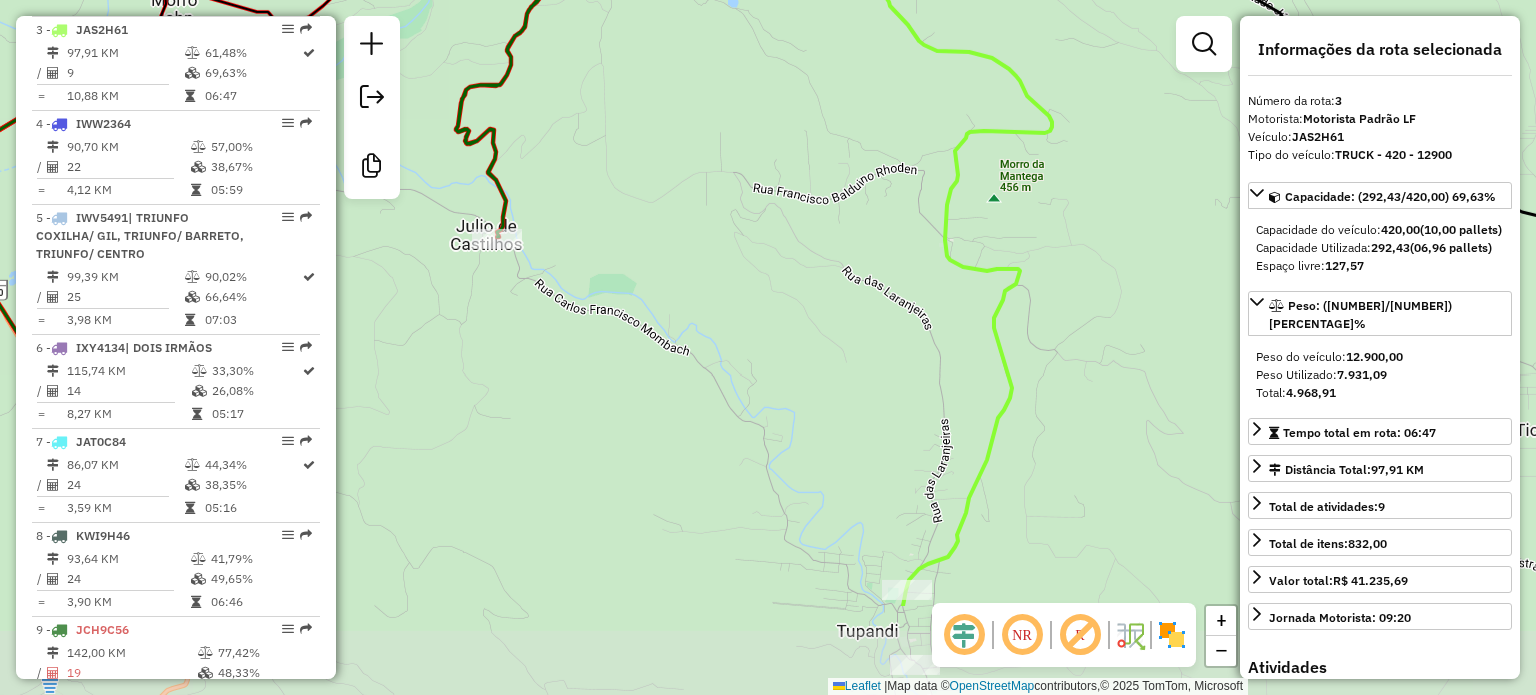 drag, startPoint x: 845, startPoint y: 507, endPoint x: 832, endPoint y: 348, distance: 159.53056 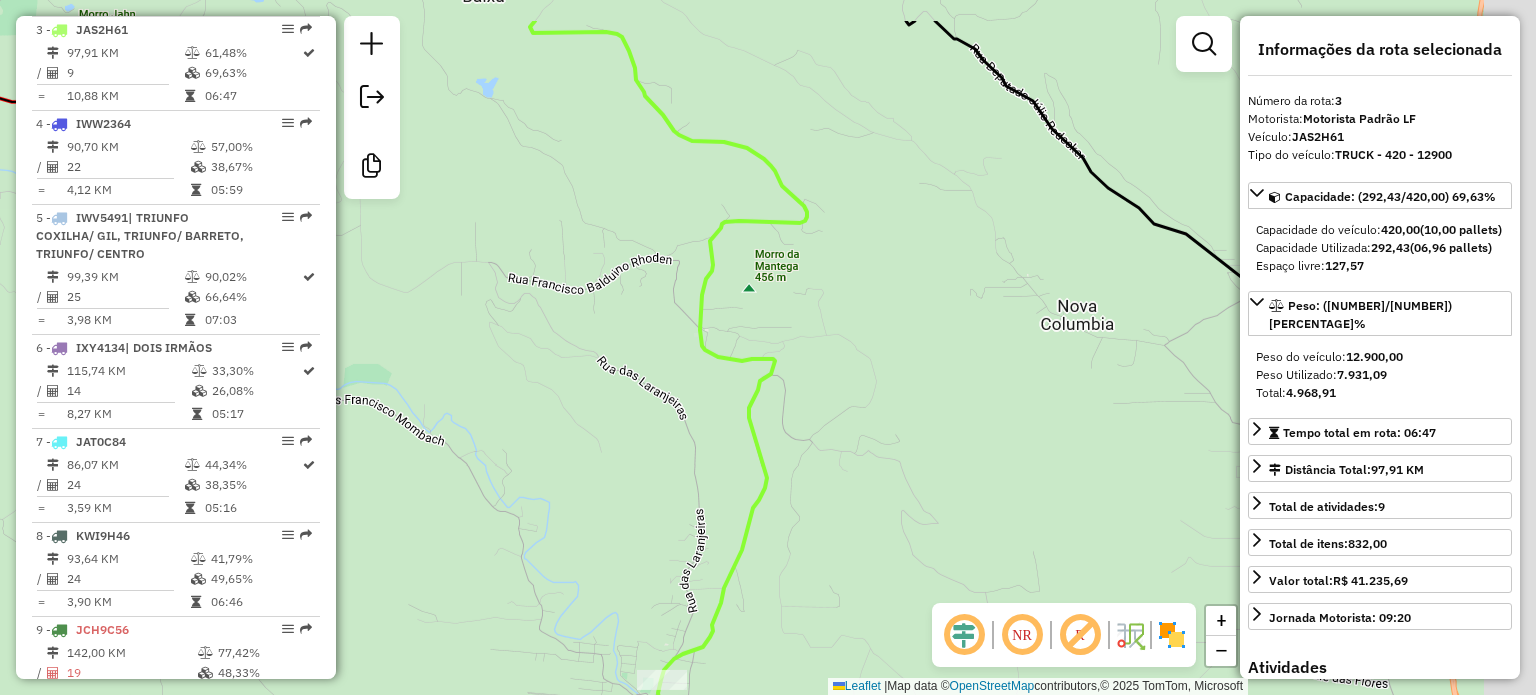 drag, startPoint x: 823, startPoint y: 311, endPoint x: 576, endPoint y: 401, distance: 262.8859 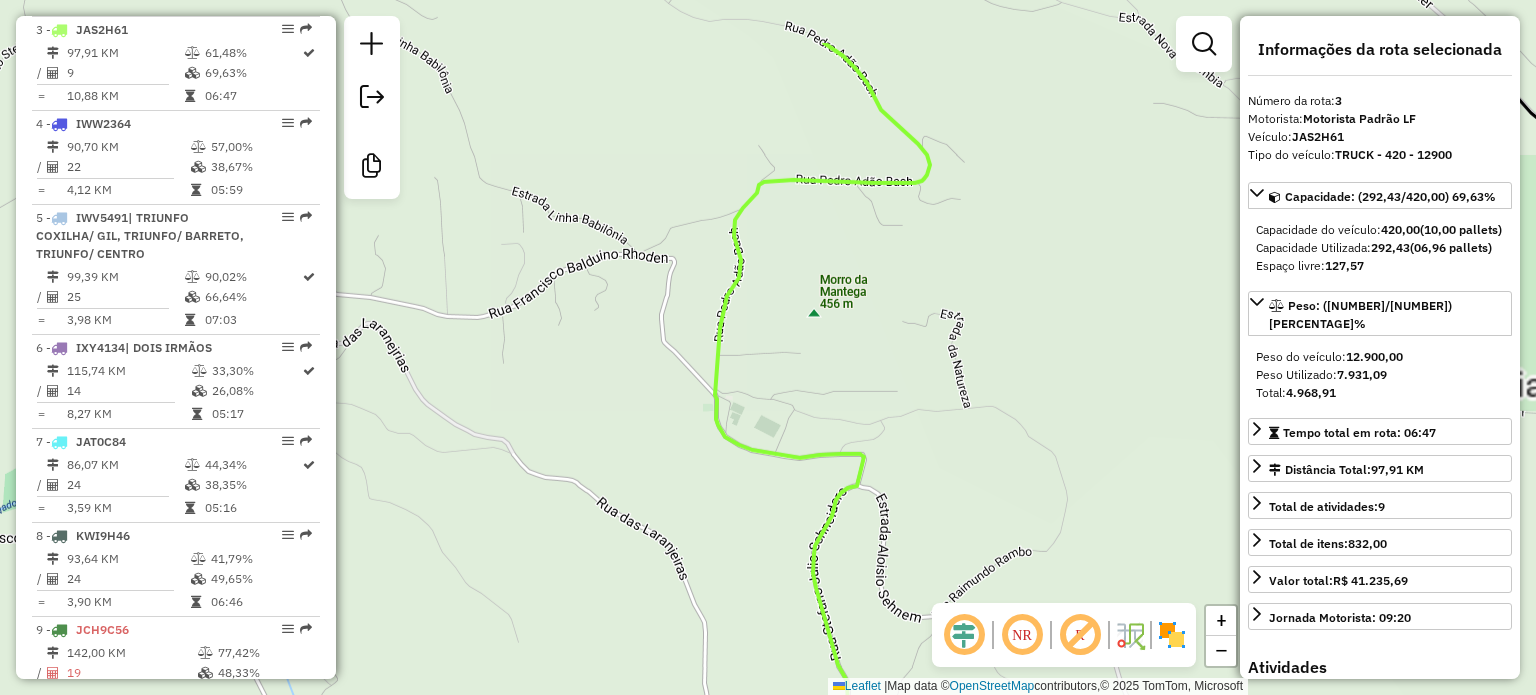 drag, startPoint x: 750, startPoint y: 482, endPoint x: 753, endPoint y: 557, distance: 75.059975 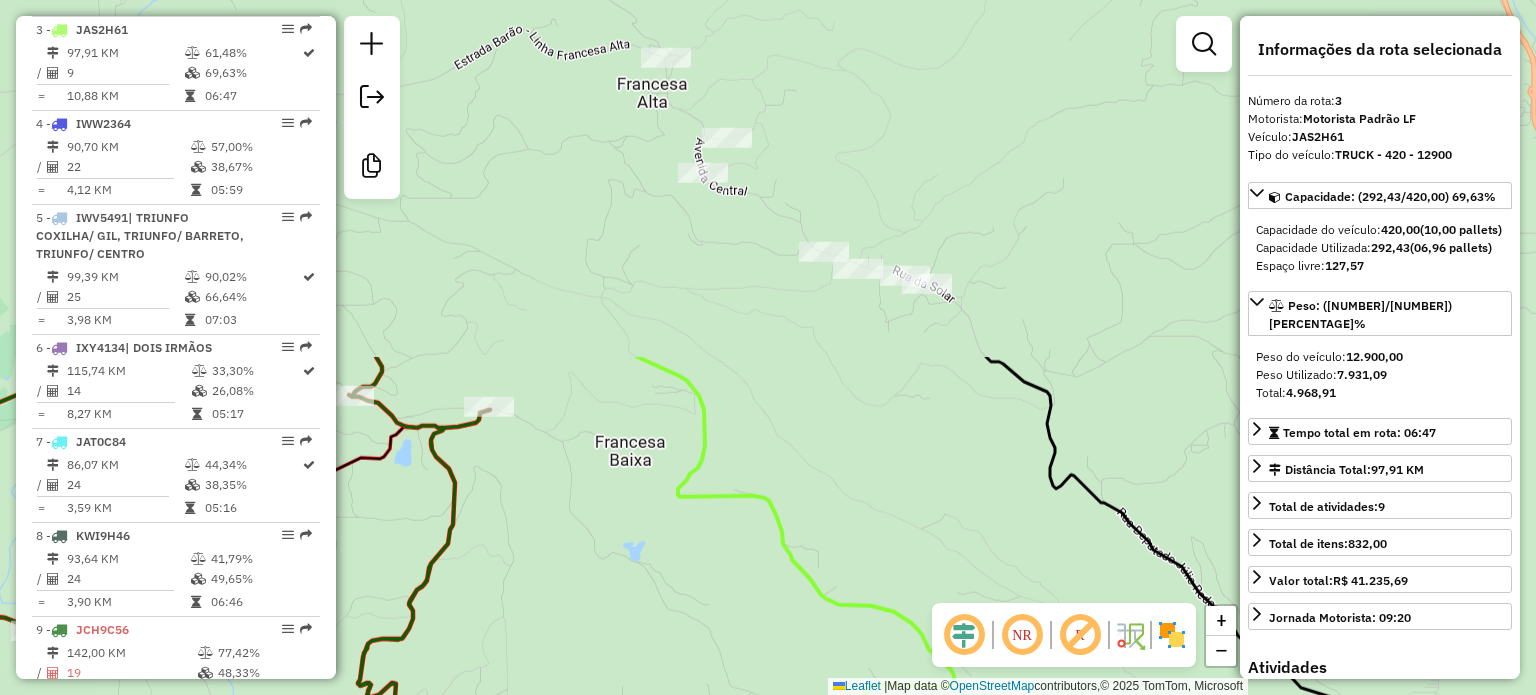 drag, startPoint x: 796, startPoint y: 362, endPoint x: 924, endPoint y: 722, distance: 382.07852 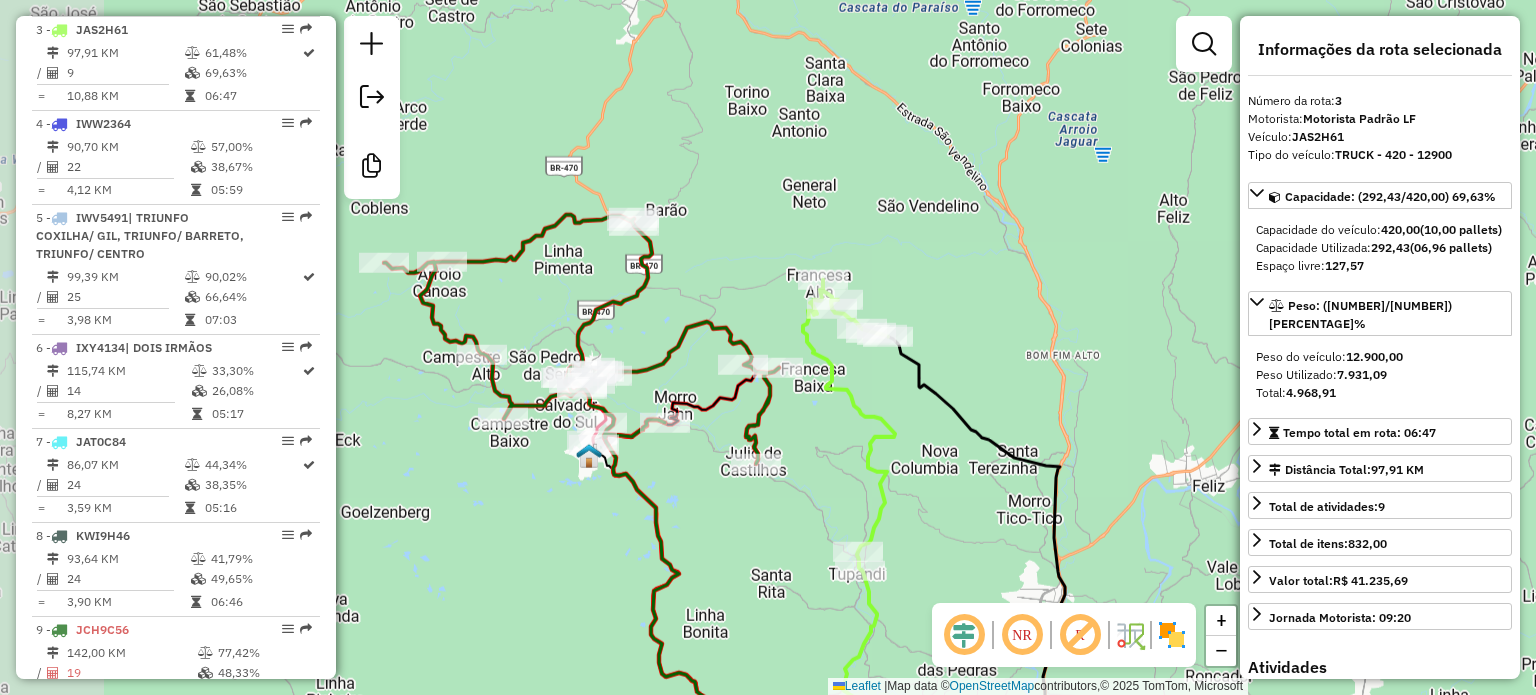drag, startPoint x: 512, startPoint y: 292, endPoint x: 664, endPoint y: 289, distance: 152.0296 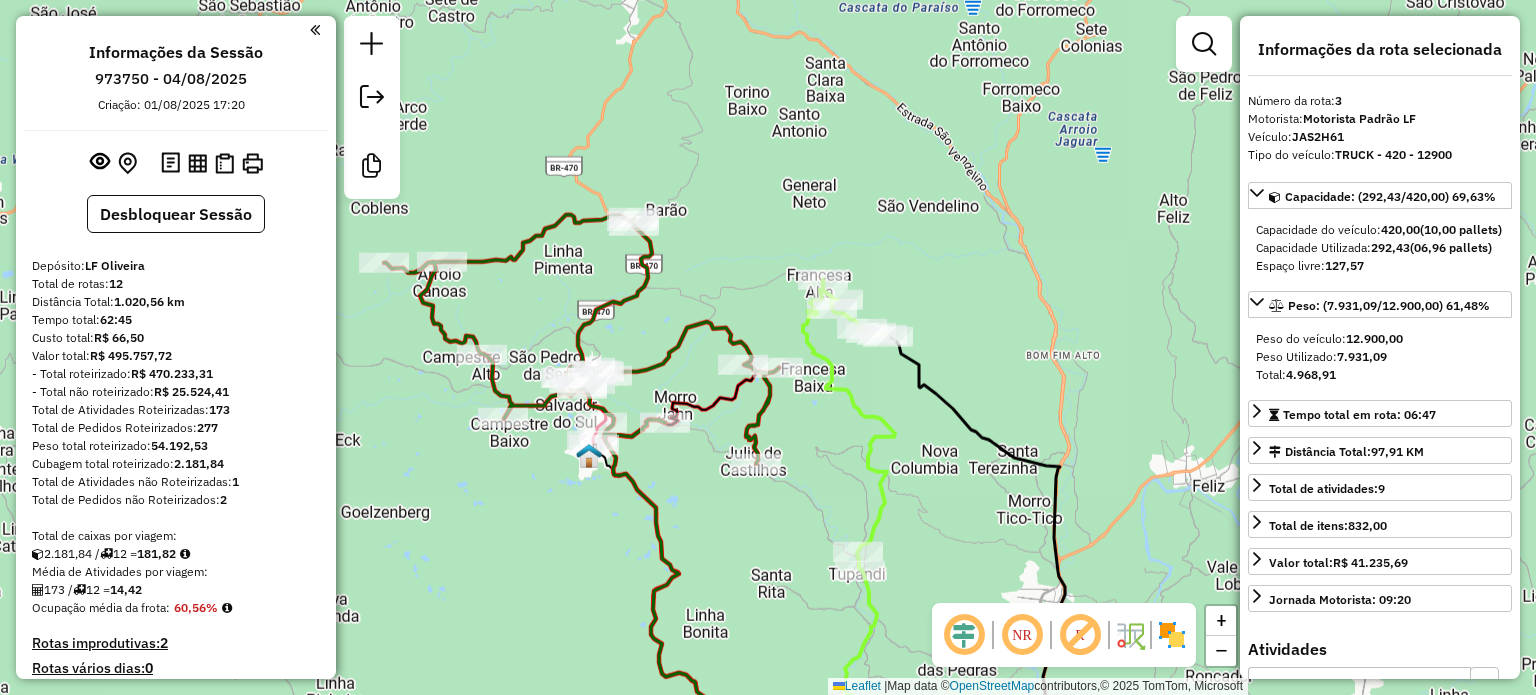 select on "**********" 